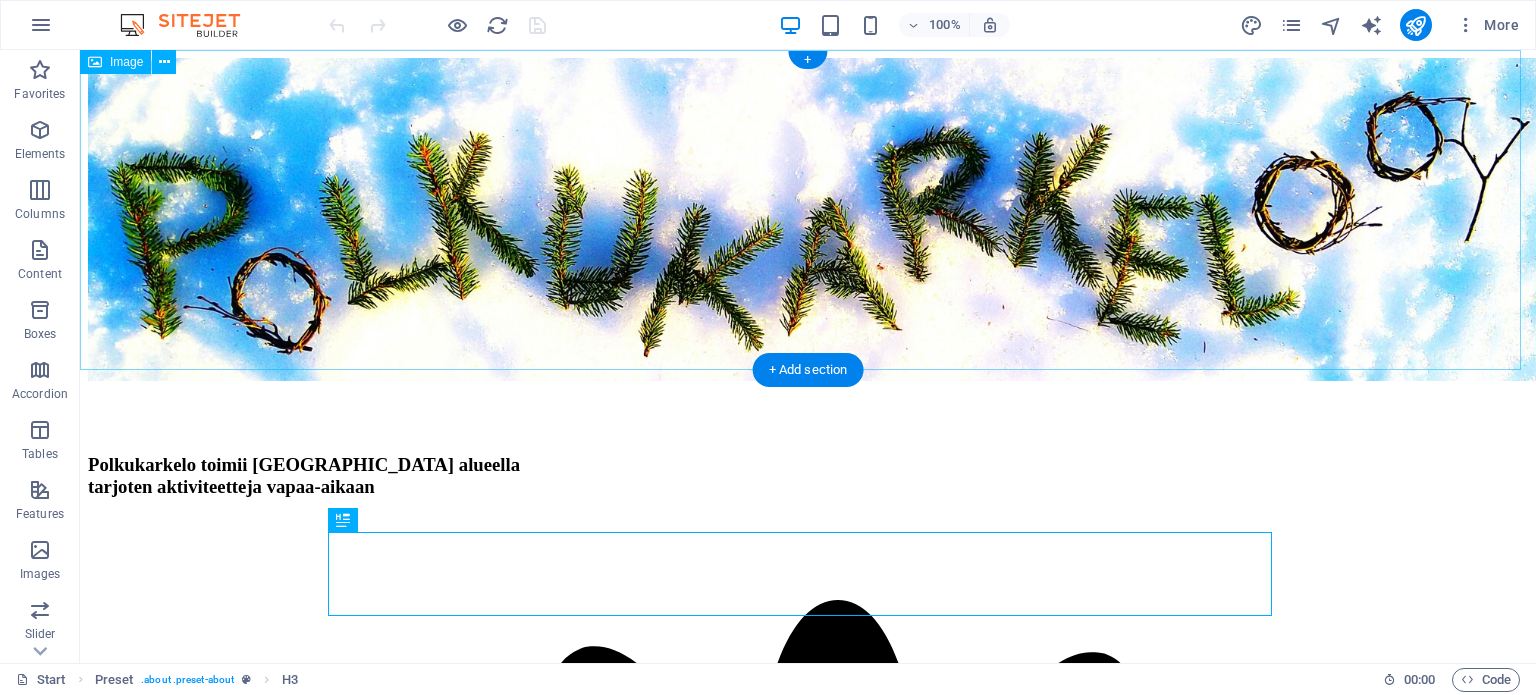 scroll, scrollTop: 0, scrollLeft: 0, axis: both 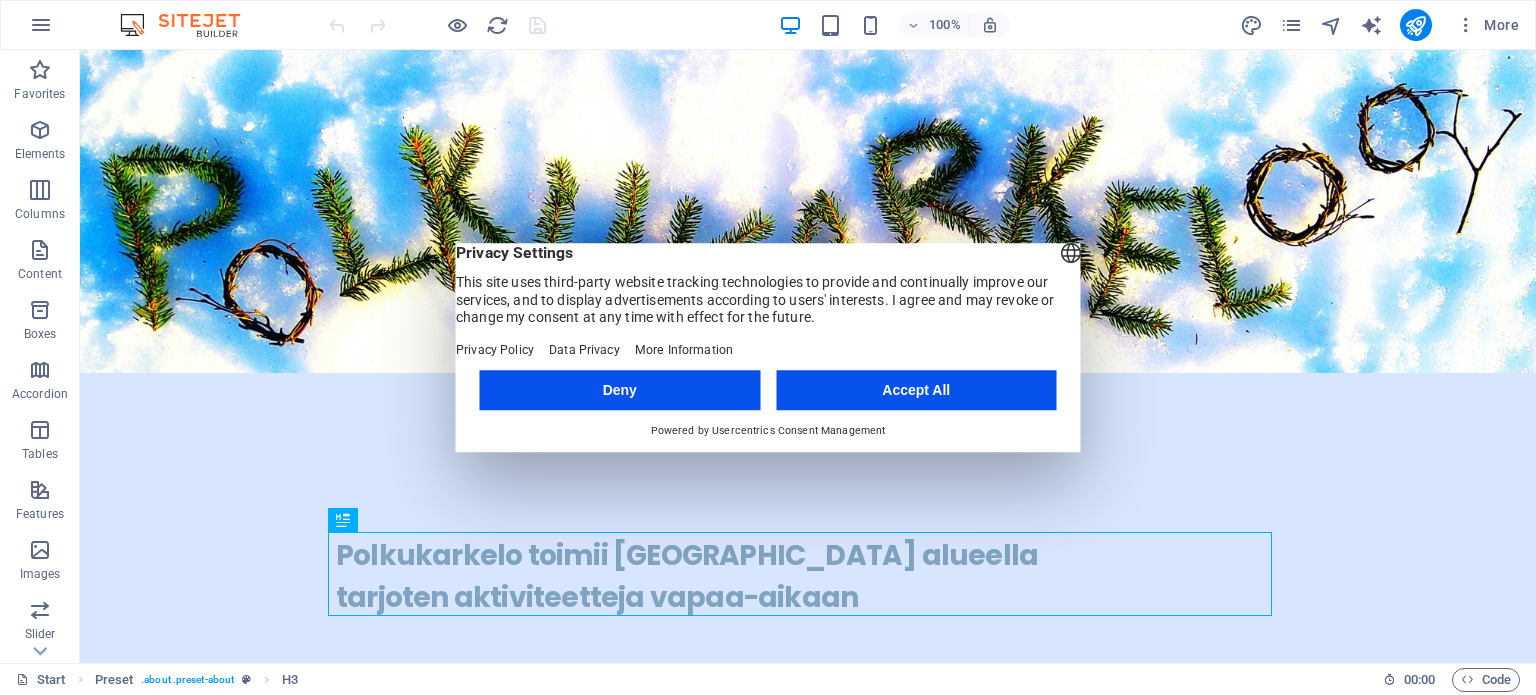 click on "Deny" at bounding box center (620, 390) 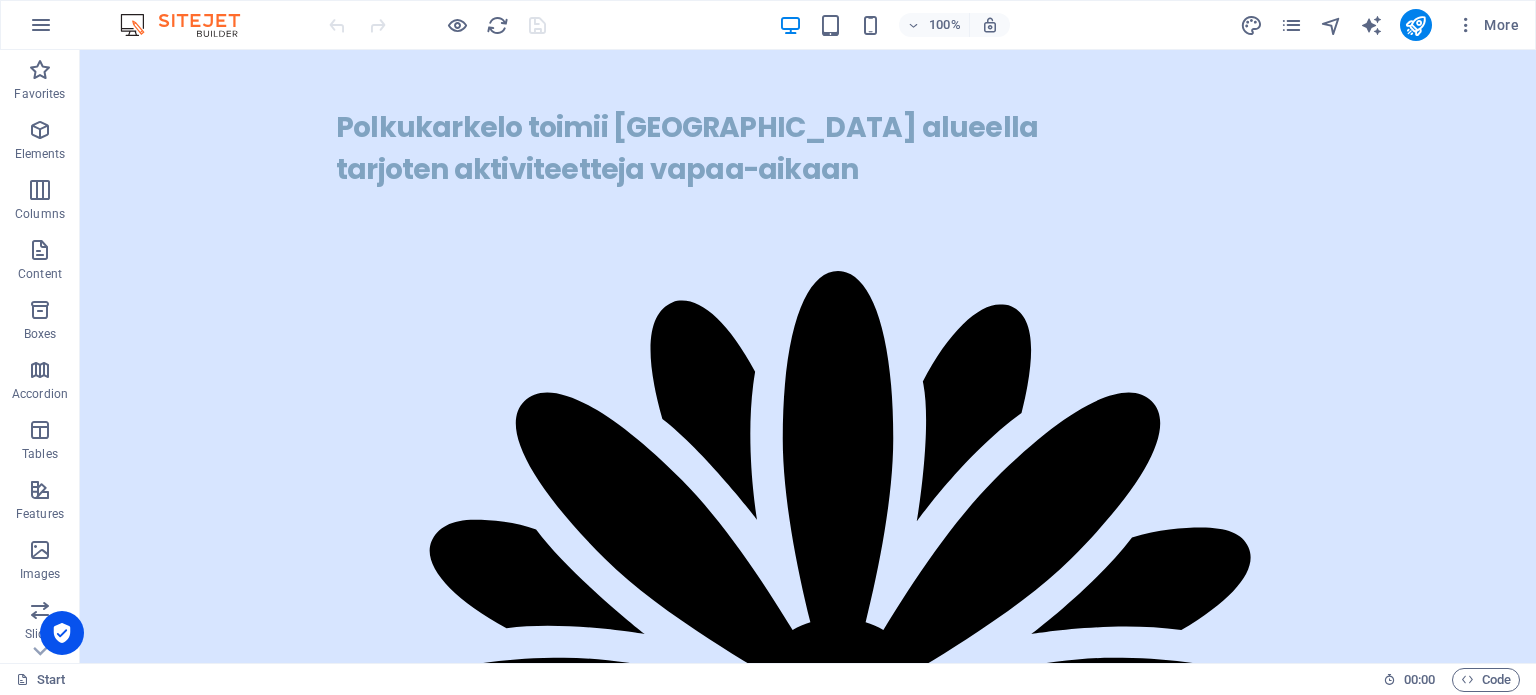 scroll, scrollTop: 388, scrollLeft: 0, axis: vertical 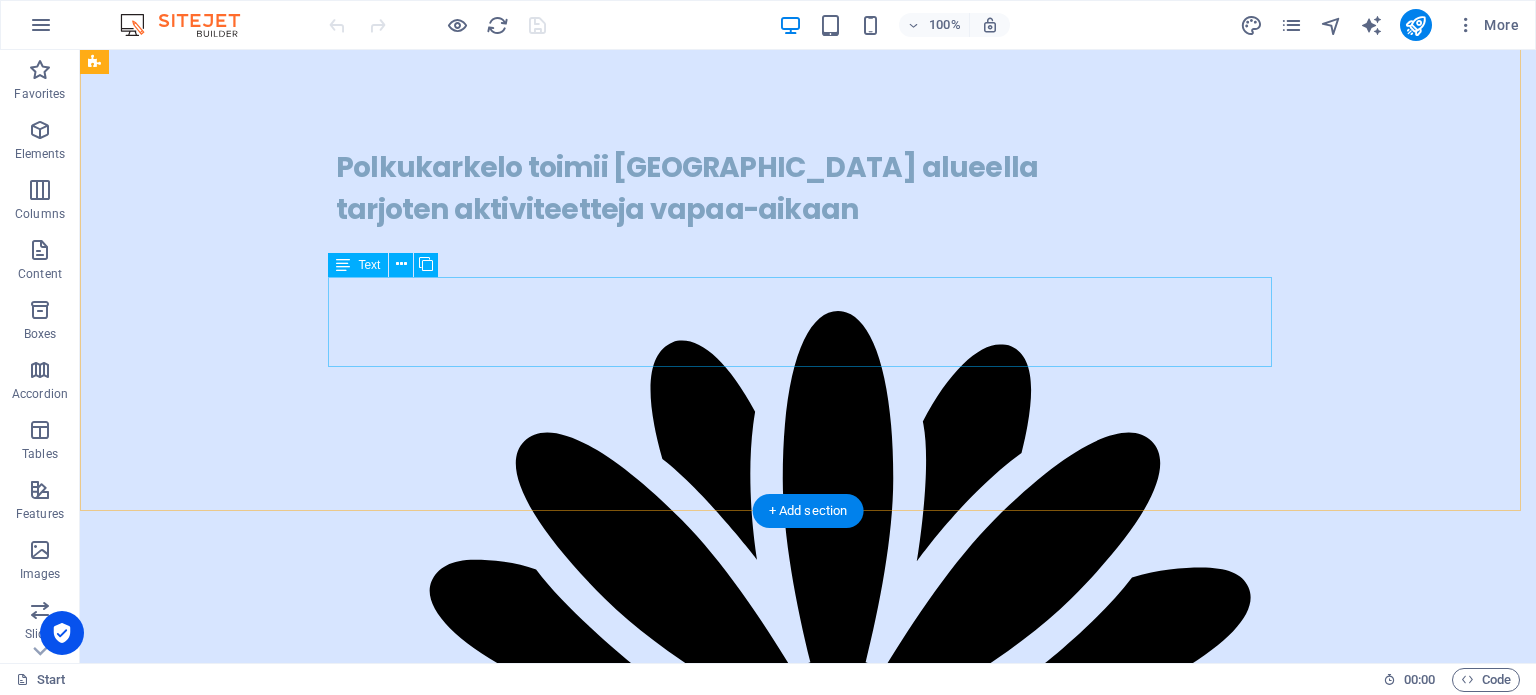 click on "Ryhmäliikuntaa     Retkiä metsään, maaseudulle ja maaseudulta     [GEOGRAPHIC_DATA]" at bounding box center (808, 1709) 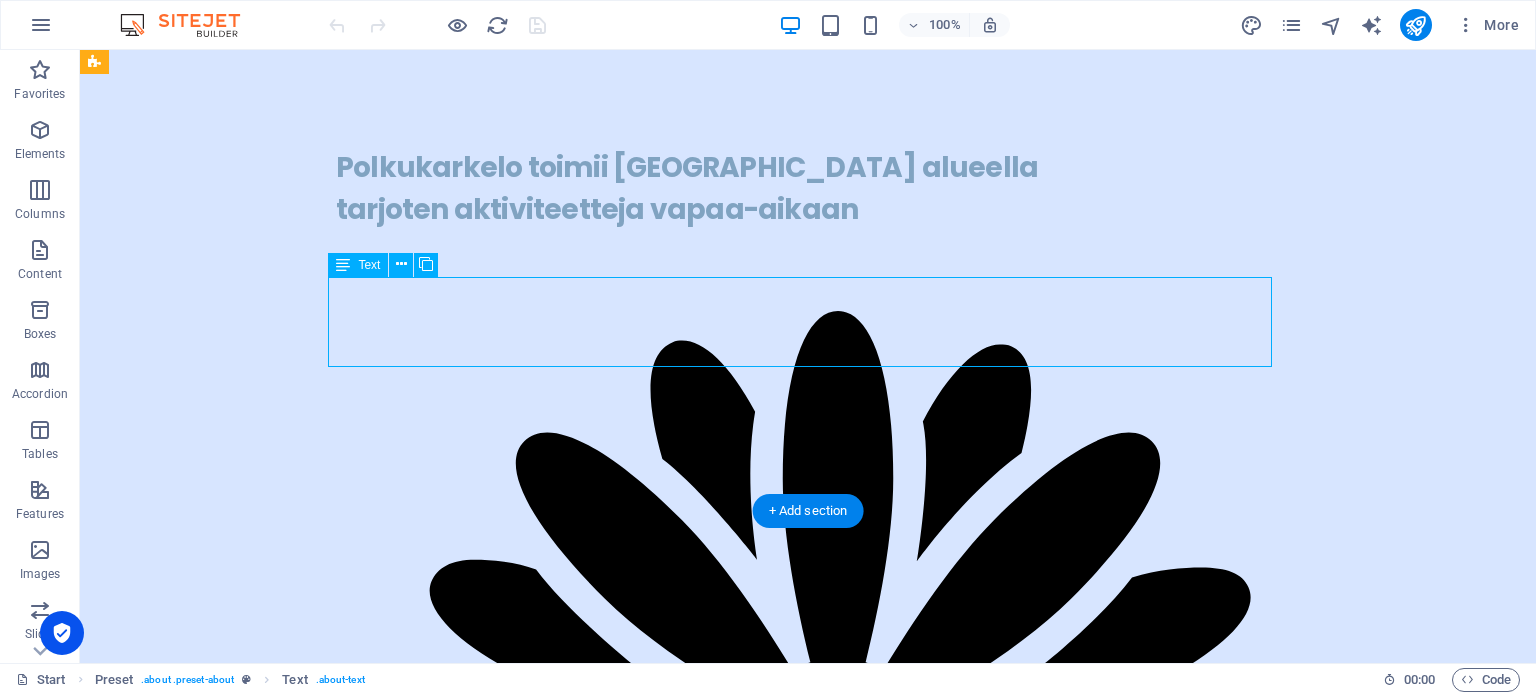 click on "Ryhmäliikuntaa     Retkiä metsään, maaseudulle ja maaseudulta     [GEOGRAPHIC_DATA]" at bounding box center [808, 1709] 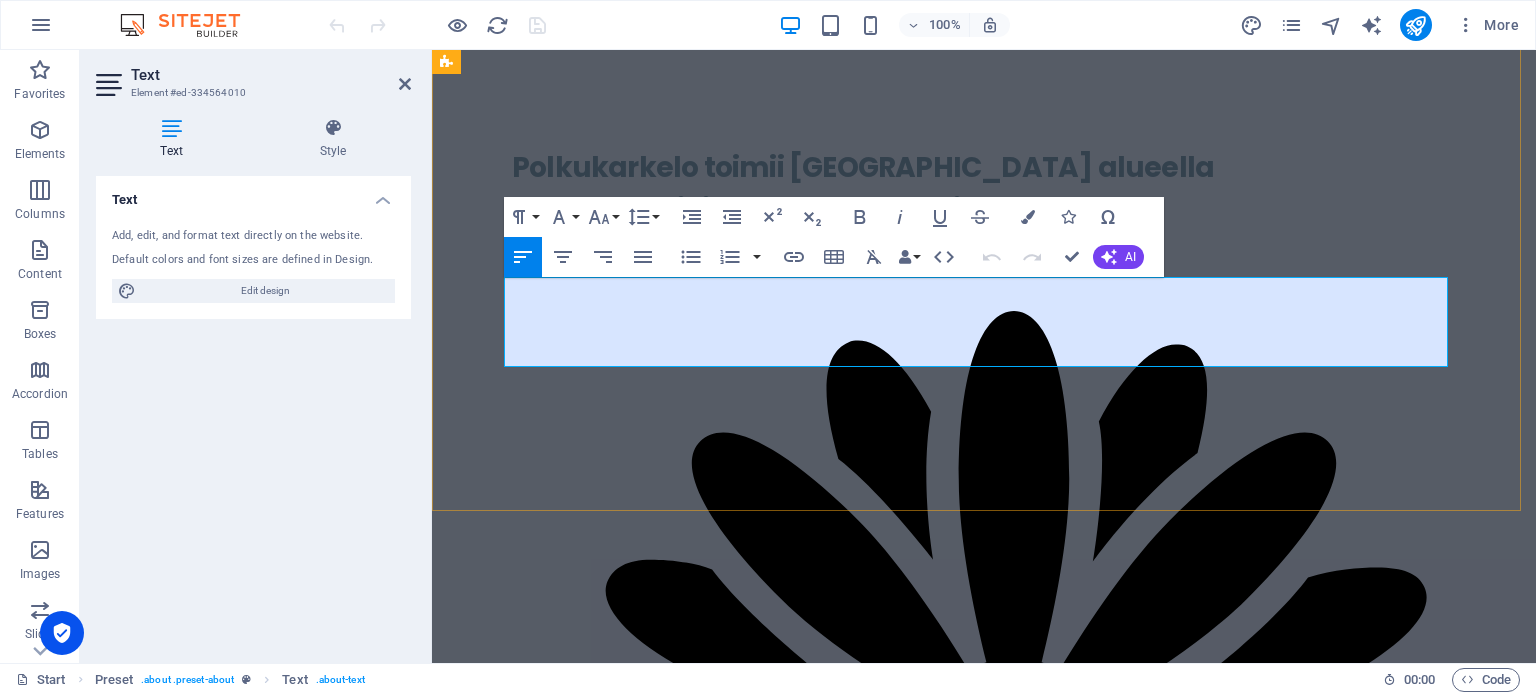 click on "Retkiä metsään, maaseudulle ja maaseudulta" at bounding box center (1014, 1709) 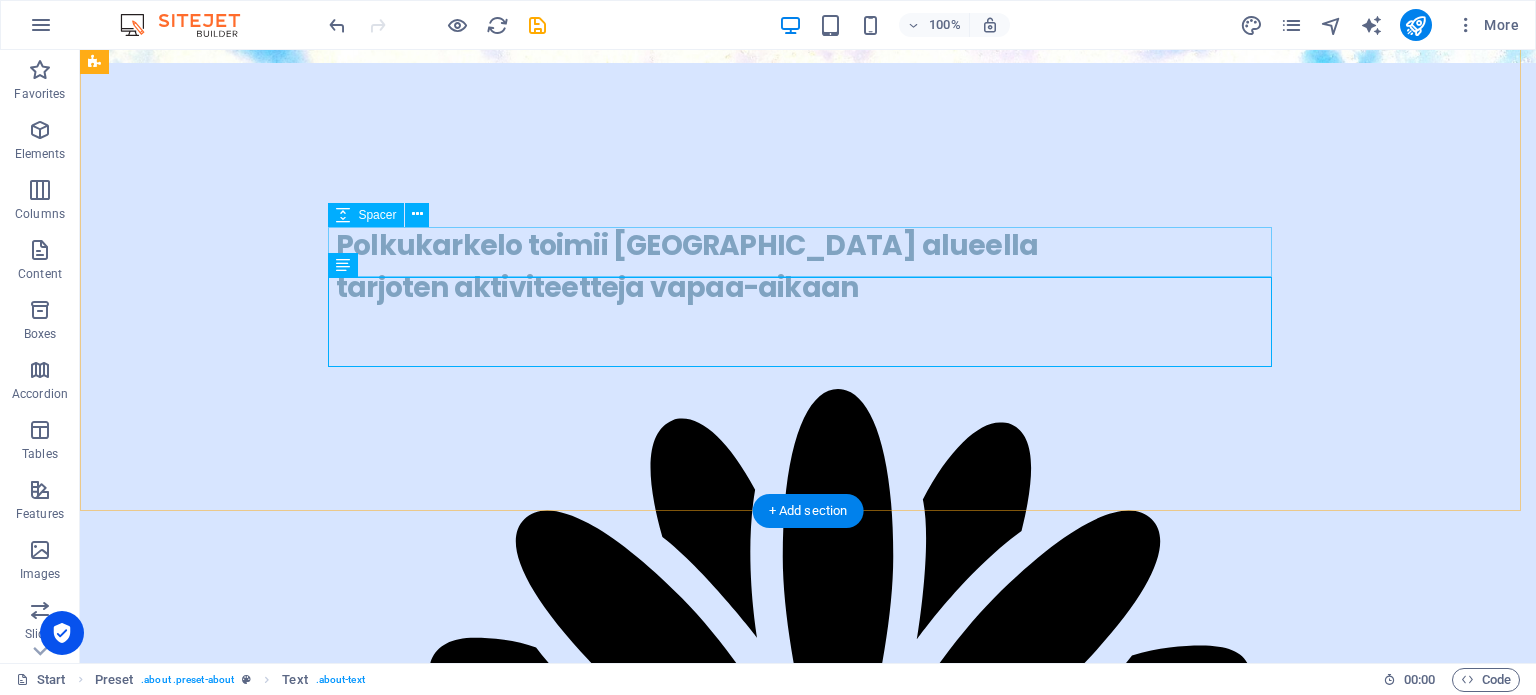 scroll, scrollTop: 388, scrollLeft: 0, axis: vertical 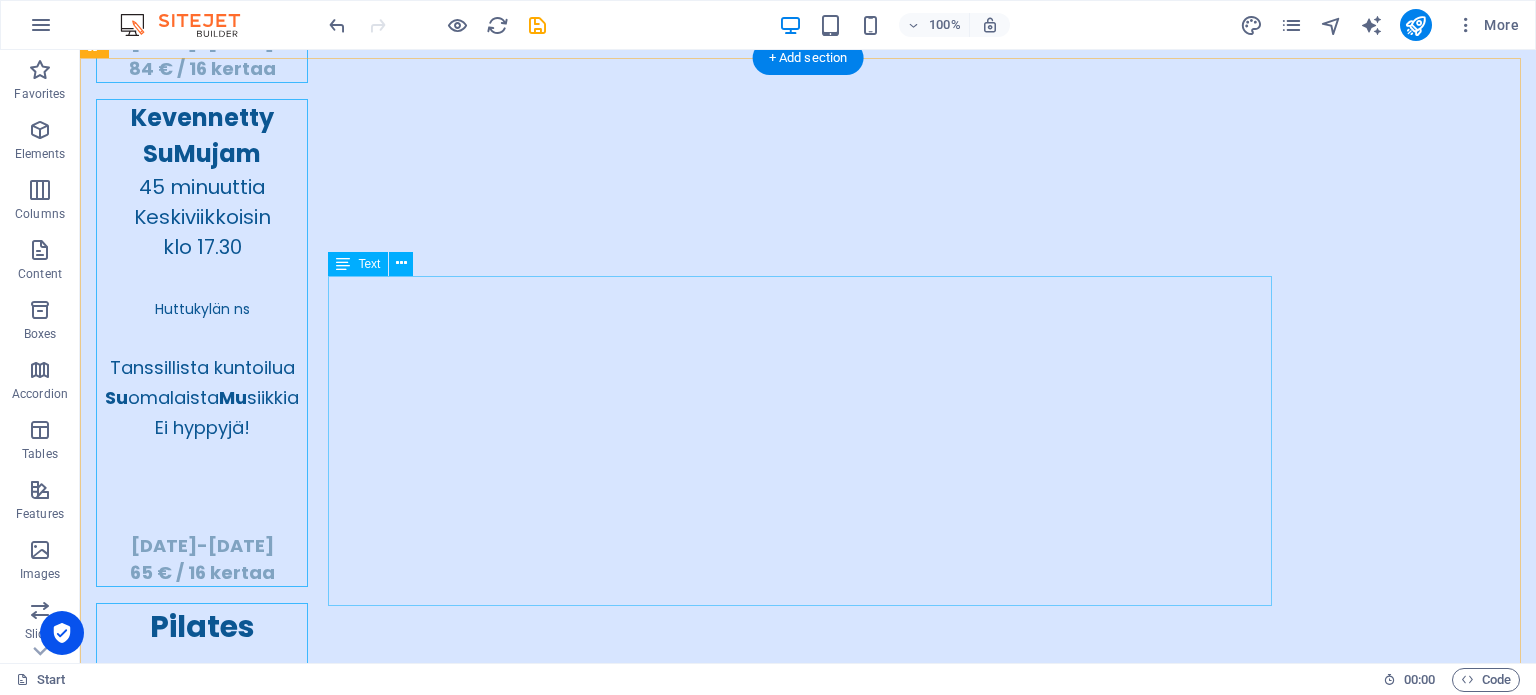 click on "Kesäinen teatteriretki  [DATE] Ouluun Hupisaarten kesäteatteriin ohjelmassa musiikkikomedia  Juurihoitoa siirtolapuutarhassa Liity mukaan iloiseen retkiryhmään! Linja-autokyyditys Huttukylästä [GEOGRAPHIC_DATA] mennen tullen. Matkan varrelta voi nousta kyytiin. Soittele Sailalle 0408469323 tai viestittele 0469712992. Retken hinta 56 € , sis. lipun ja kyydityksen. Aikataulu: 12.30. lähtö Huttukylästä, ajoreitti Kiimingin kautta 14.00 näytös alkaa 18.00 paluu Oulusta" at bounding box center (808, 5809) 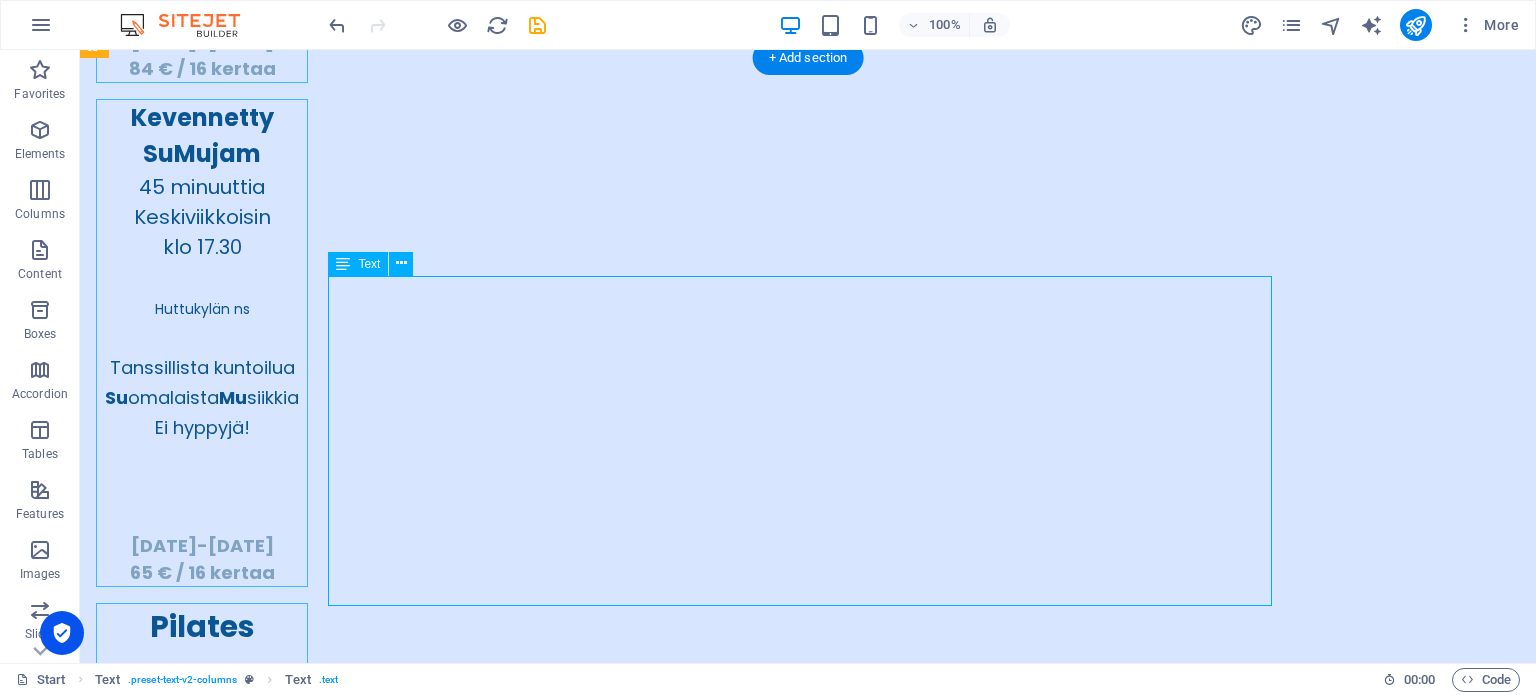 click on "Kesäinen teatteriretki  [DATE] Ouluun Hupisaarten kesäteatteriin ohjelmassa musiikkikomedia  Juurihoitoa siirtolapuutarhassa Liity mukaan iloiseen retkiryhmään! Linja-autokyyditys Huttukylästä [GEOGRAPHIC_DATA] mennen tullen. Matkan varrelta voi nousta kyytiin. Soittele Sailalle 0408469323 tai viestittele 0469712992. Retken hinta 56 € , sis. lipun ja kyydityksen. Aikataulu: 12.30. lähtö Huttukylästä, ajoreitti Kiimingin kautta 14.00 näytös alkaa 18.00 paluu Oulusta" at bounding box center [808, 5809] 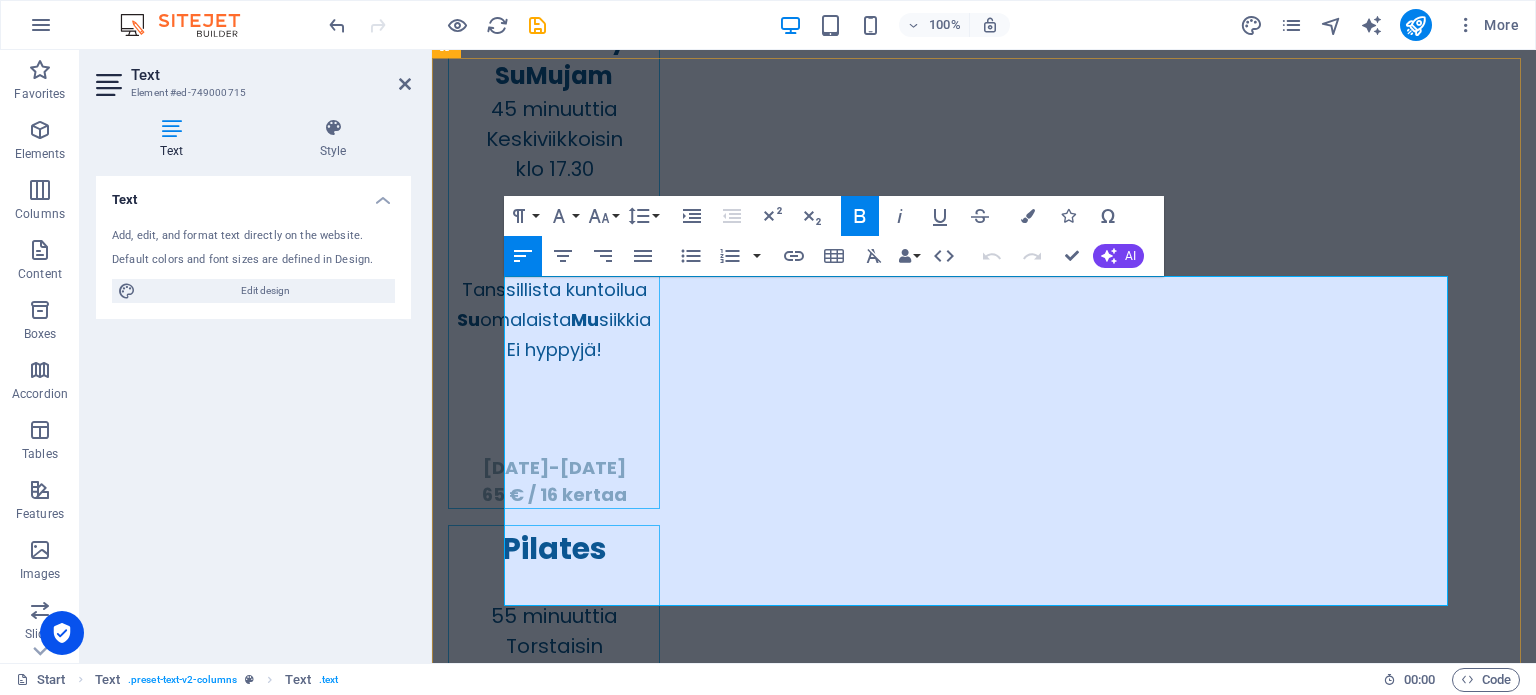 scroll, scrollTop: 5324, scrollLeft: 0, axis: vertical 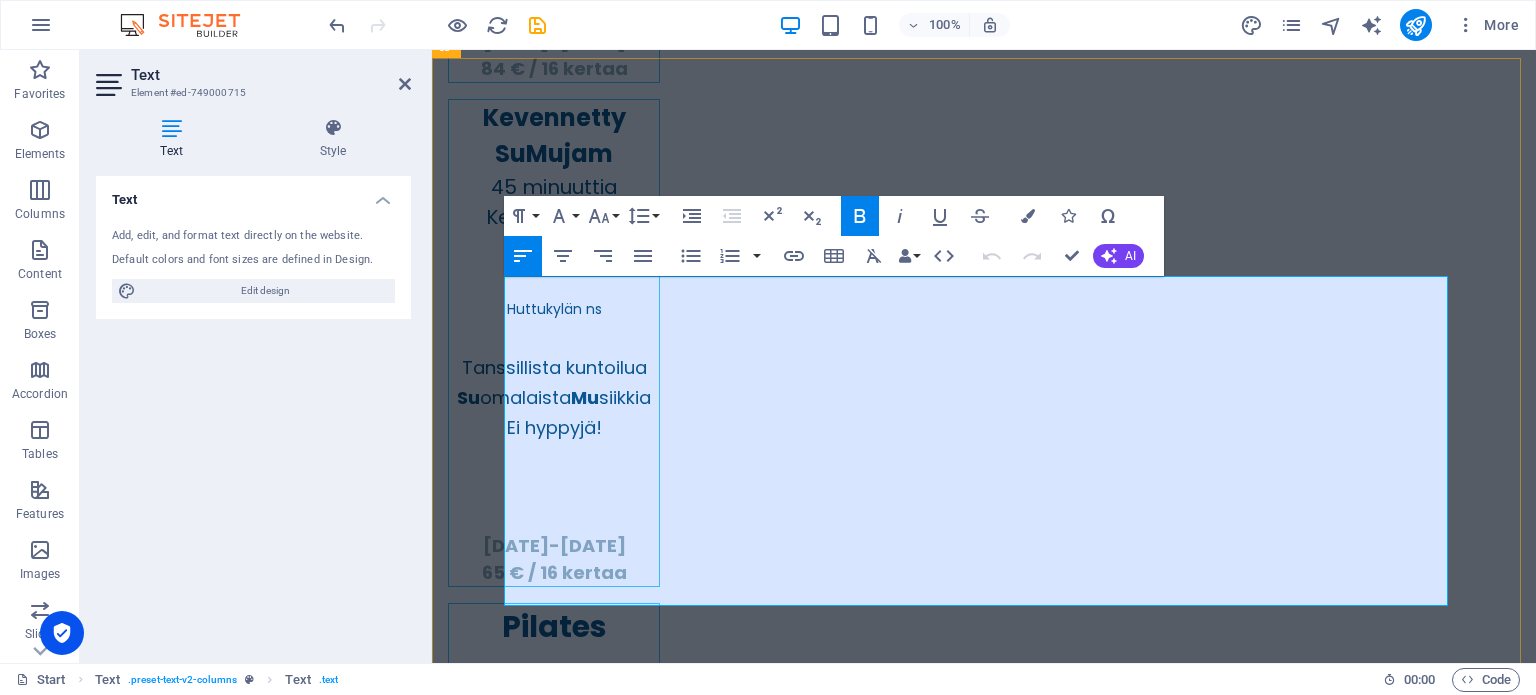 click on "Retken hinta 56 € , sis. lipun ja kyydityksen." at bounding box center [1183, 5775] 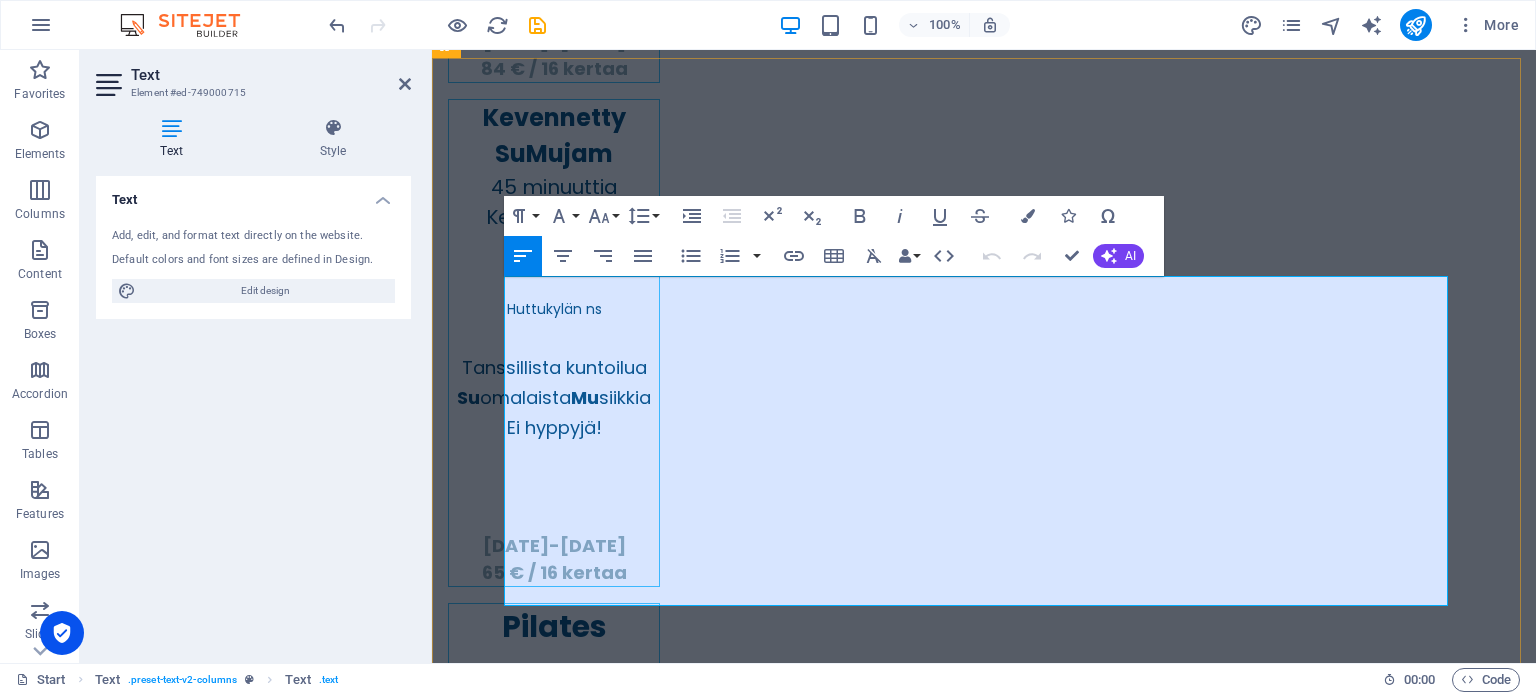 type 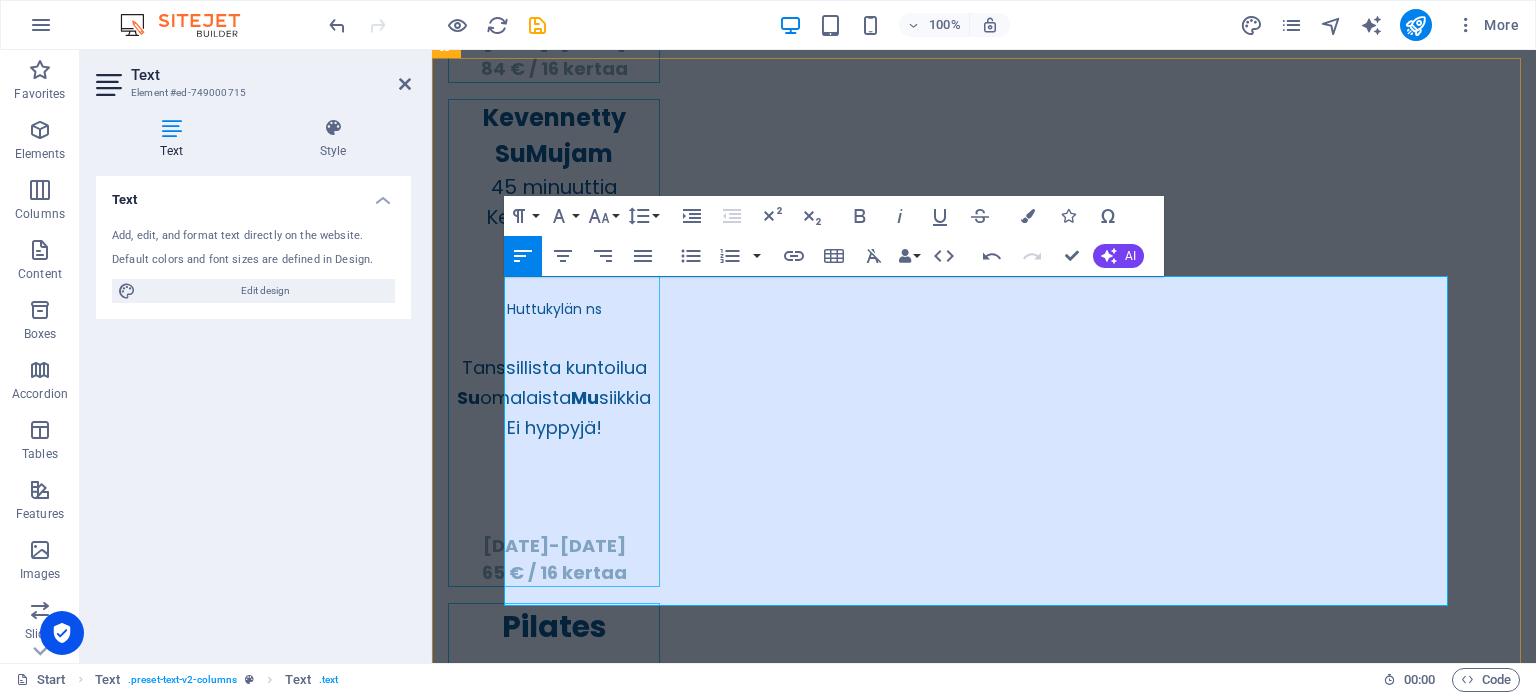 click on "Retken hinta 56 € , sis. lipun 40€  ja kyydityksen 16€ ." at bounding box center [1220, 5775] 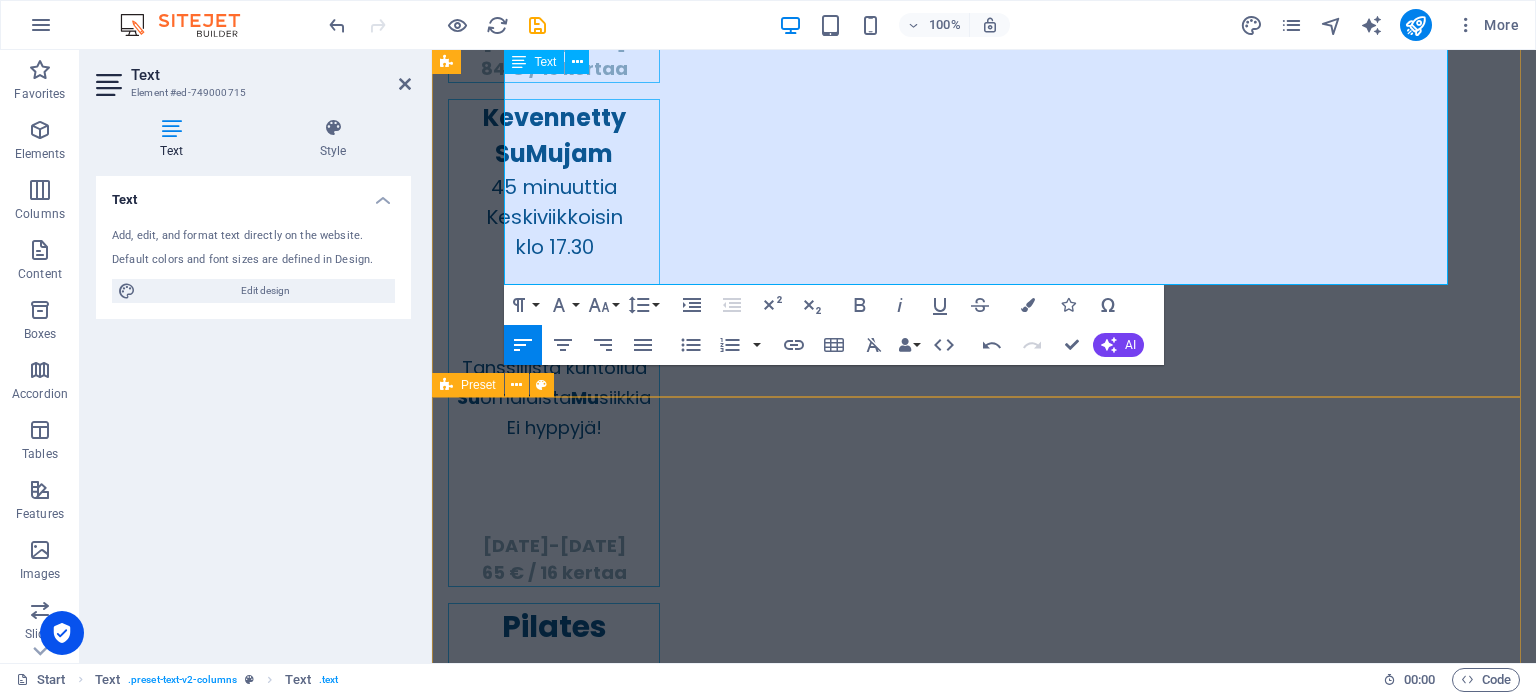 scroll, scrollTop: 5653, scrollLeft: 0, axis: vertical 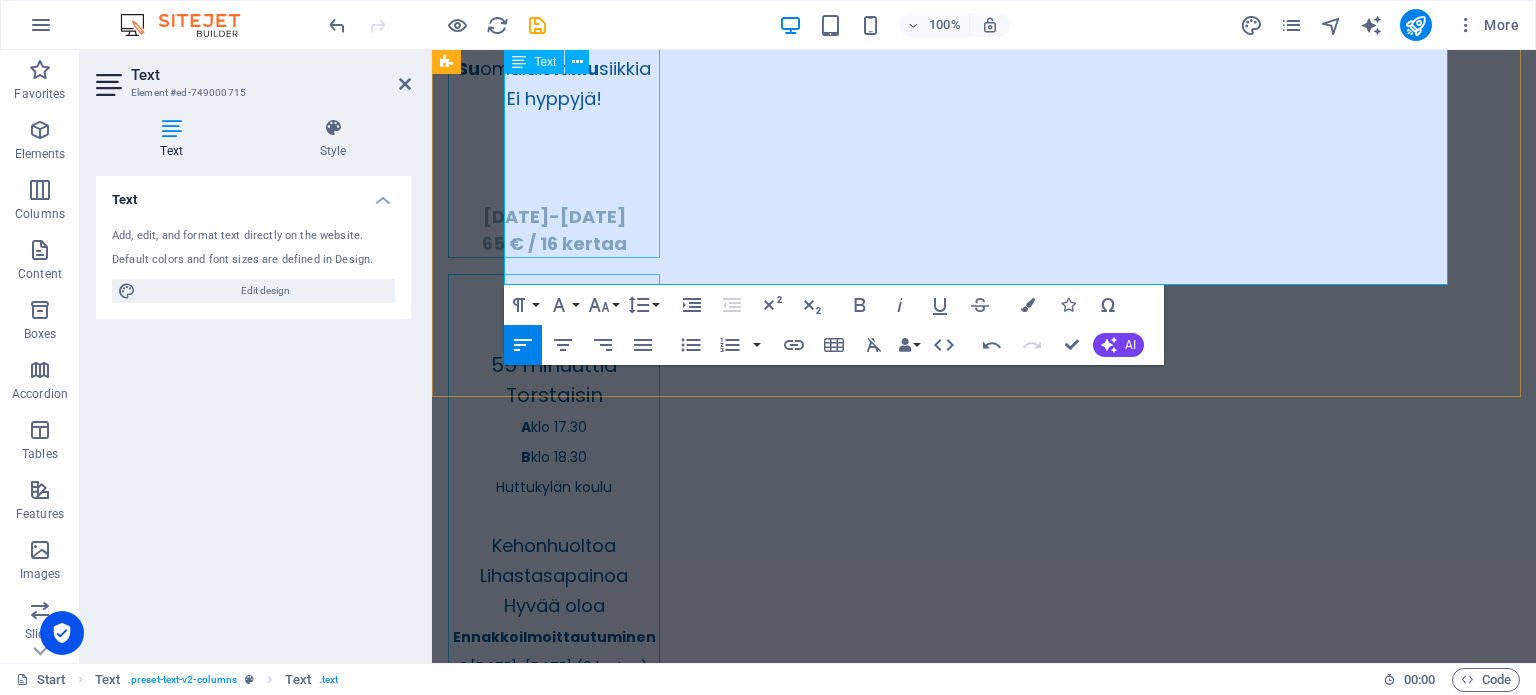 click on "(sis. lipun 40€ ja kyydityksen 16€." at bounding box center [1224, 5476] 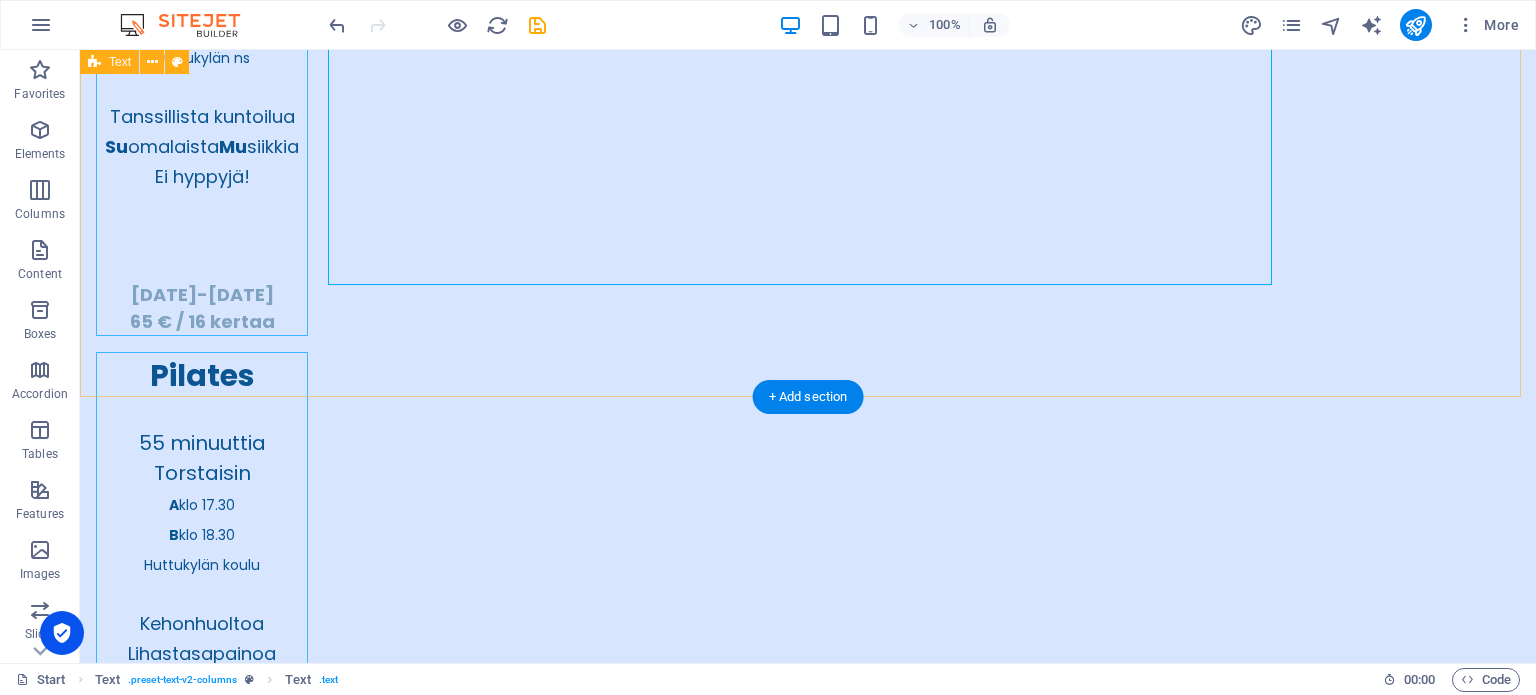 scroll, scrollTop: 5732, scrollLeft: 0, axis: vertical 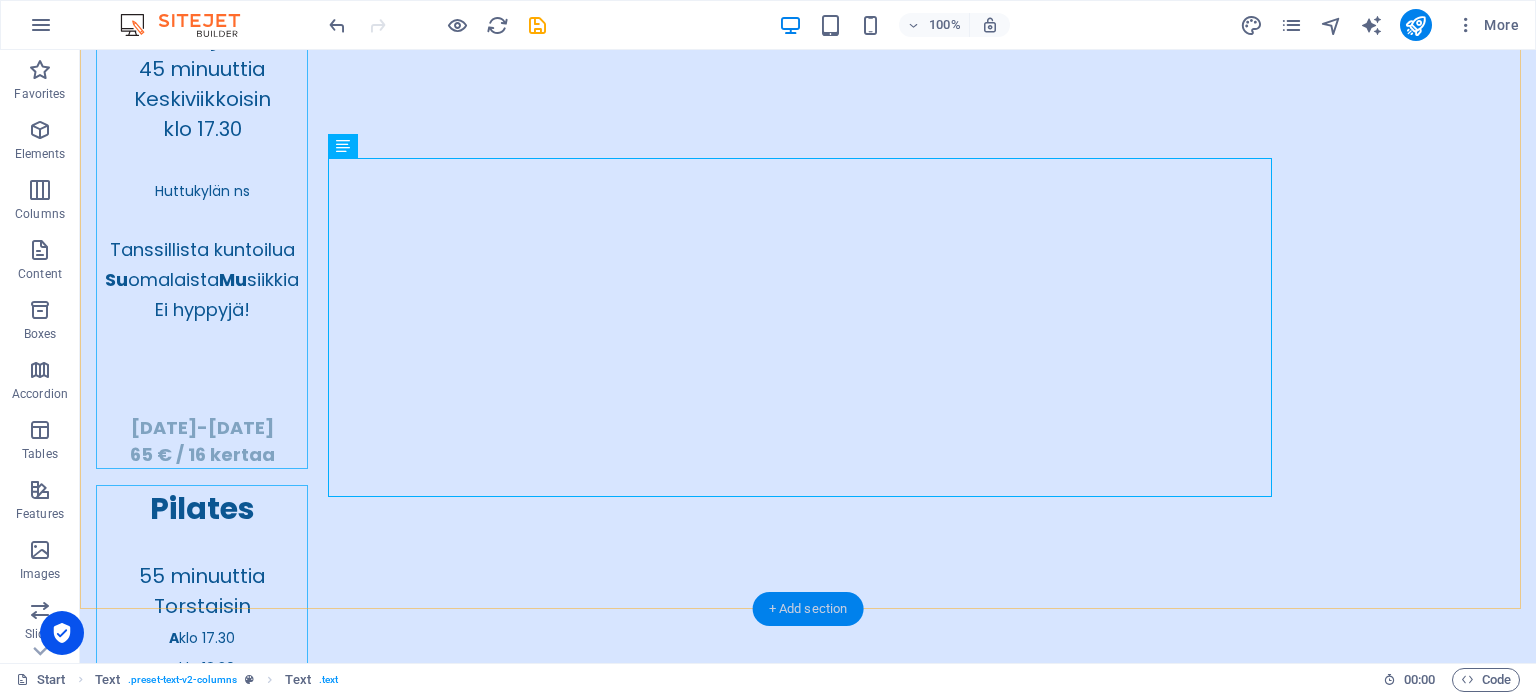 click on "+ Add section" at bounding box center (808, 609) 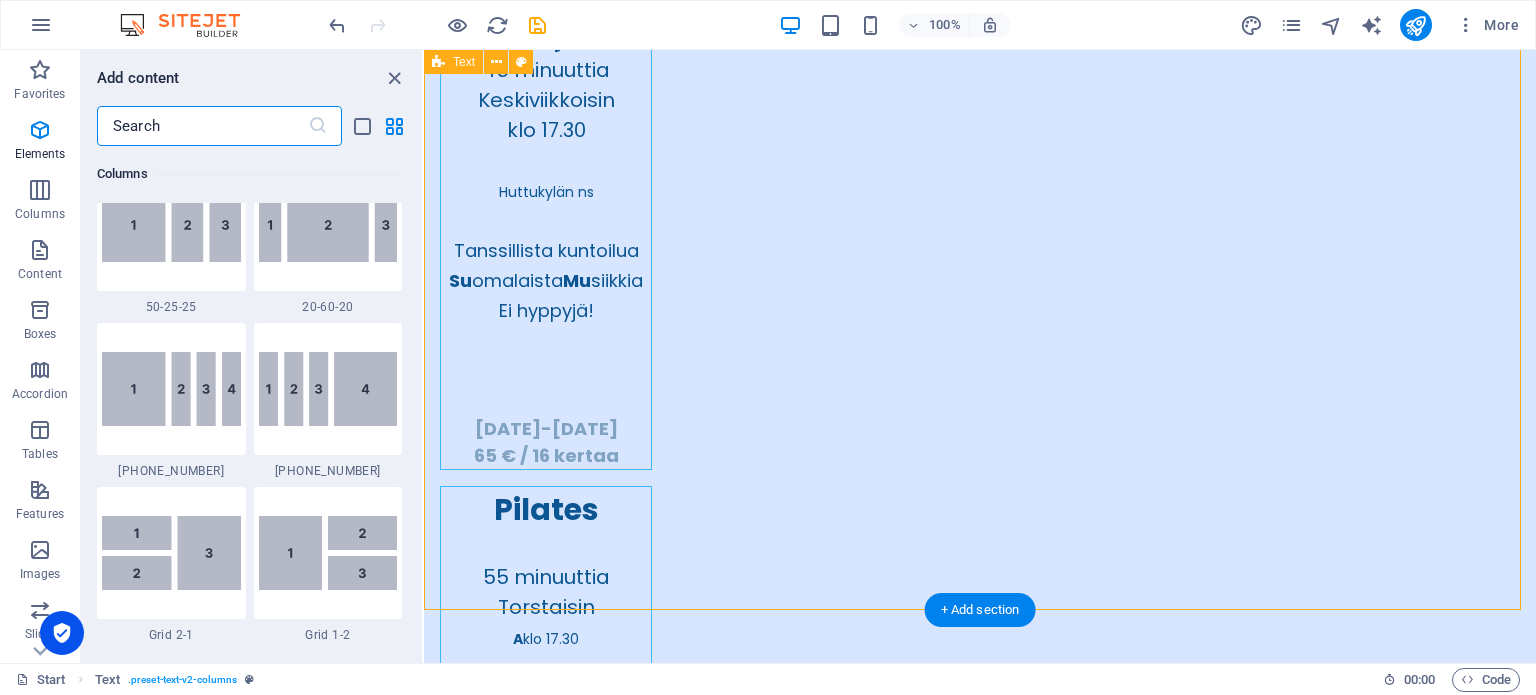 scroll, scrollTop: 3499, scrollLeft: 0, axis: vertical 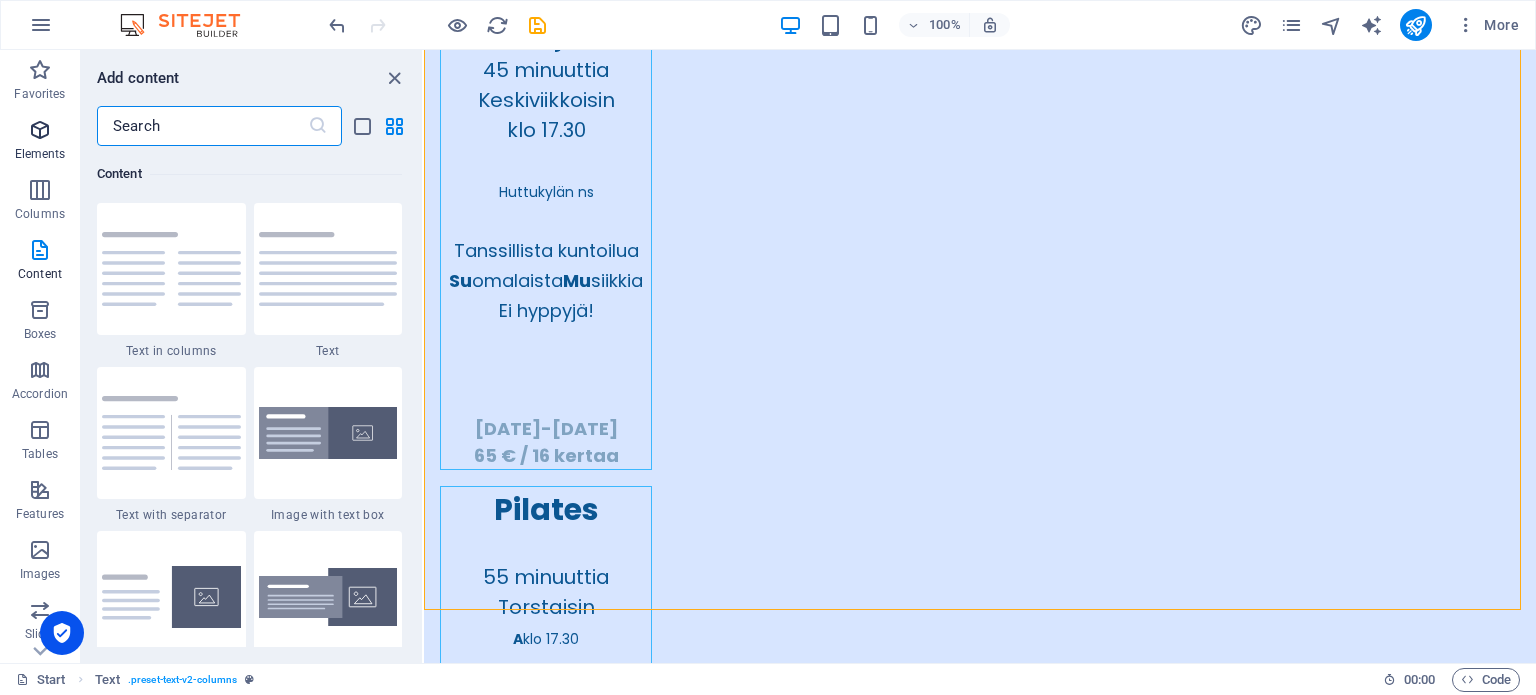 click at bounding box center (40, 130) 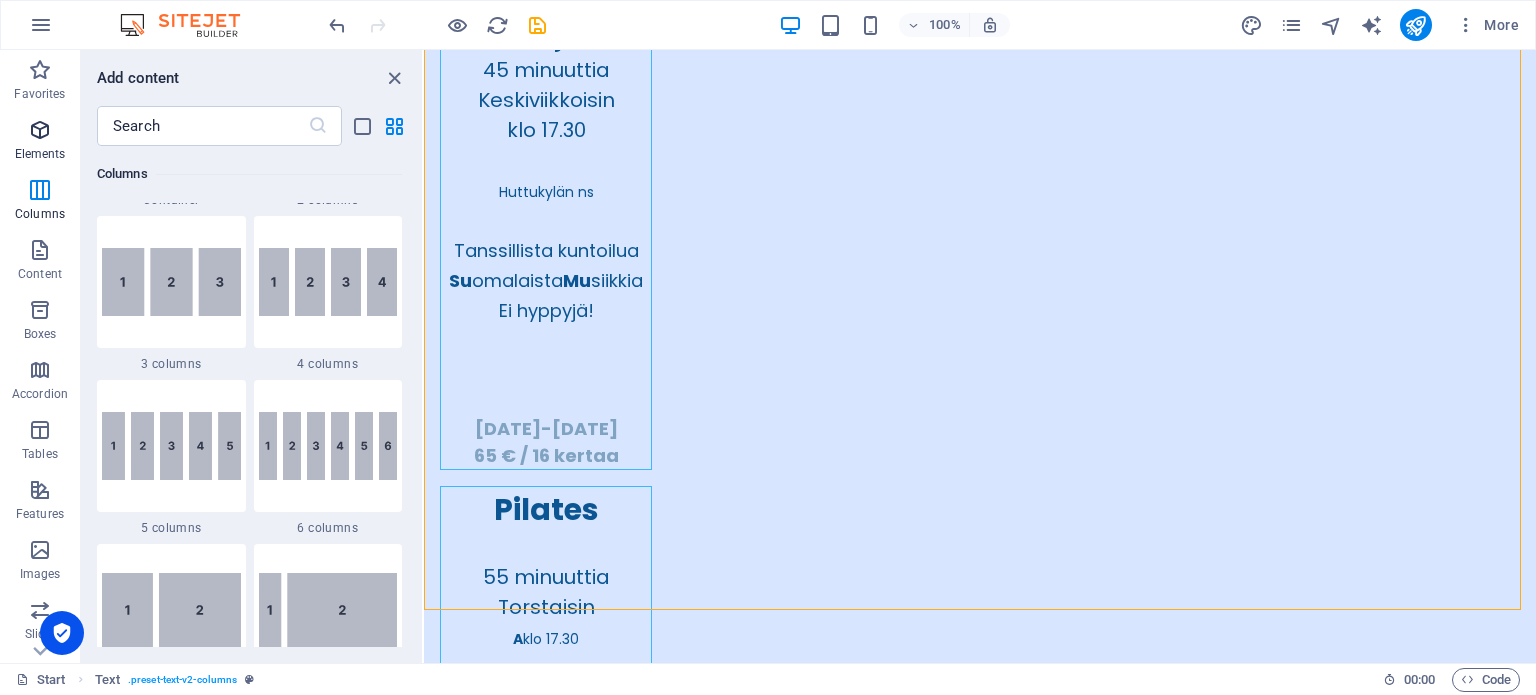 scroll, scrollTop: 212, scrollLeft: 0, axis: vertical 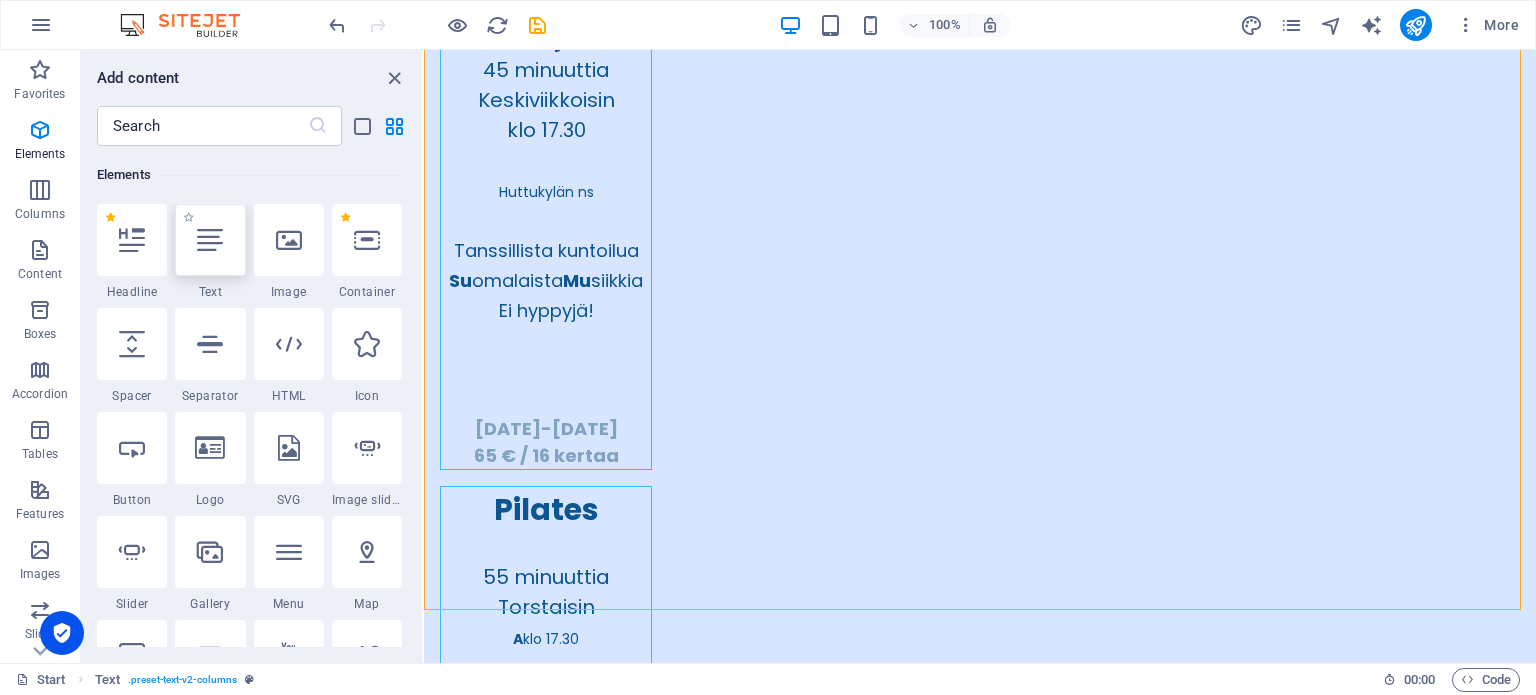 click at bounding box center (210, 240) 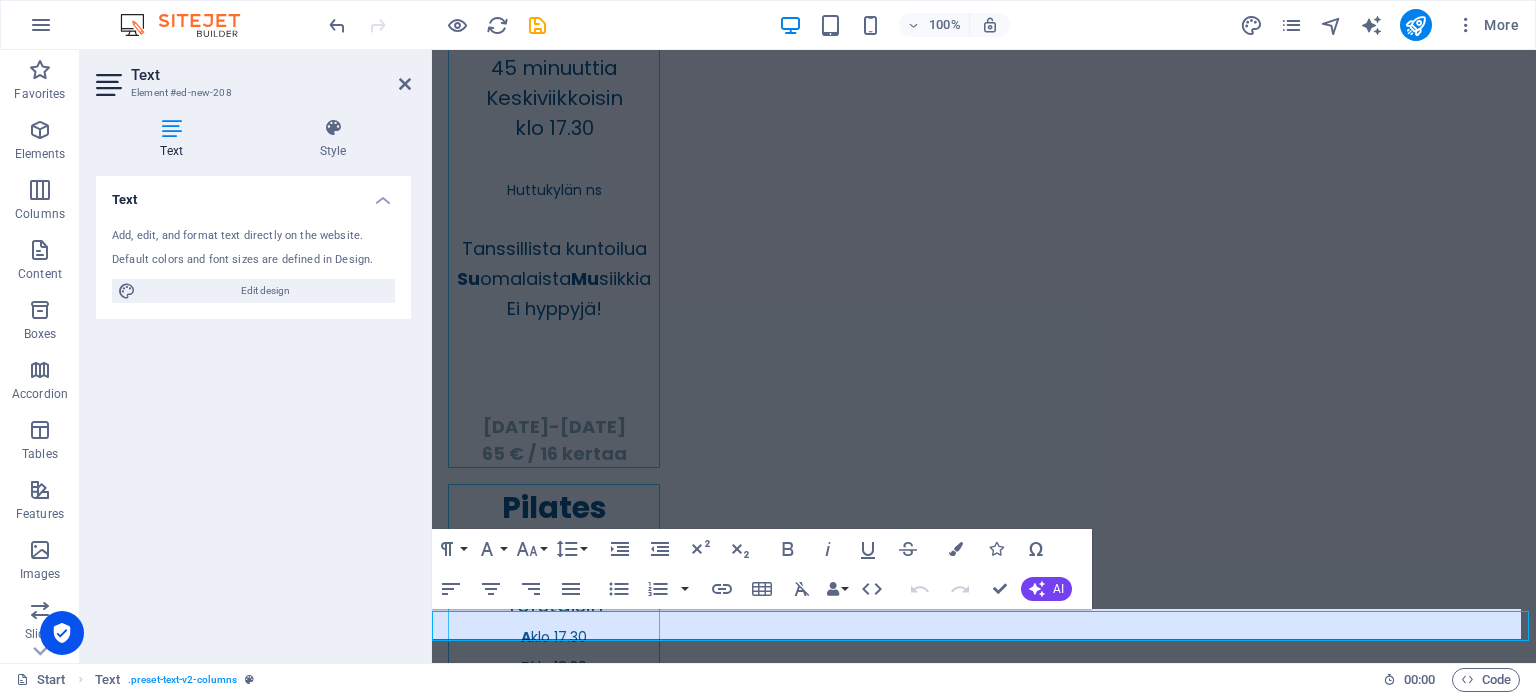 scroll, scrollTop: 5441, scrollLeft: 0, axis: vertical 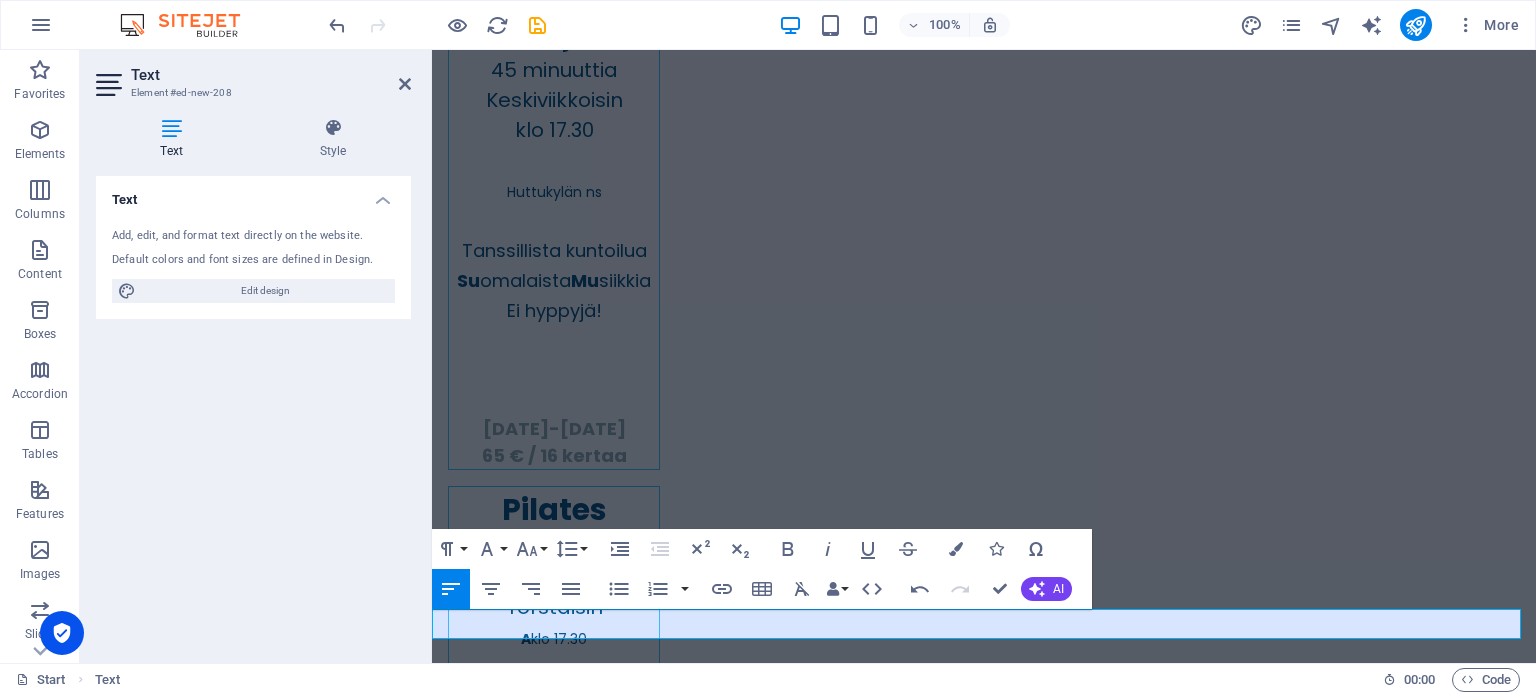 type 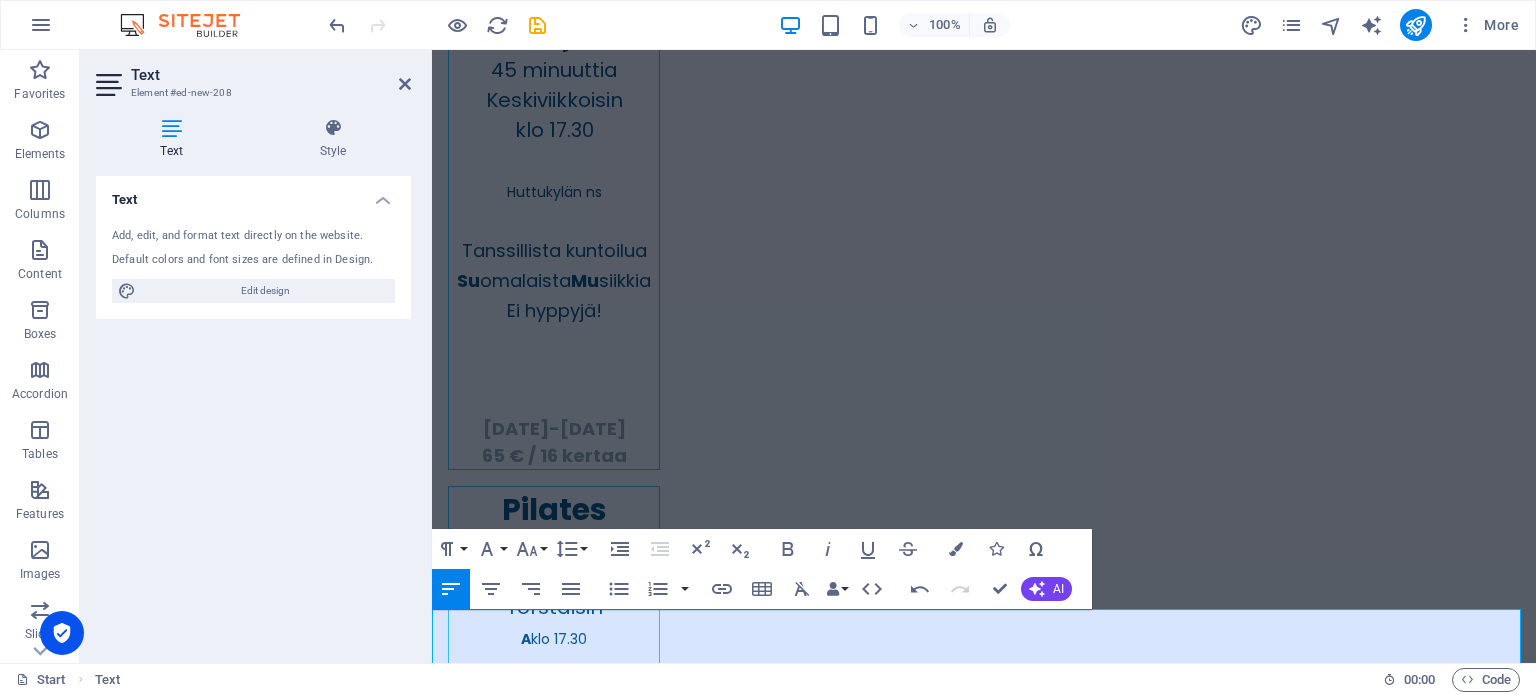 scroll, scrollTop: 5446, scrollLeft: 0, axis: vertical 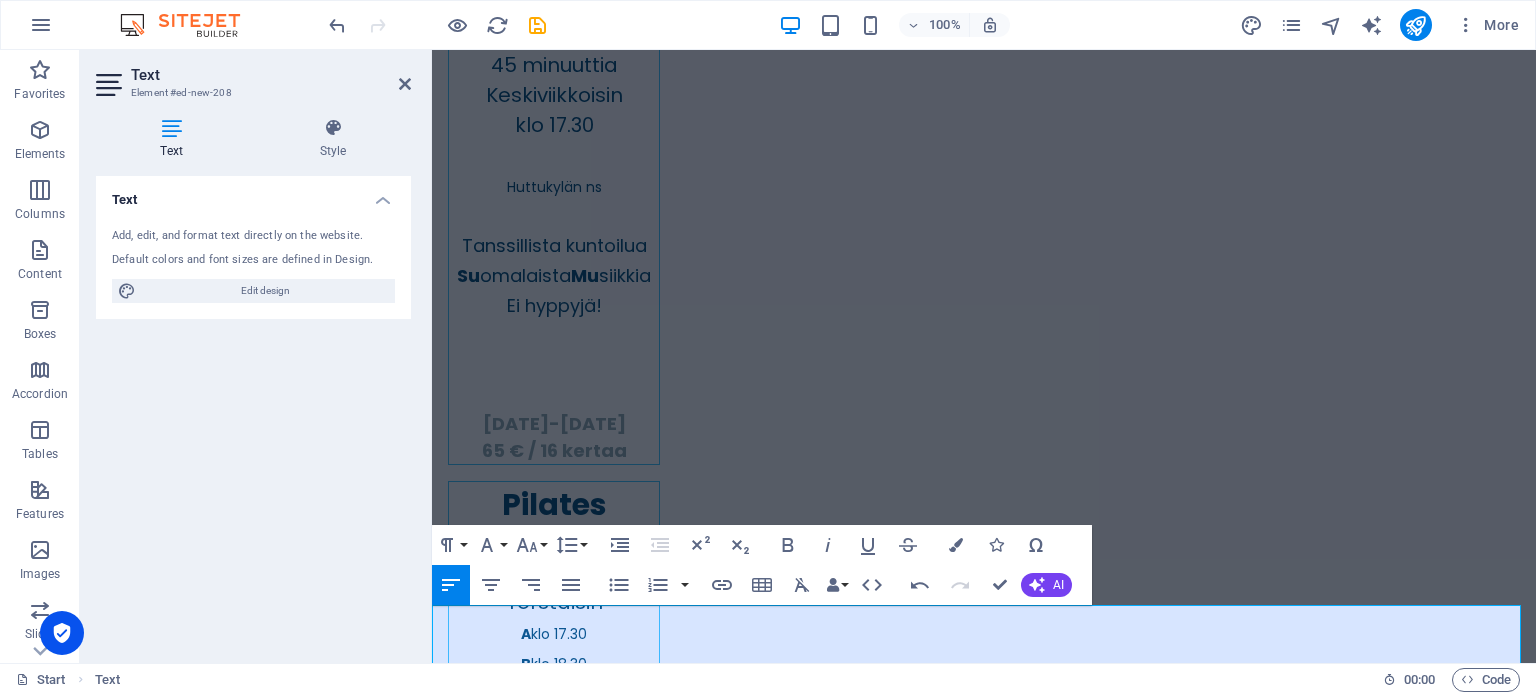 click on "Toimipistekoodit: Polkukarkelon retket -Smartum: 364199 -Epassi: 13929154" at bounding box center (984, 6035) 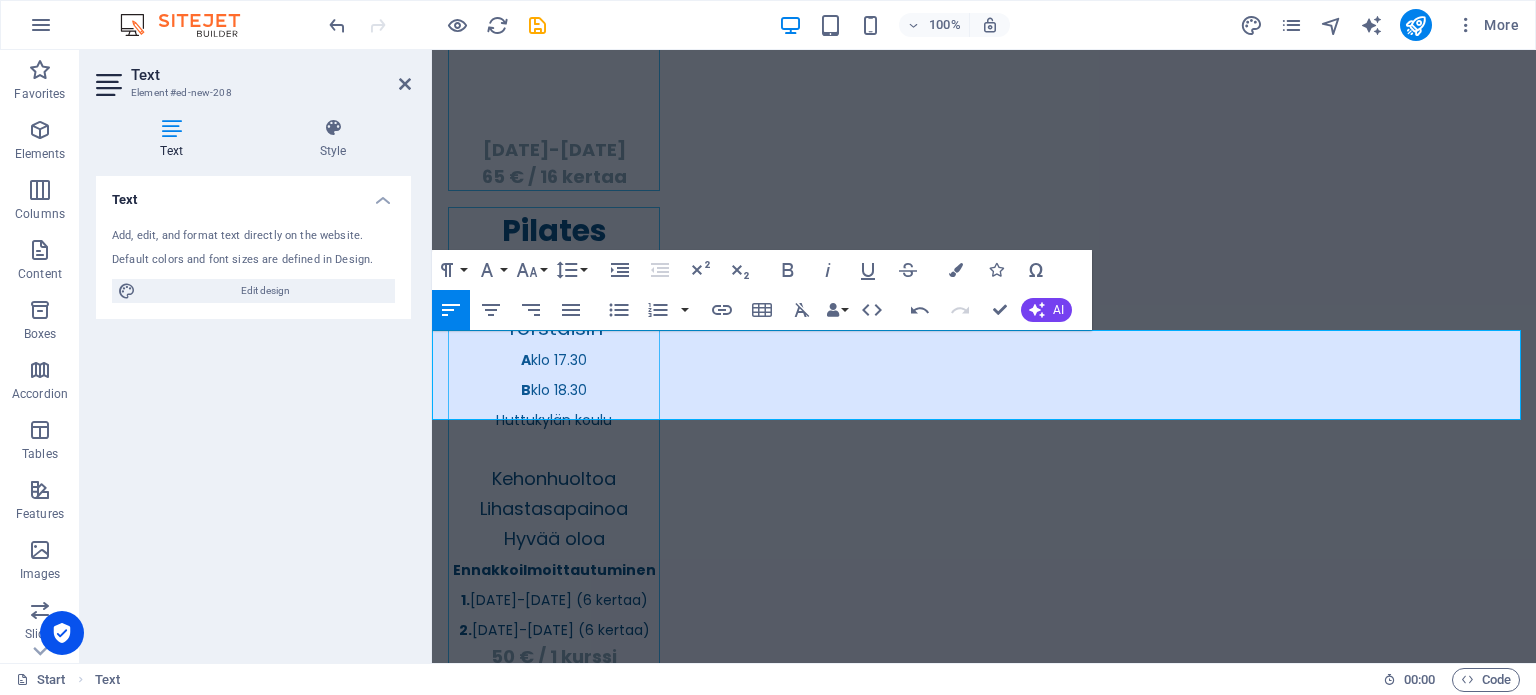scroll, scrollTop: 5760, scrollLeft: 0, axis: vertical 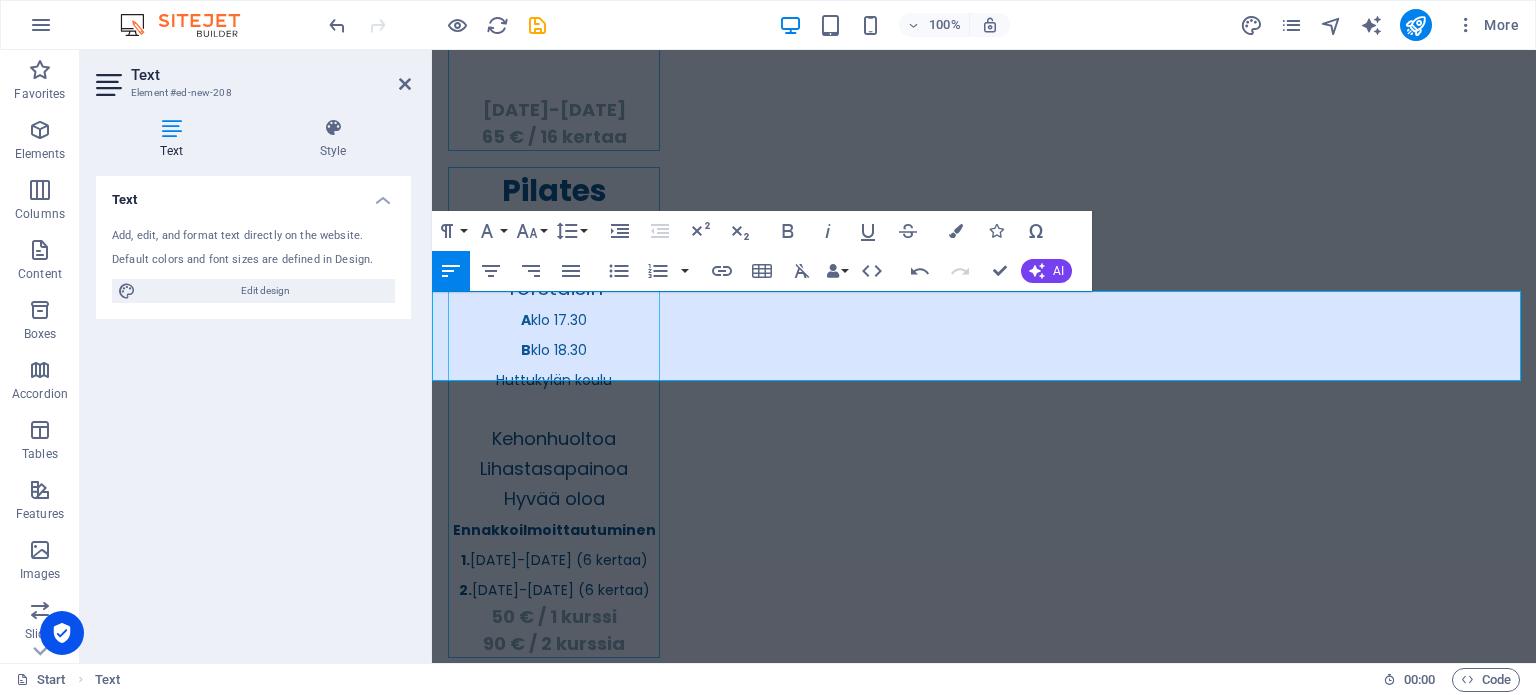 click on "Polkukarkelon retket -Smartum: 364199 -Epassi: 13929154" at bounding box center (984, 5751) 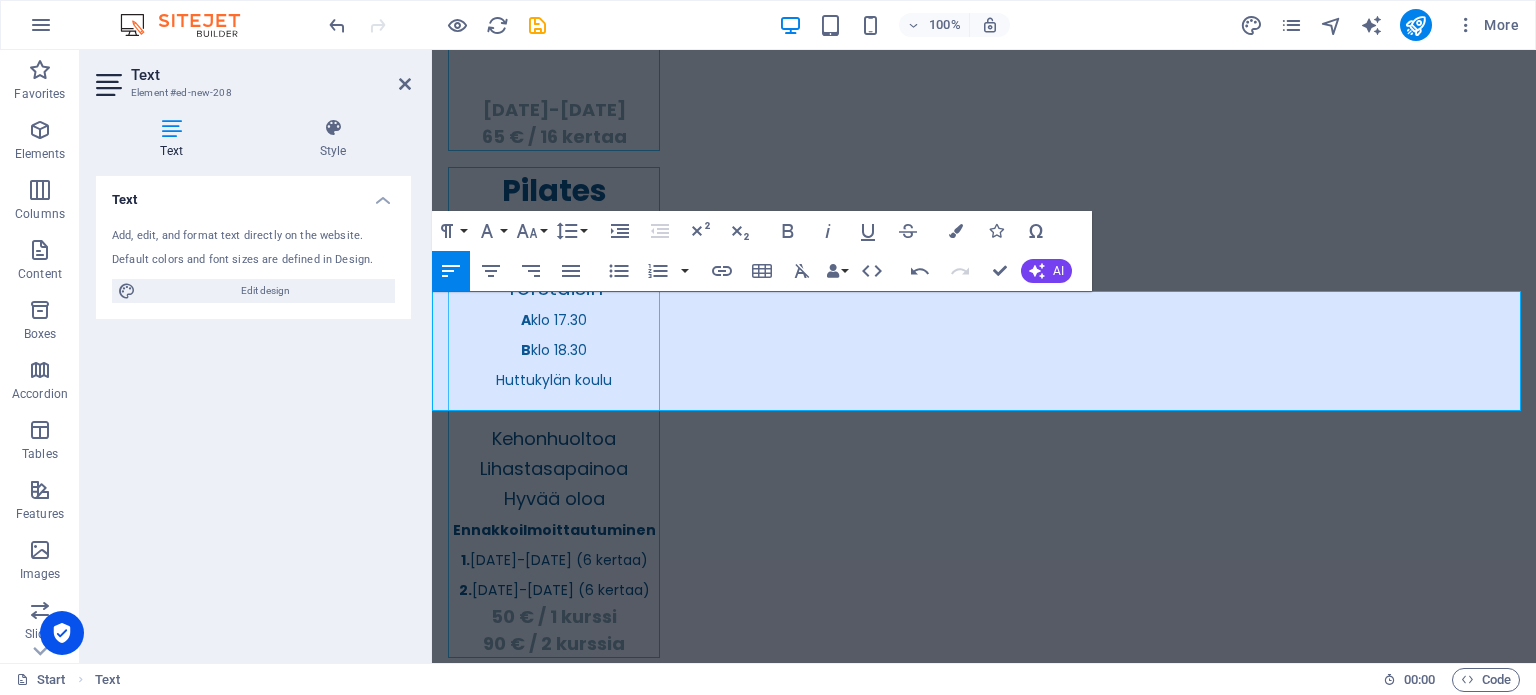 click on "-Smartum: 364199 -Epassi: 13929154" at bounding box center (984, 5781) 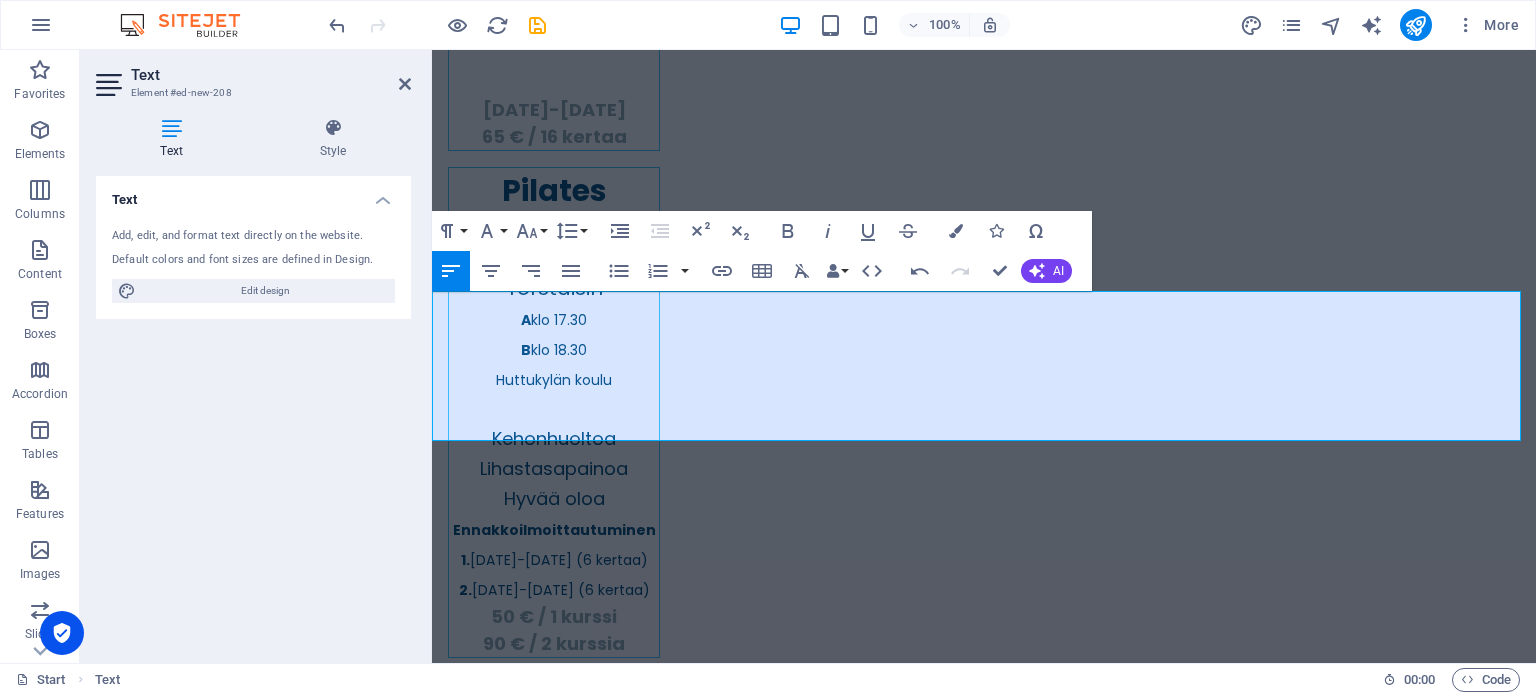 drag, startPoint x: 612, startPoint y: 428, endPoint x: 862, endPoint y: 384, distance: 253.84247 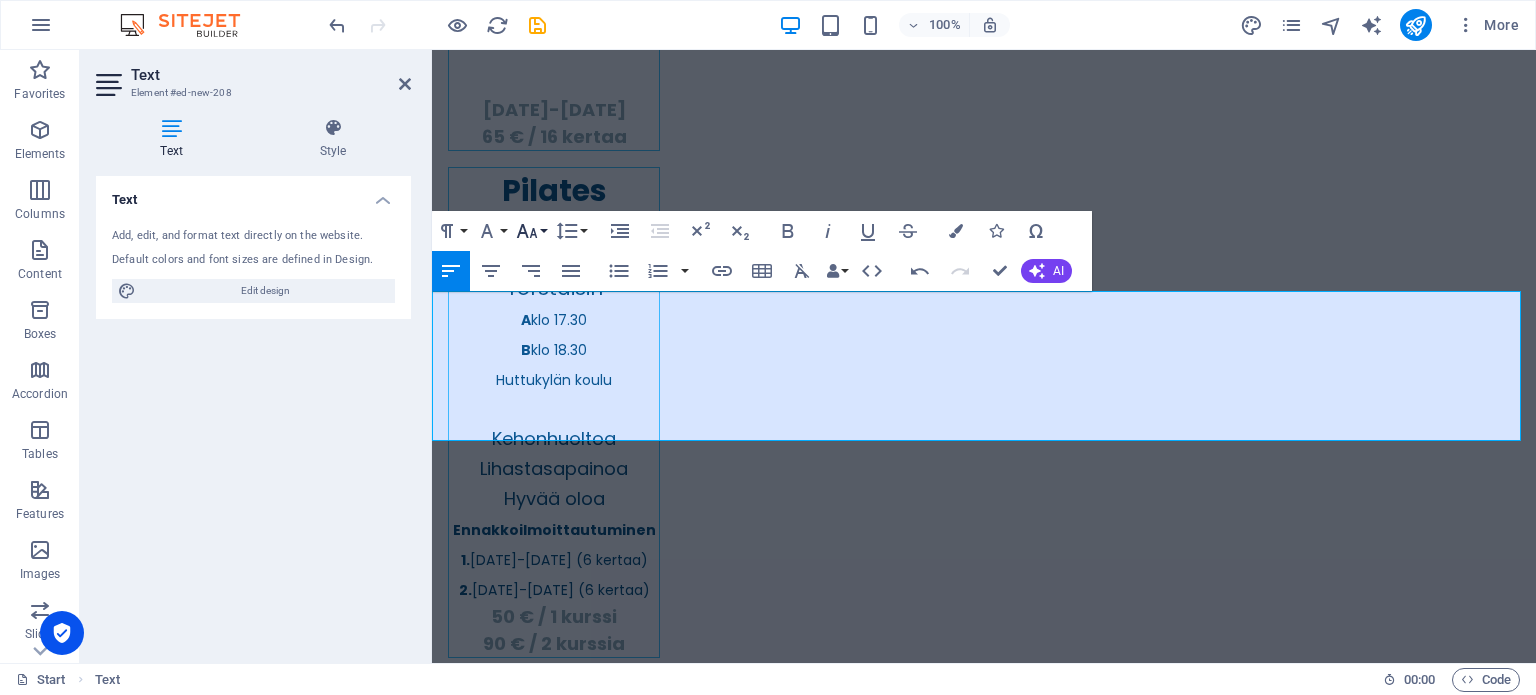 click on "Font Size" at bounding box center [531, 231] 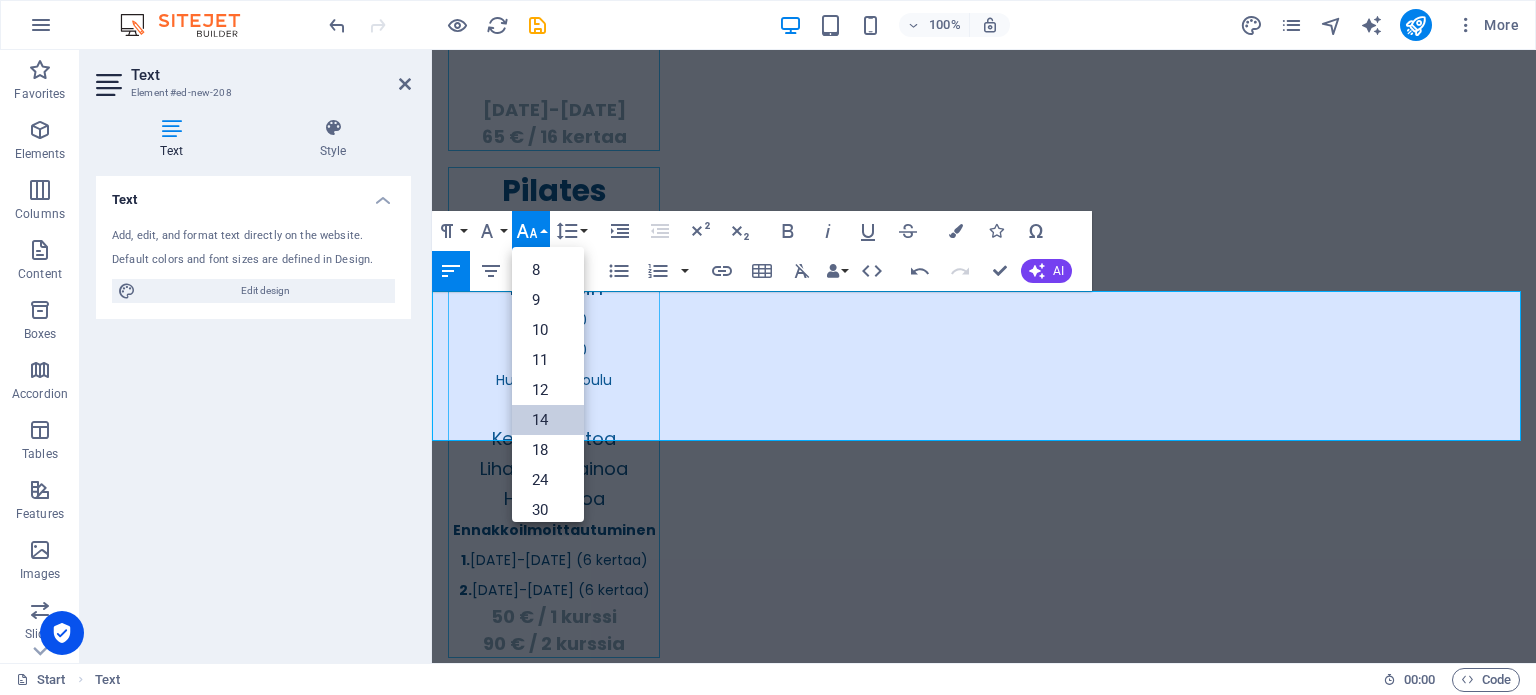 click on "14" at bounding box center (548, 420) 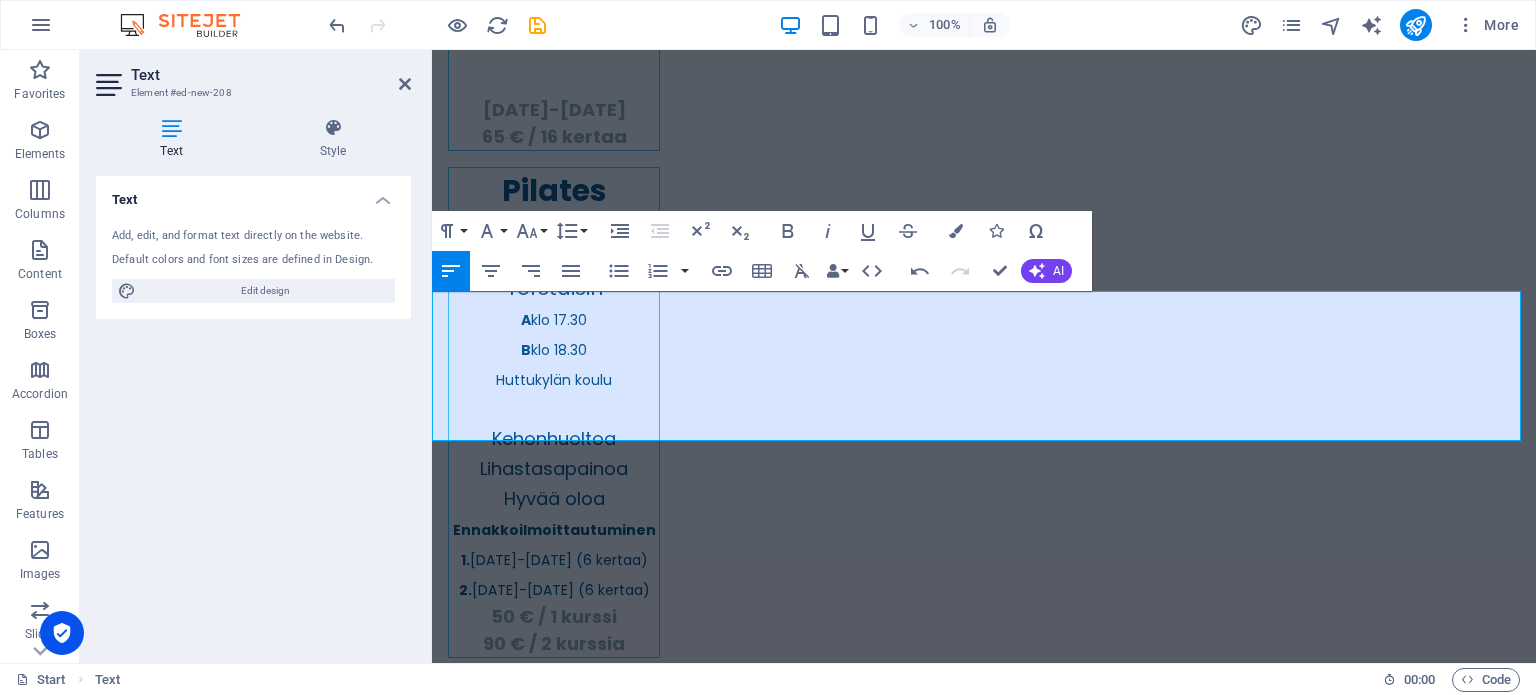 click on "-Smartum: 364199" at bounding box center (984, 5781) 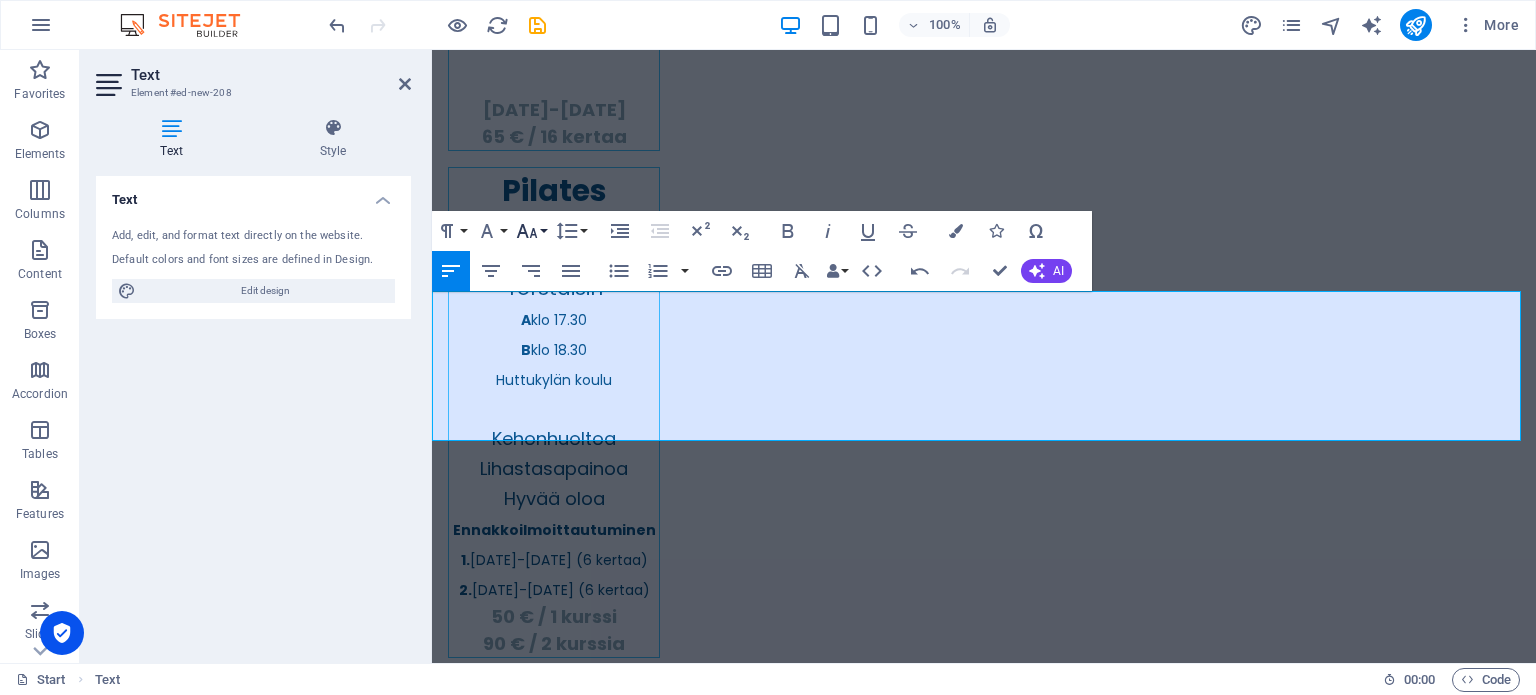 click on "Font Size" at bounding box center (531, 231) 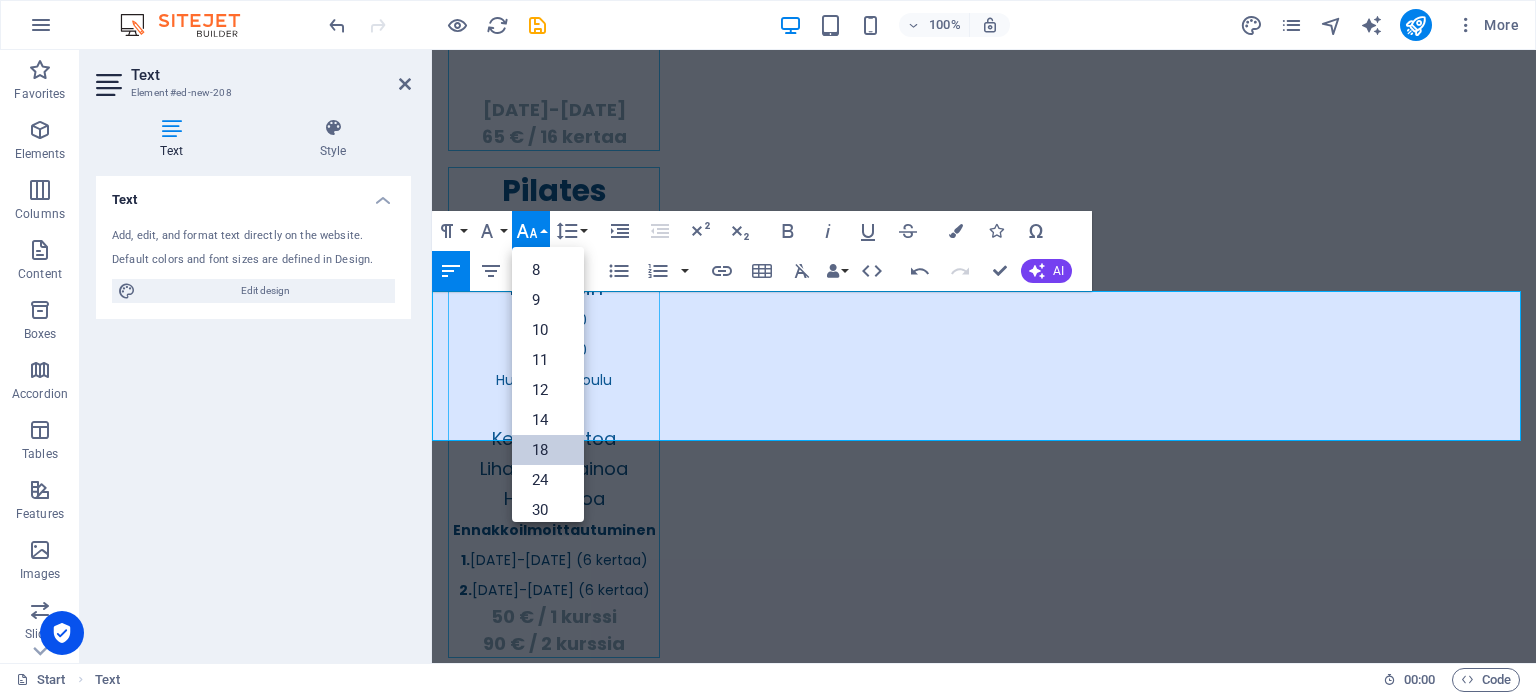 click on "18" at bounding box center (548, 450) 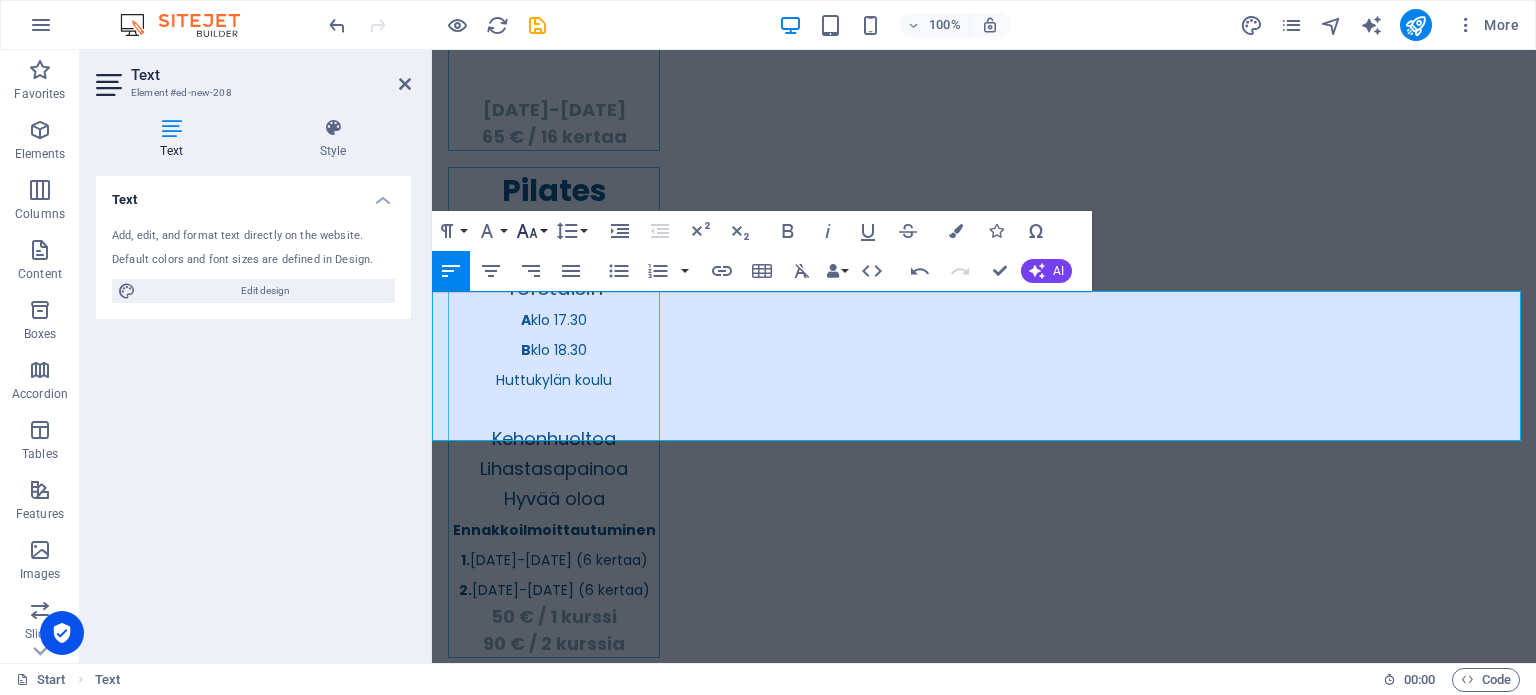 click on "Font Size" at bounding box center (531, 231) 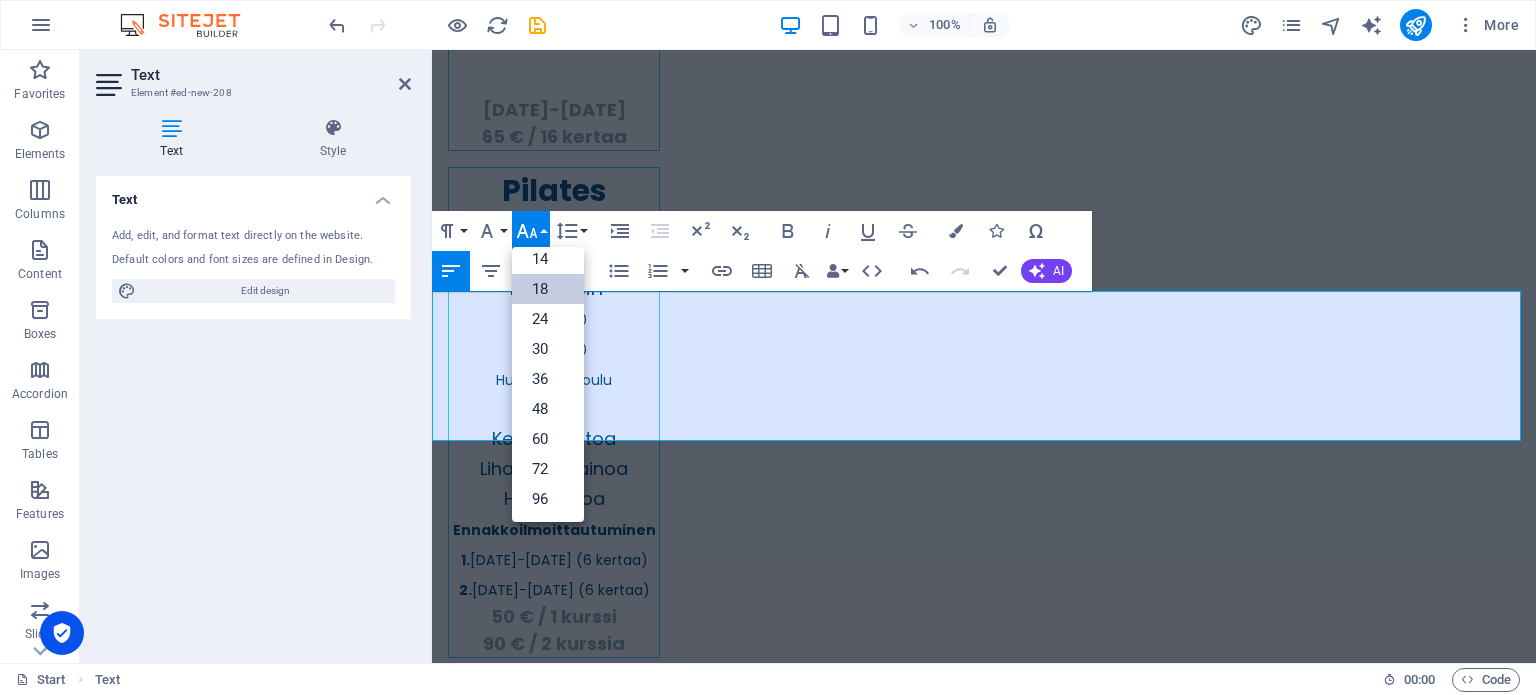 scroll, scrollTop: 160, scrollLeft: 0, axis: vertical 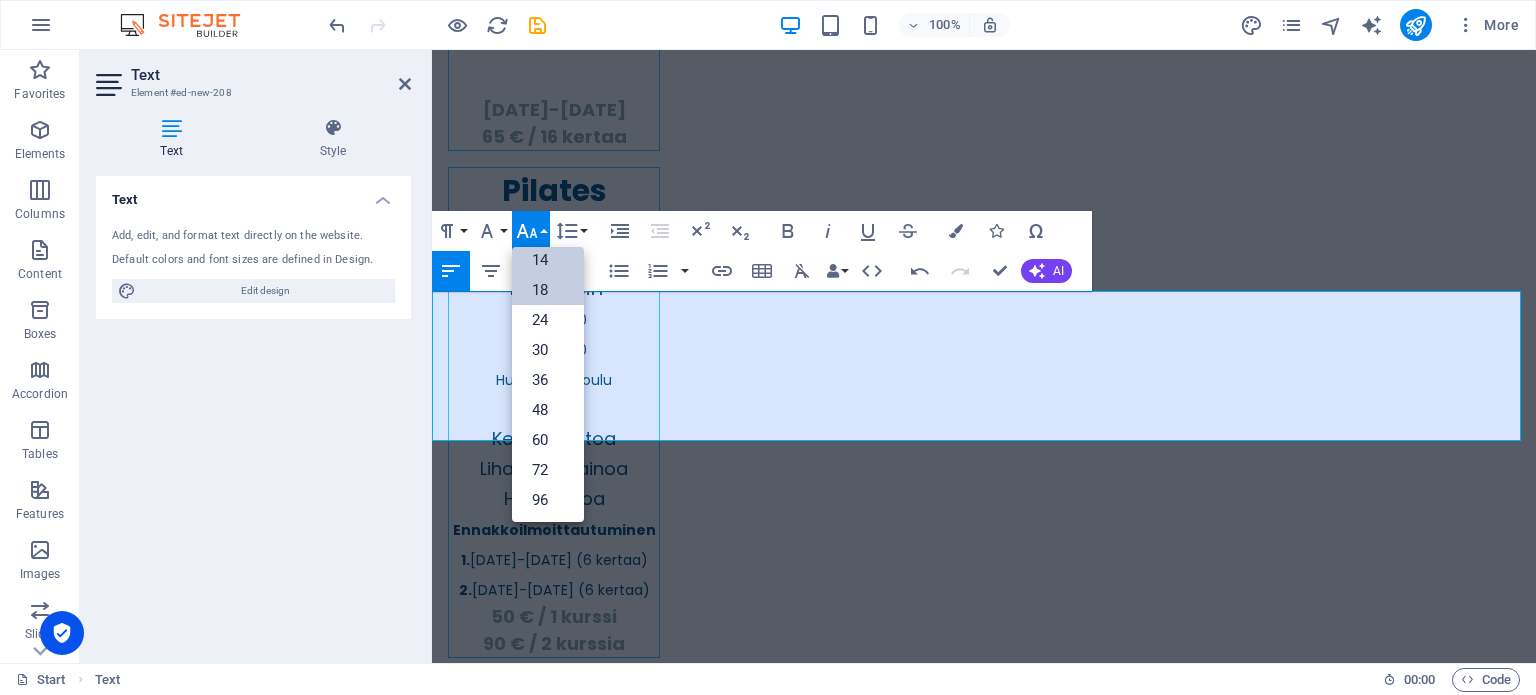 click on "14" at bounding box center (548, 260) 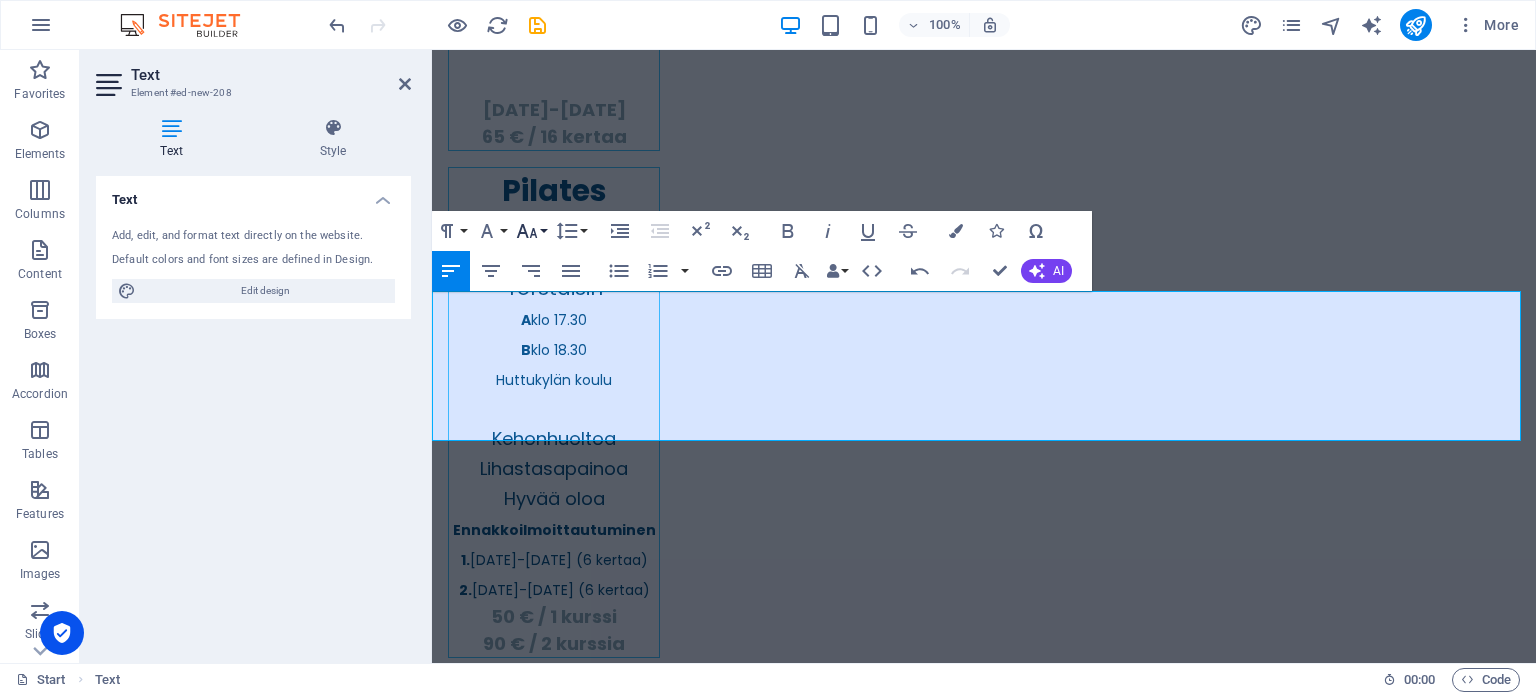 click on "Font Size" at bounding box center (531, 231) 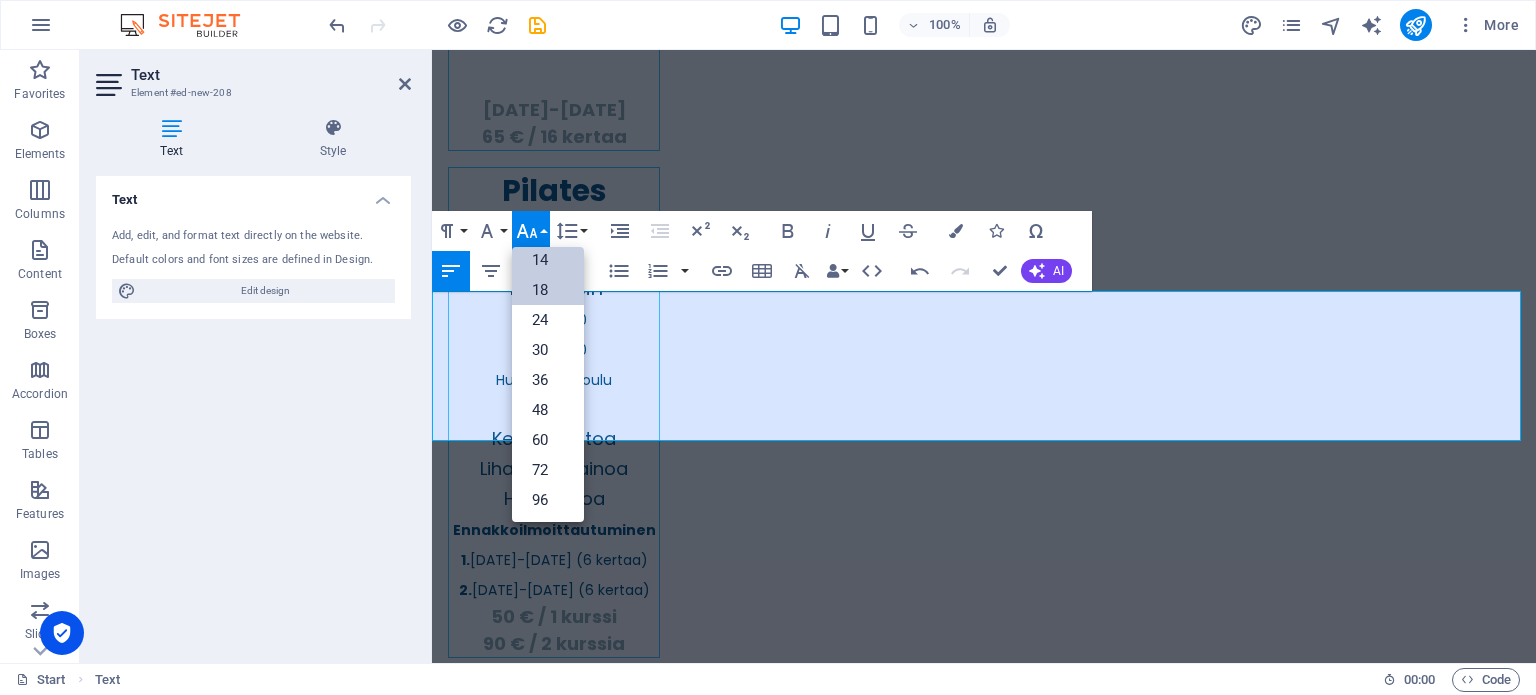 click on "18" at bounding box center (548, 290) 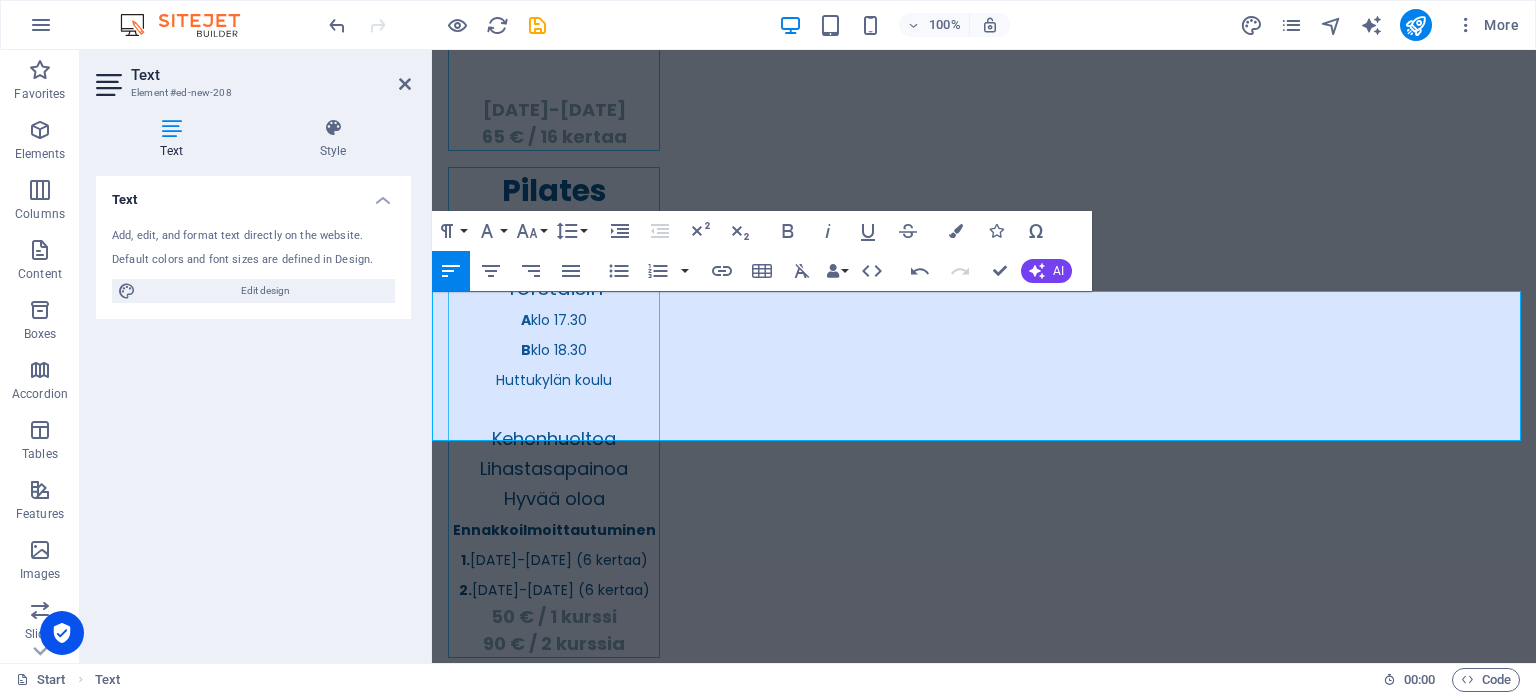 click on "-Epassi: 13929154" at bounding box center (984, 5811) 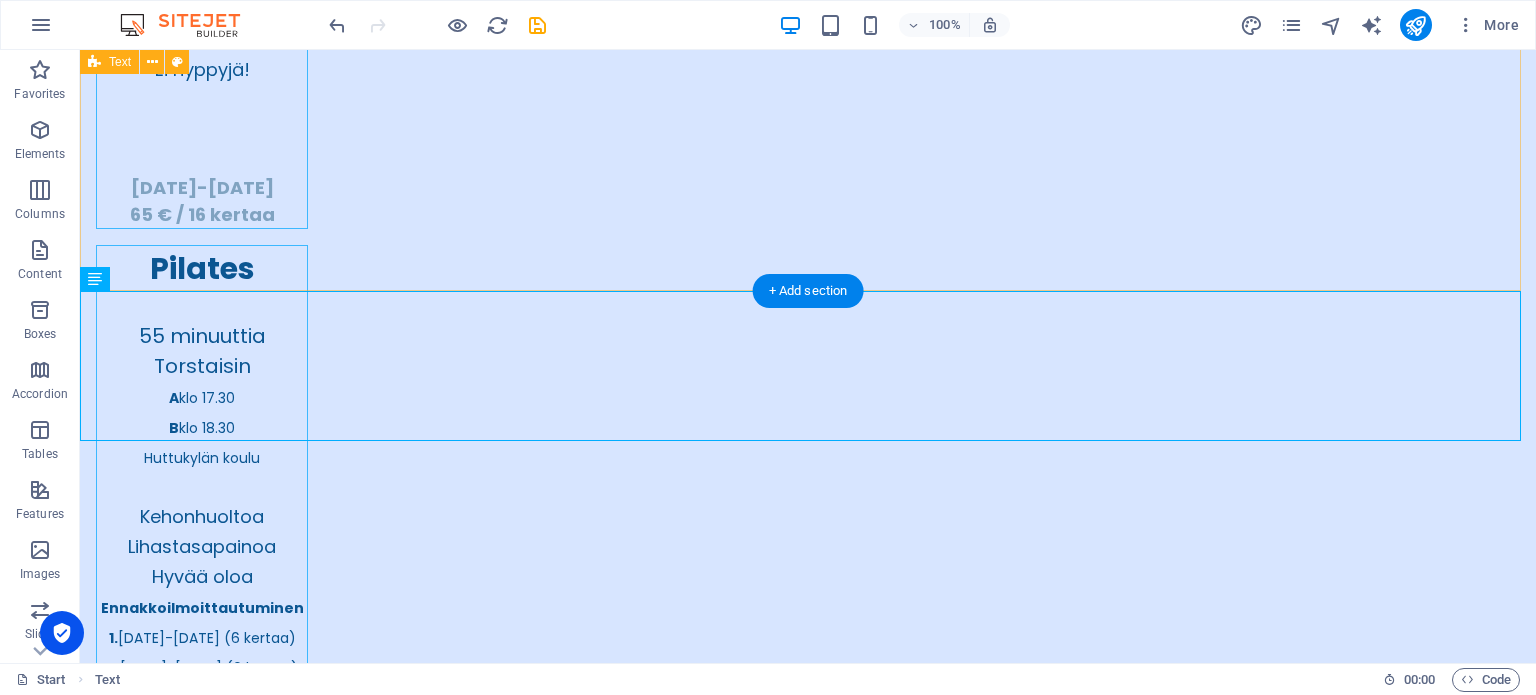 scroll, scrollTop: 5837, scrollLeft: 0, axis: vertical 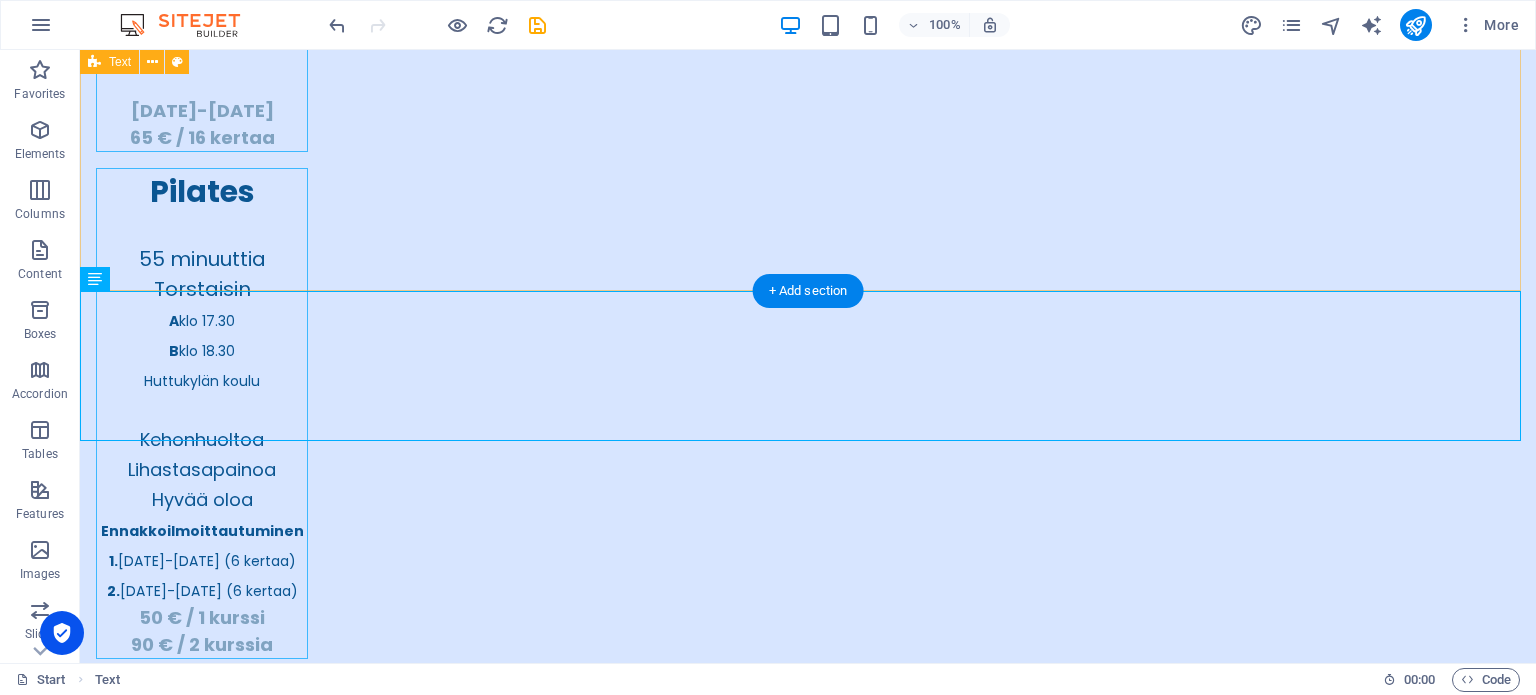drag, startPoint x: 204, startPoint y: 335, endPoint x: 199, endPoint y: 200, distance: 135.09256 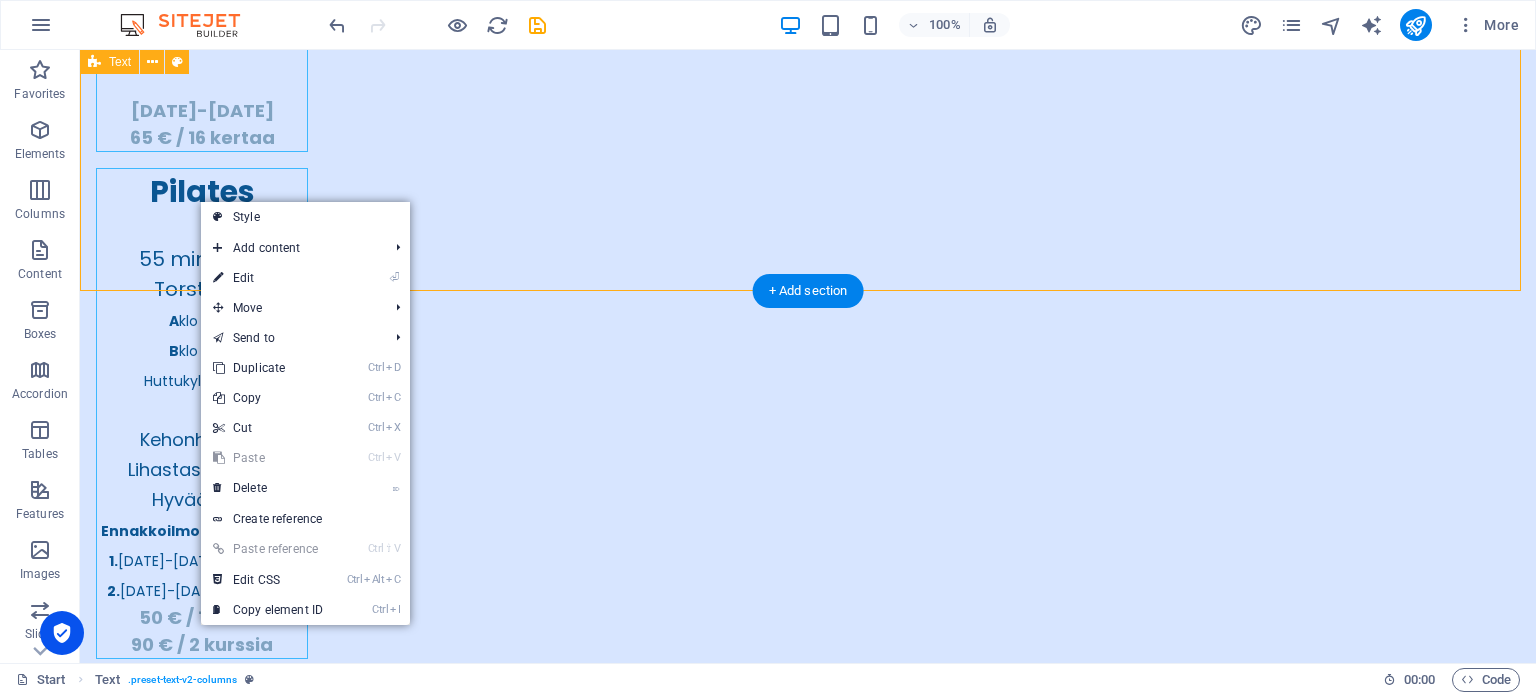 click on "Retket ja tapahtumat Kesäinen teatteriretki  [DATE] Ouluun Hupisaarten kesäteatteriin ohjelmassa musiikkikomedia  Juurihoitoa siirtolapuutarhassa Liity mukaan iloiseen retkiryhmään! Linja-autokyyditys Huttukylästä [GEOGRAPHIC_DATA] mennen tullen. Matkan varrelta voi nousta kyytiin. Soittele Sailalle 0408469323 tai viestittele 0469712992. Retken hinta 56 € (sis. lipun 40€ ja kyydityksen 16€) Aikataulu: 12.30. lähtö Huttukylästä, ajoreitti Kiimingin kautta 14.00 näytös alkaa 18.00 paluu Oulusta" at bounding box center [808, 5332] 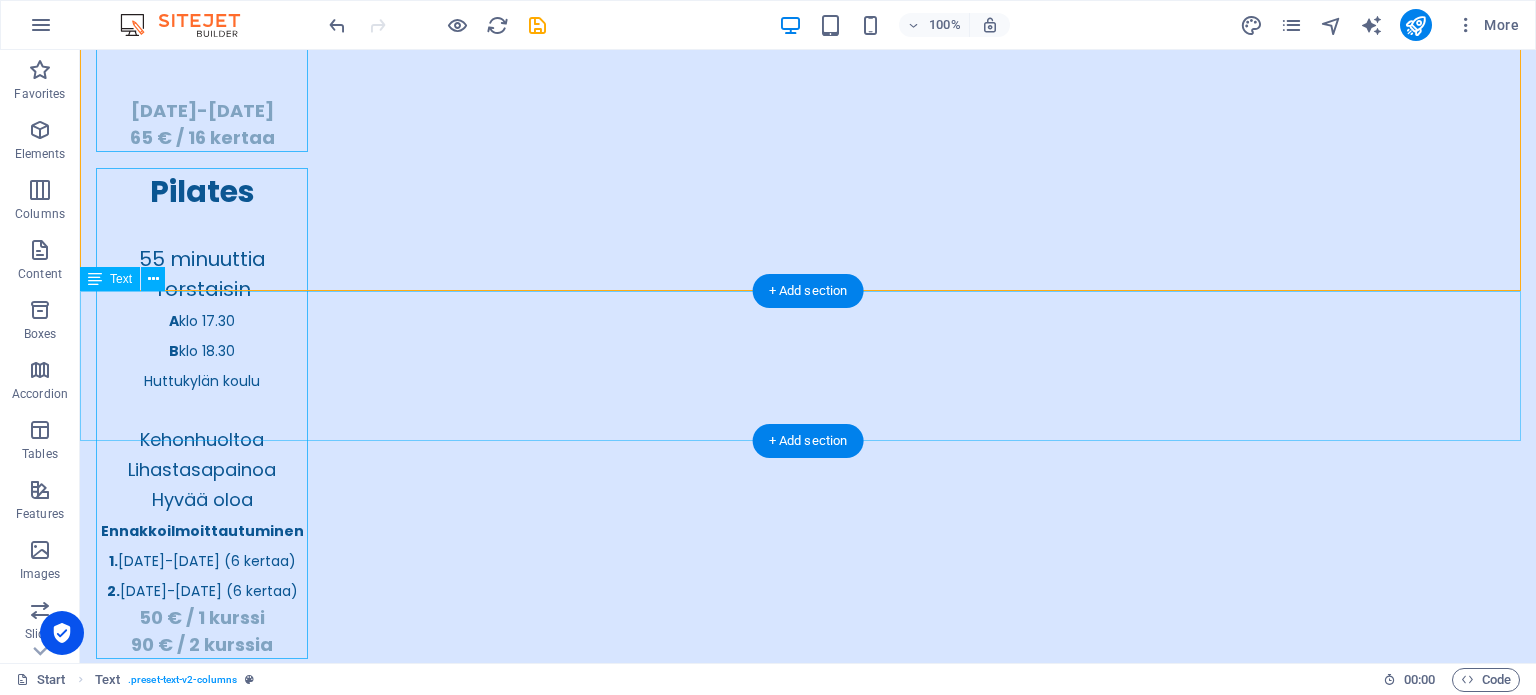 click on "Smartum ja Epassi soveltuvat maksuvälineiksi käteisen, korttimaksun tilisiirron lisäksi. Toimipistekoodit:  Polkukarkelon retket  -Smartum: 364199  -Epassi: 13929154" at bounding box center [808, 5752] 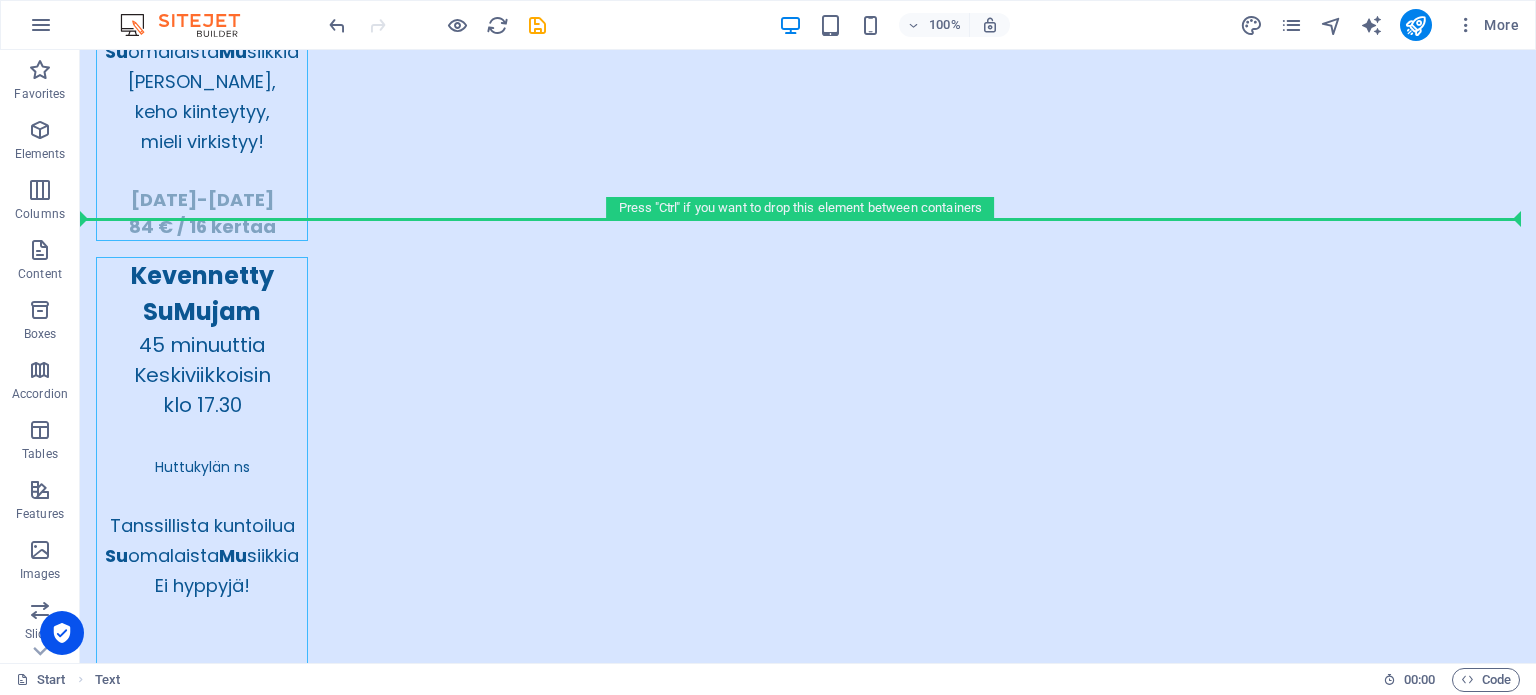 scroll, scrollTop: 5240, scrollLeft: 0, axis: vertical 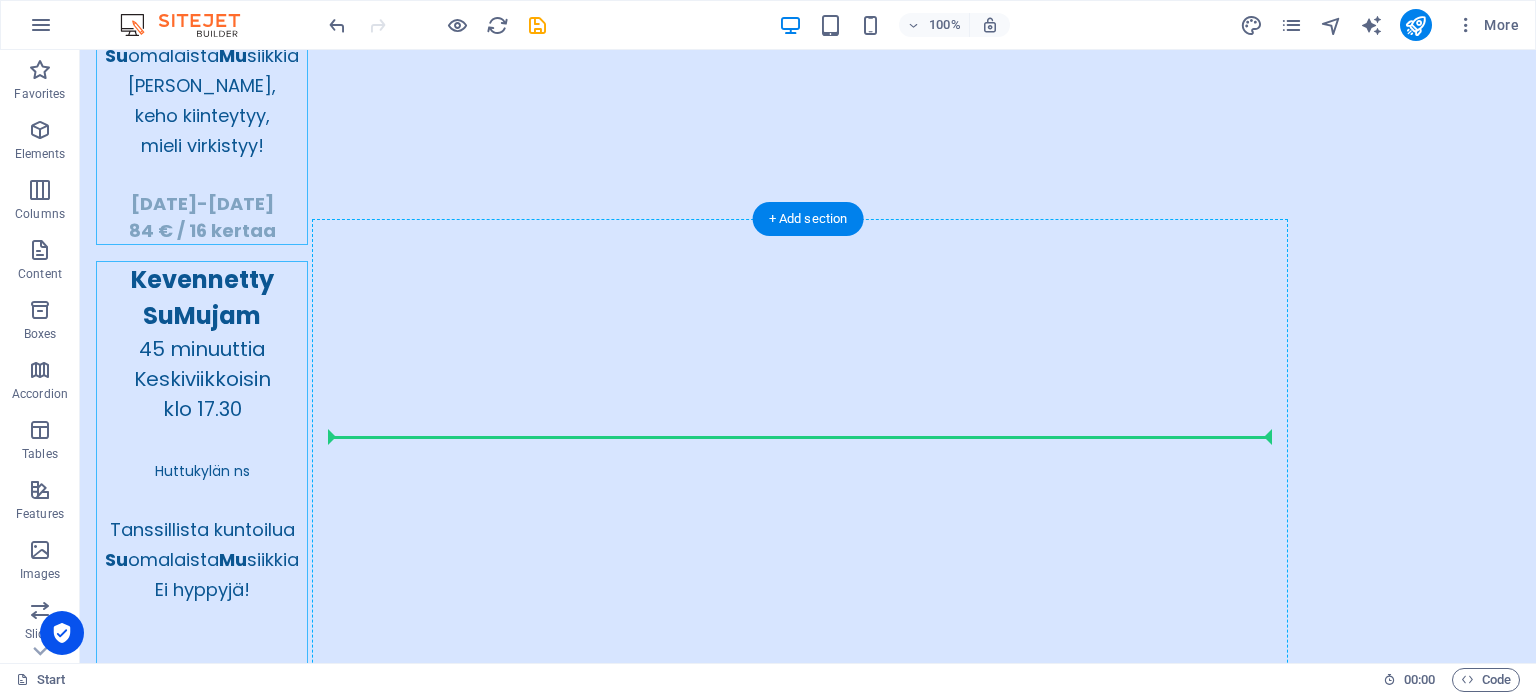 drag, startPoint x: 192, startPoint y: 332, endPoint x: 455, endPoint y: 437, distance: 283.18546 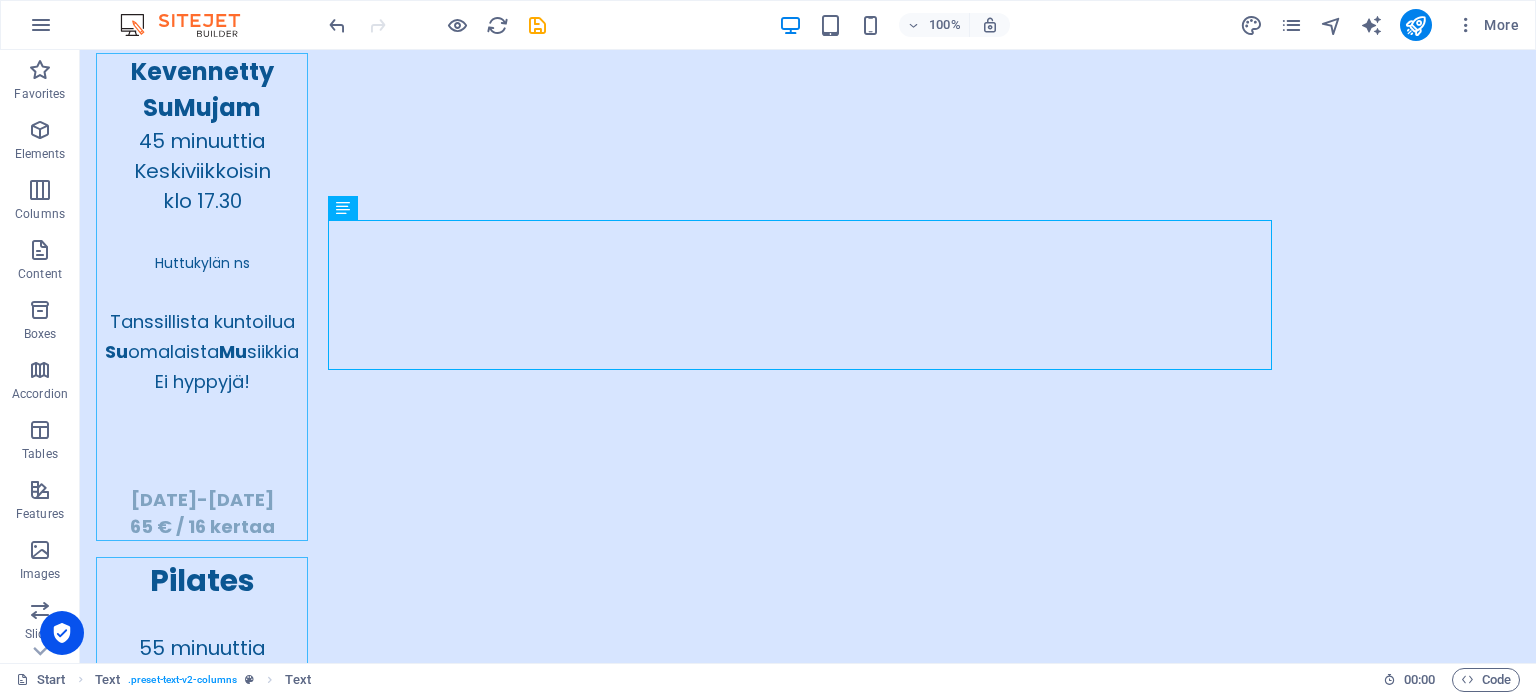 scroll, scrollTop: 5457, scrollLeft: 0, axis: vertical 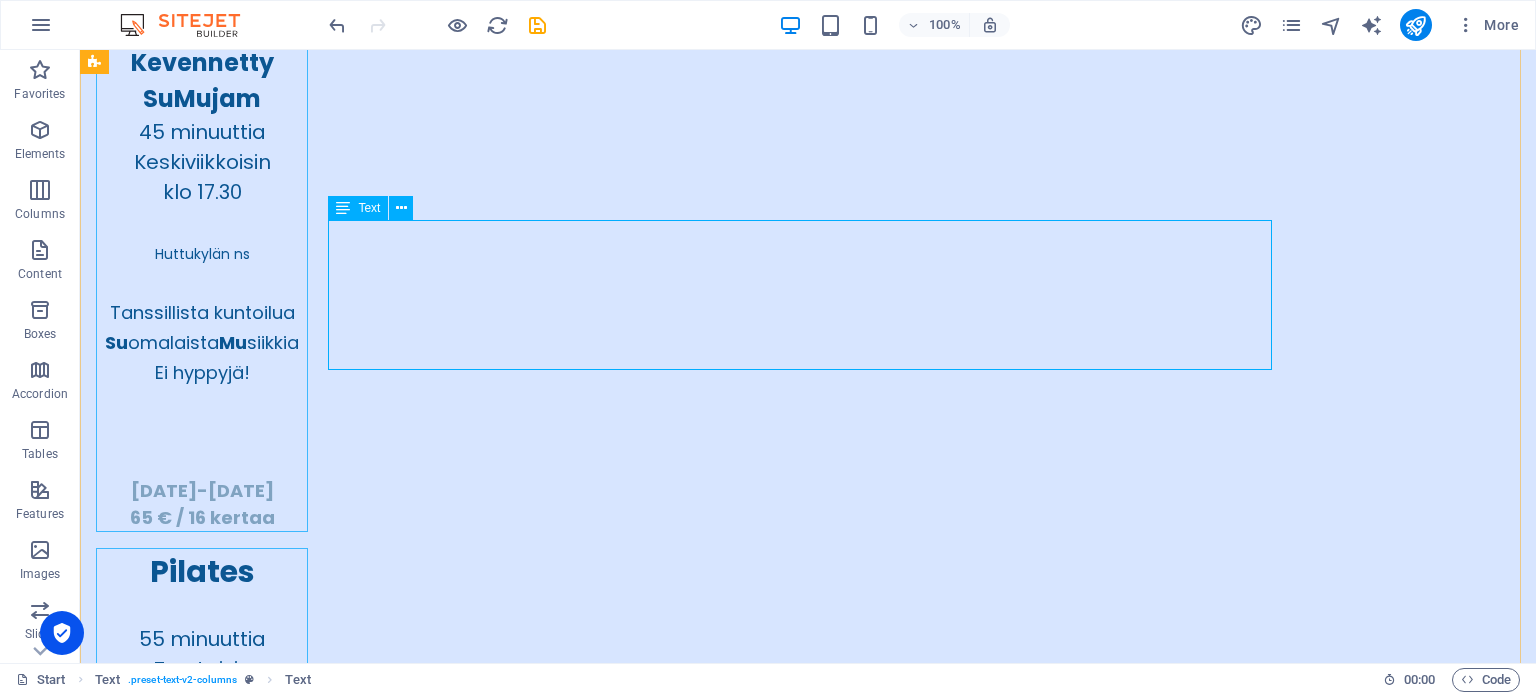 click on "Smartum ja Epassi soveltuvat maksuvälineiksi käteisen, korttimaksun tilisiirron lisäksi. Toimipistekoodit:  Polkukarkelon retket  -Smartum: 364199  -Epassi: 13929154" at bounding box center [808, 5660] 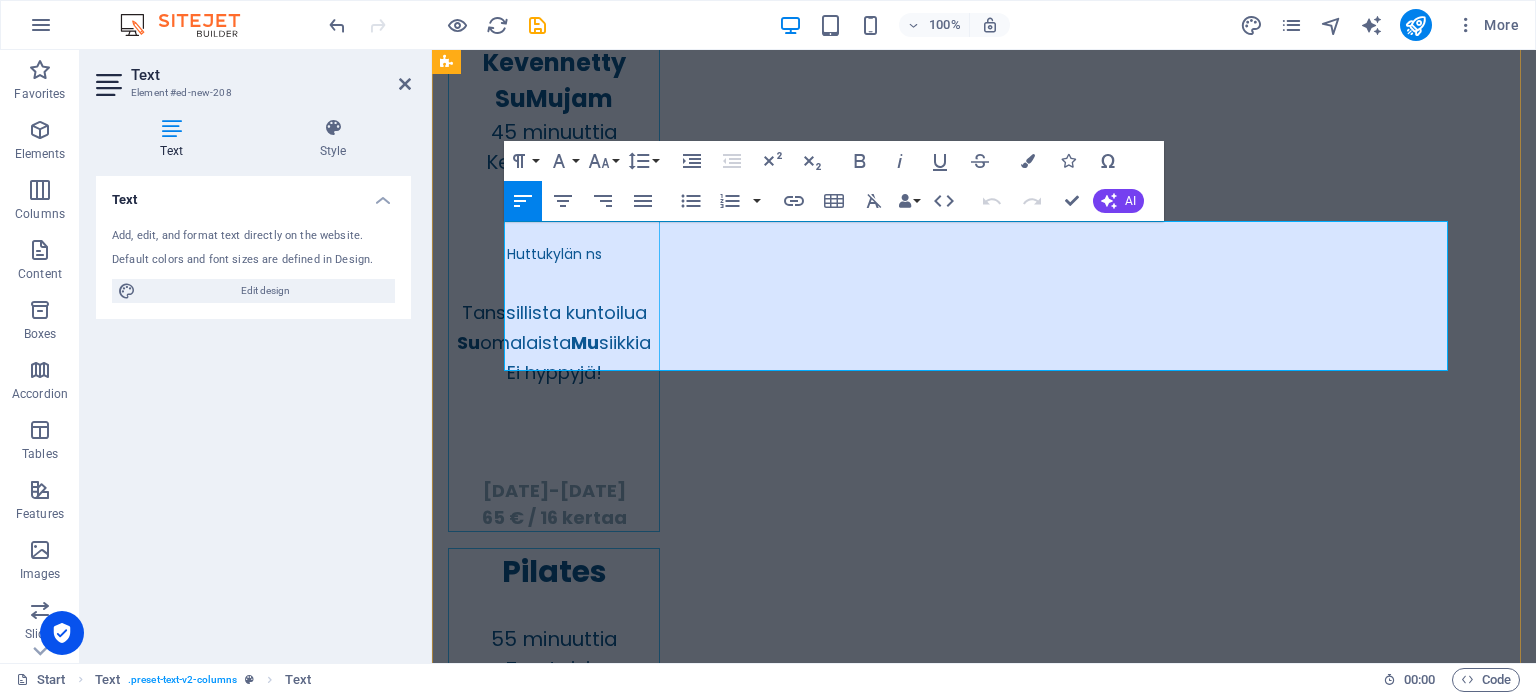 click on "Smartum ja Epassi soveltuvat maksuvälineiksi käteisen, korttimaksun tilisiirron lisäksi." at bounding box center [890, 5600] 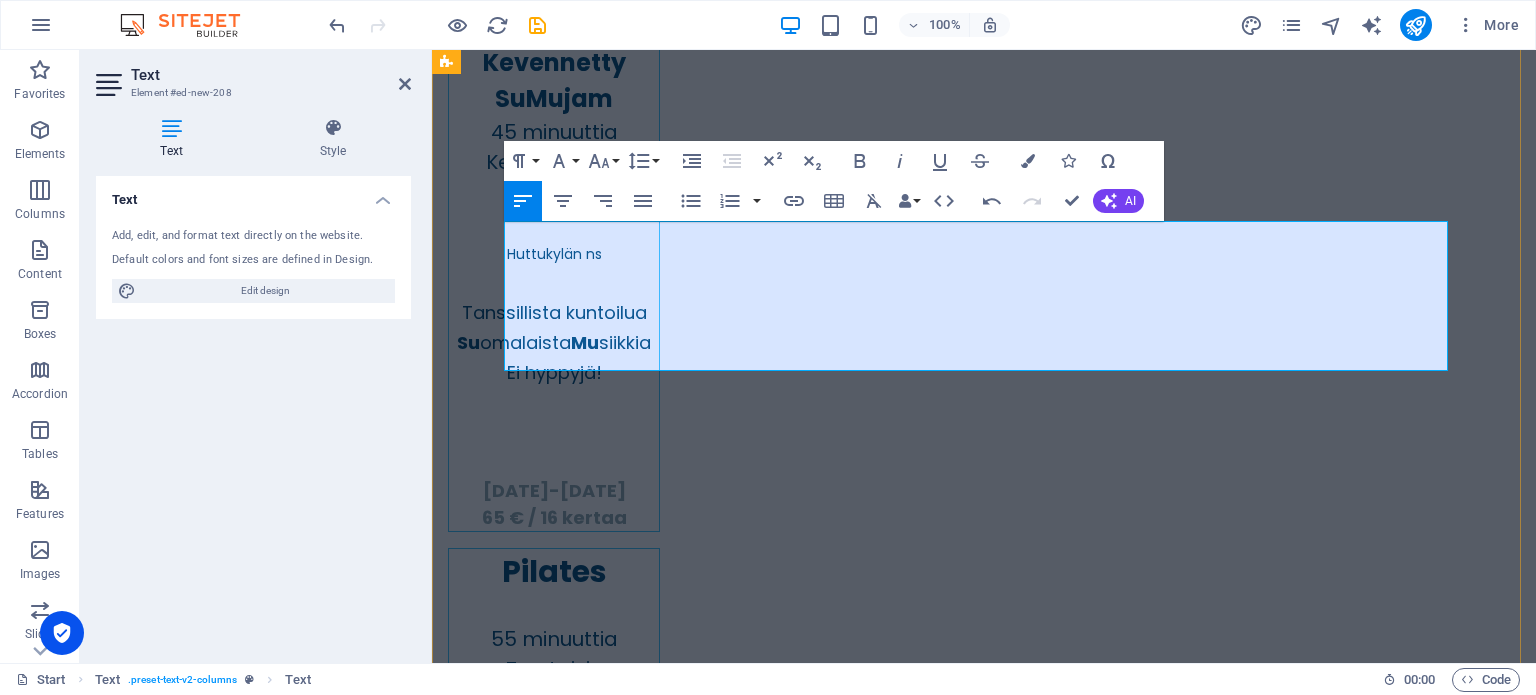 click on "-Epassi: 13929154" at bounding box center [984, 5720] 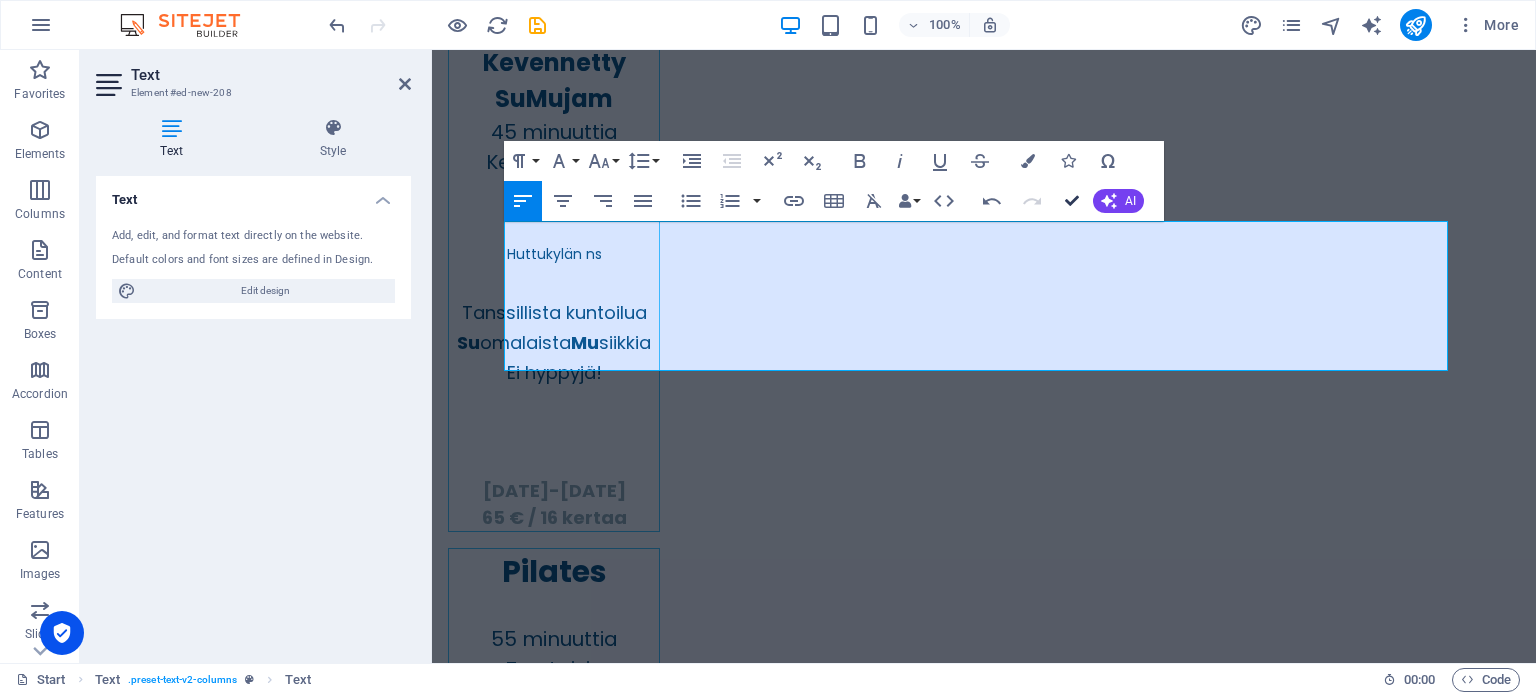 scroll, scrollTop: 5458, scrollLeft: 0, axis: vertical 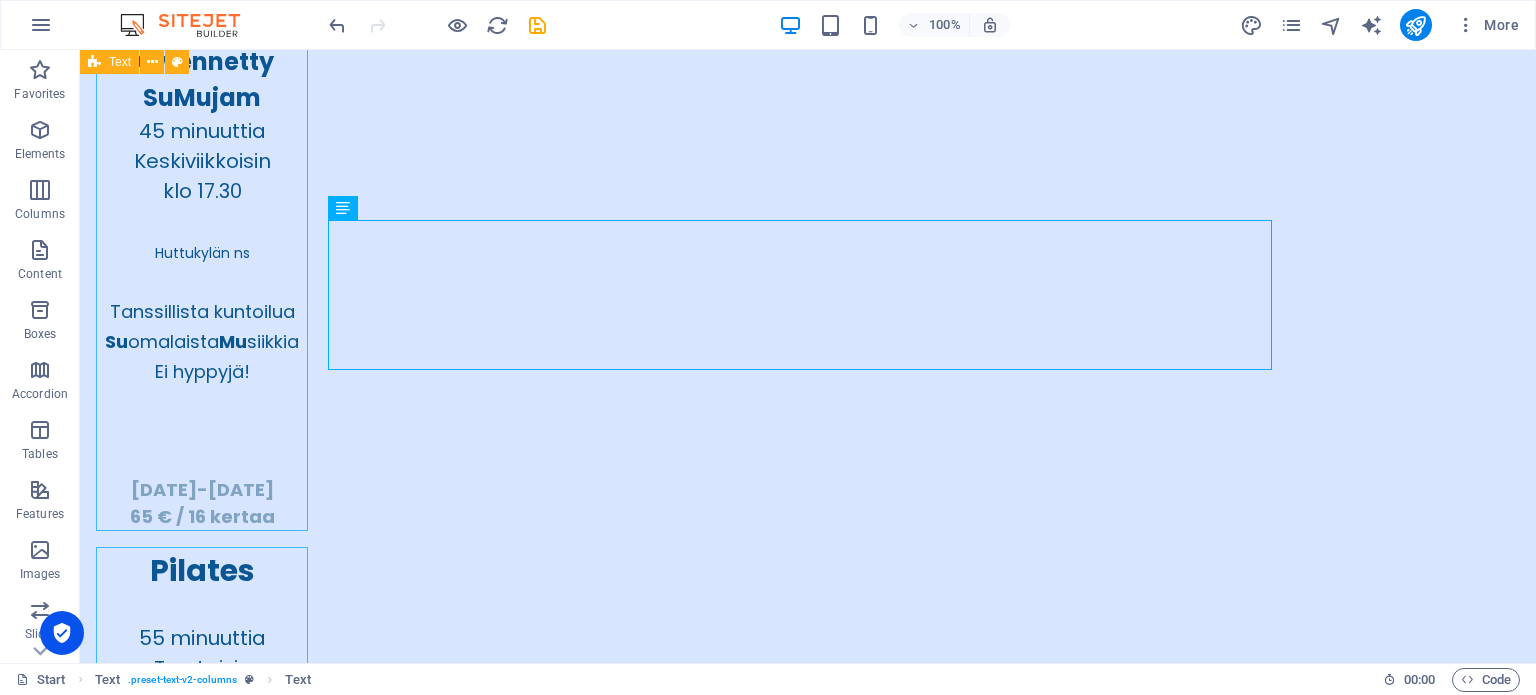 click on "Retket ja tapahtumat Smartum ja Epassi soveltuvat maksuvälineiksi käteisen, korttimaksun ja tilisiirron lisäksi. Toimipistekoodit:  Polkukarkelon retket  -Smartum: 364199  -Epassi: 13929154 Kesäinen teatteriretki  [DATE] Ouluun Hupisaarten kesäteatteriin ohjelmassa musiikkikomedia  Juurihoitoa siirtolapuutarhassa Liity mukaan iloiseen retkiryhmään! Linja-autokyyditys Huttukylästä [GEOGRAPHIC_DATA] mennen tullen. Matkan varrelta voi nousta kyytiin. Soittele Sailalle 0408469323 tai viestittele 0469712992. Retken hinta 56 € (sis. lipun 40€ ja kyydityksen 16€) Aikataulu: 12.30. lähtö Huttukylästä, ajoreitti Kiimingin kautta 14.00 näytös alkaa 18.00 paluu Oulusta" at bounding box center [808, 5786] 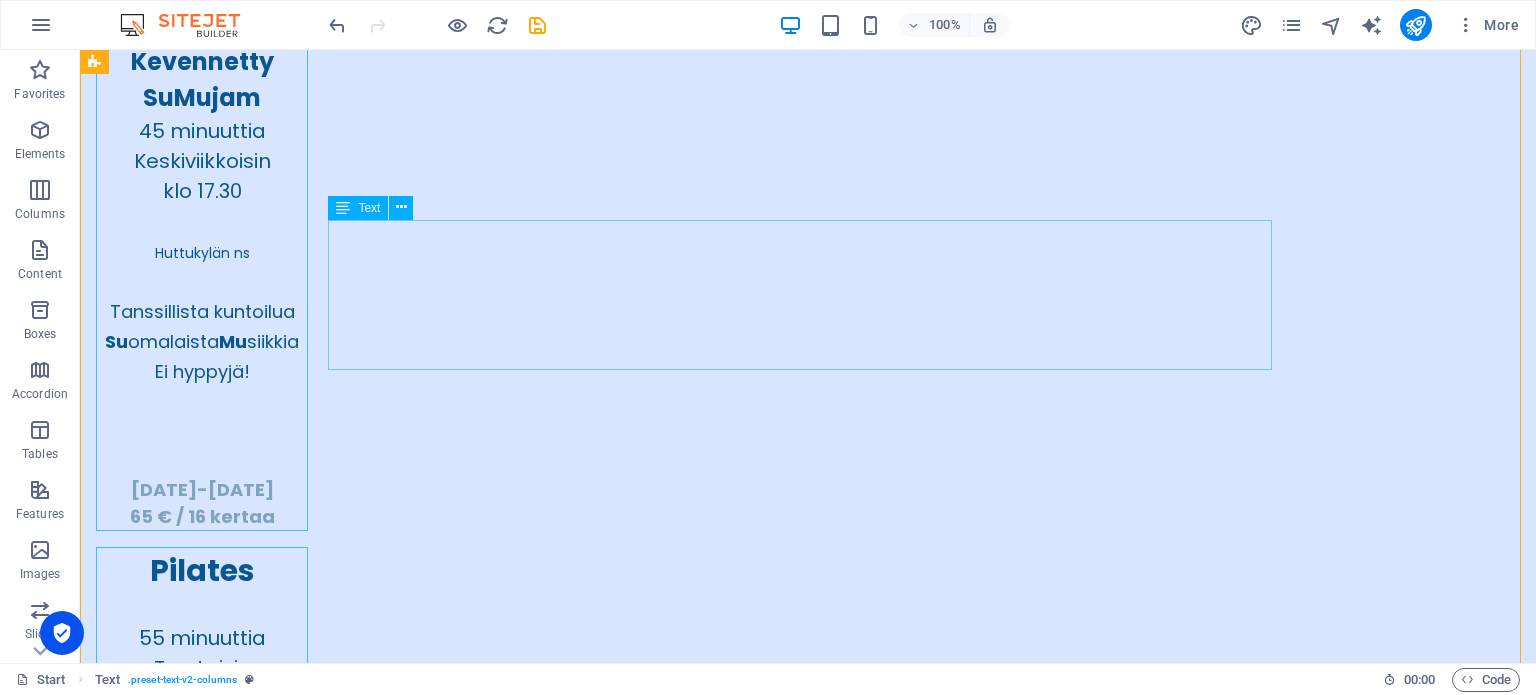 click on "Smartum ja Epassi soveltuvat maksuvälineiksi käteisen, korttimaksun ja tilisiirron lisäksi. Toimipistekoodit:  Polkukarkelon retket  -Smartum: 364199  -Epassi: 13929154" at bounding box center (808, 5659) 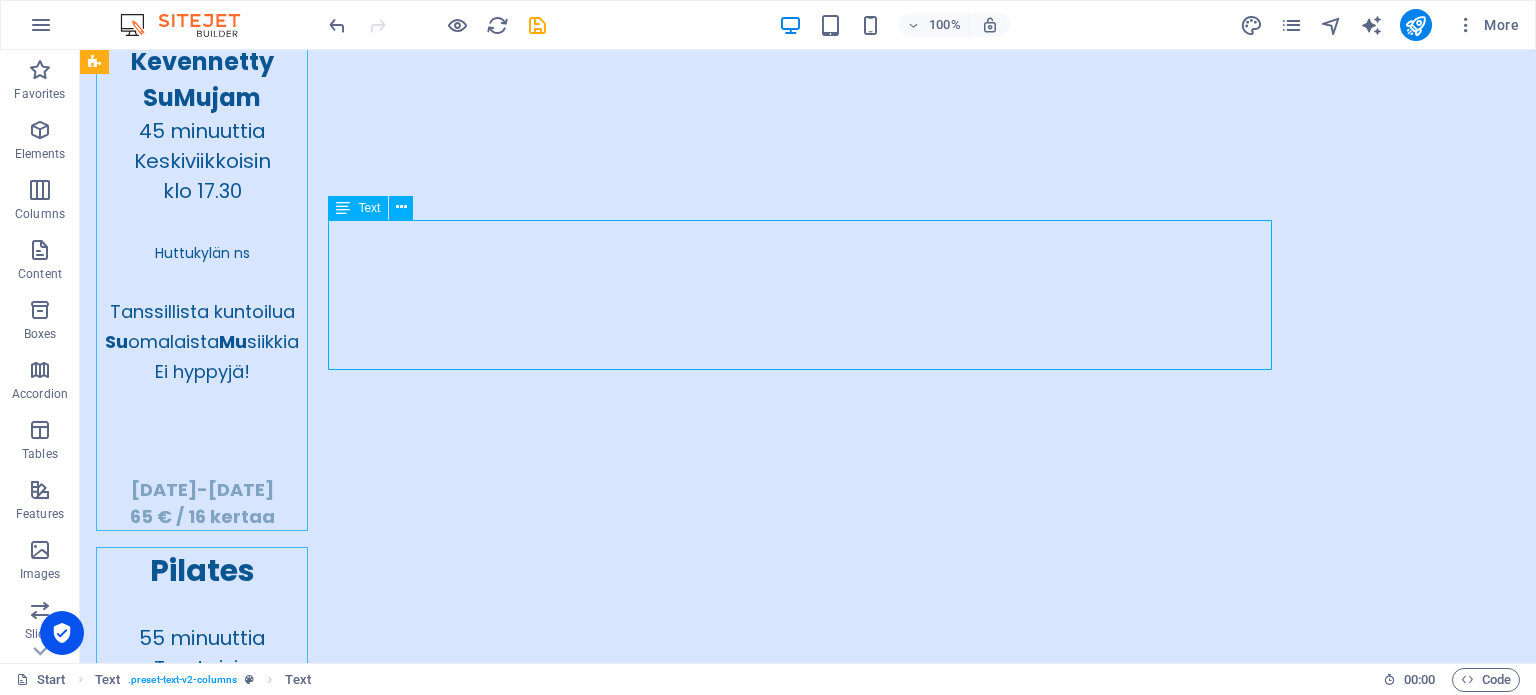 click on "Smartum ja Epassi soveltuvat maksuvälineiksi käteisen, korttimaksun ja tilisiirron lisäksi. Toimipistekoodit:  Polkukarkelon retket  -Smartum: 364199  -Epassi: 13929154" at bounding box center (808, 5659) 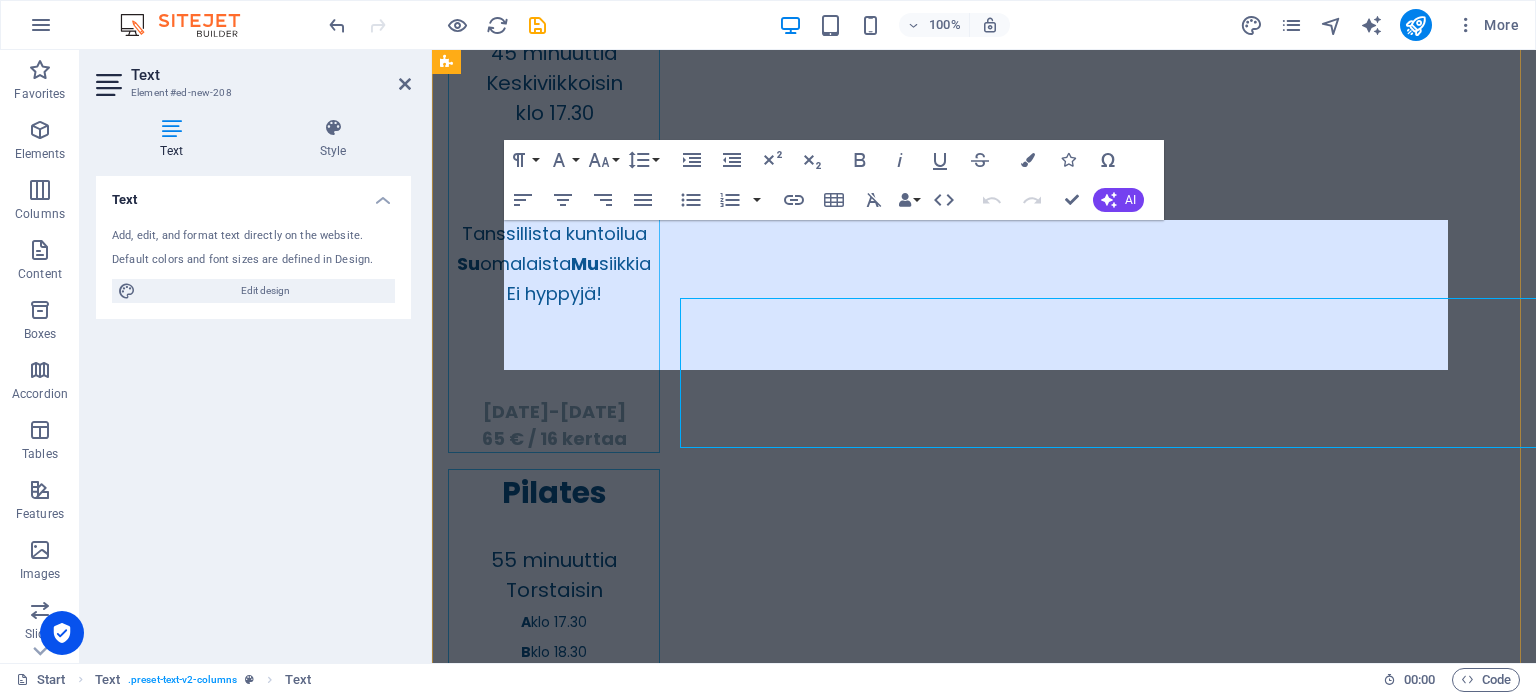 scroll, scrollTop: 5380, scrollLeft: 0, axis: vertical 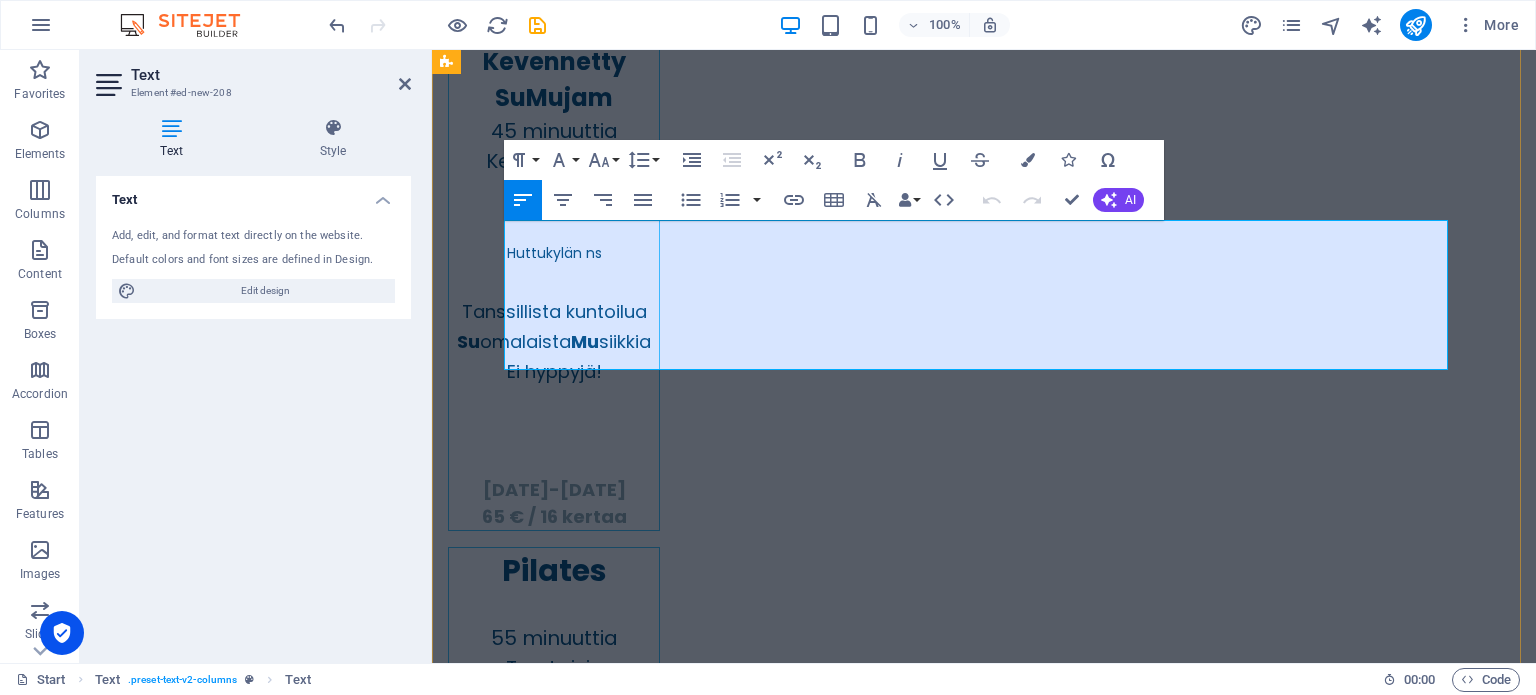 click on "-Epassi: 13929154" at bounding box center [984, 5719] 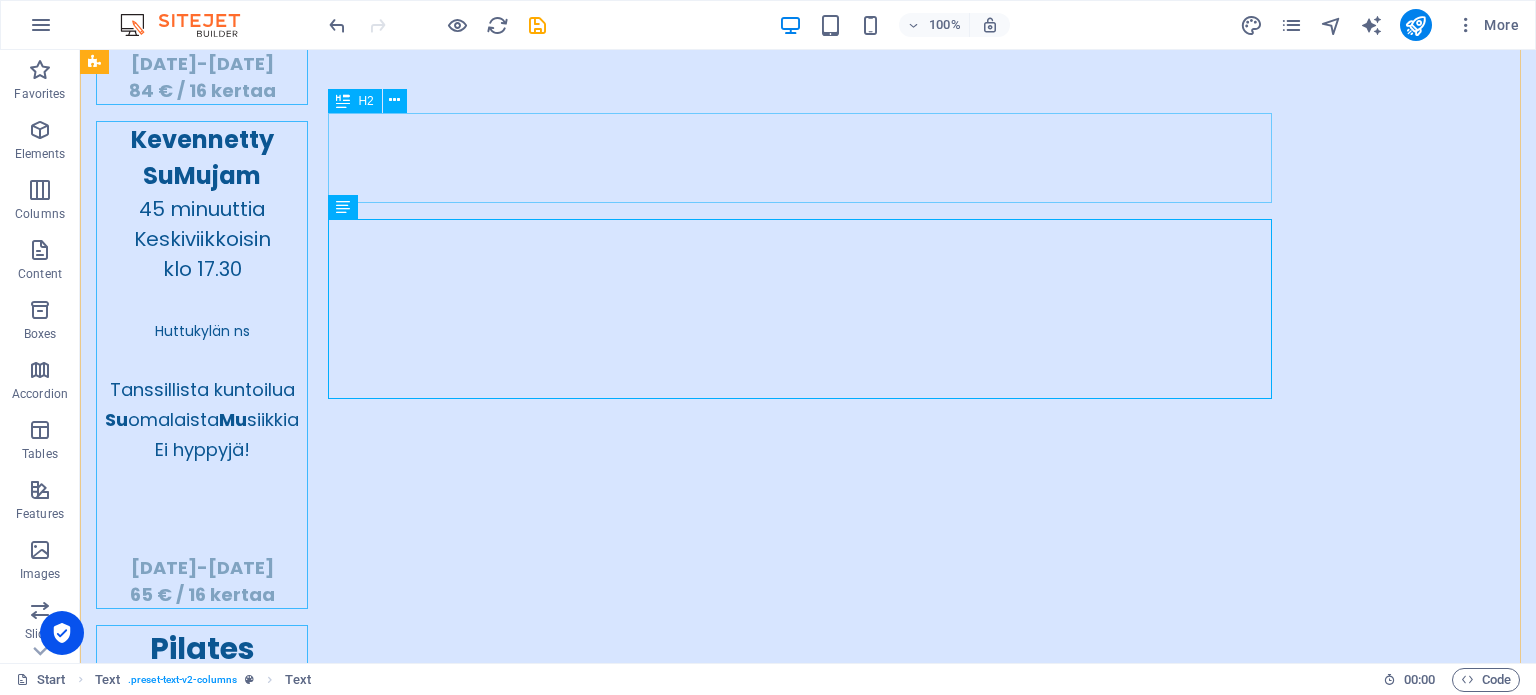 scroll, scrollTop: 5459, scrollLeft: 0, axis: vertical 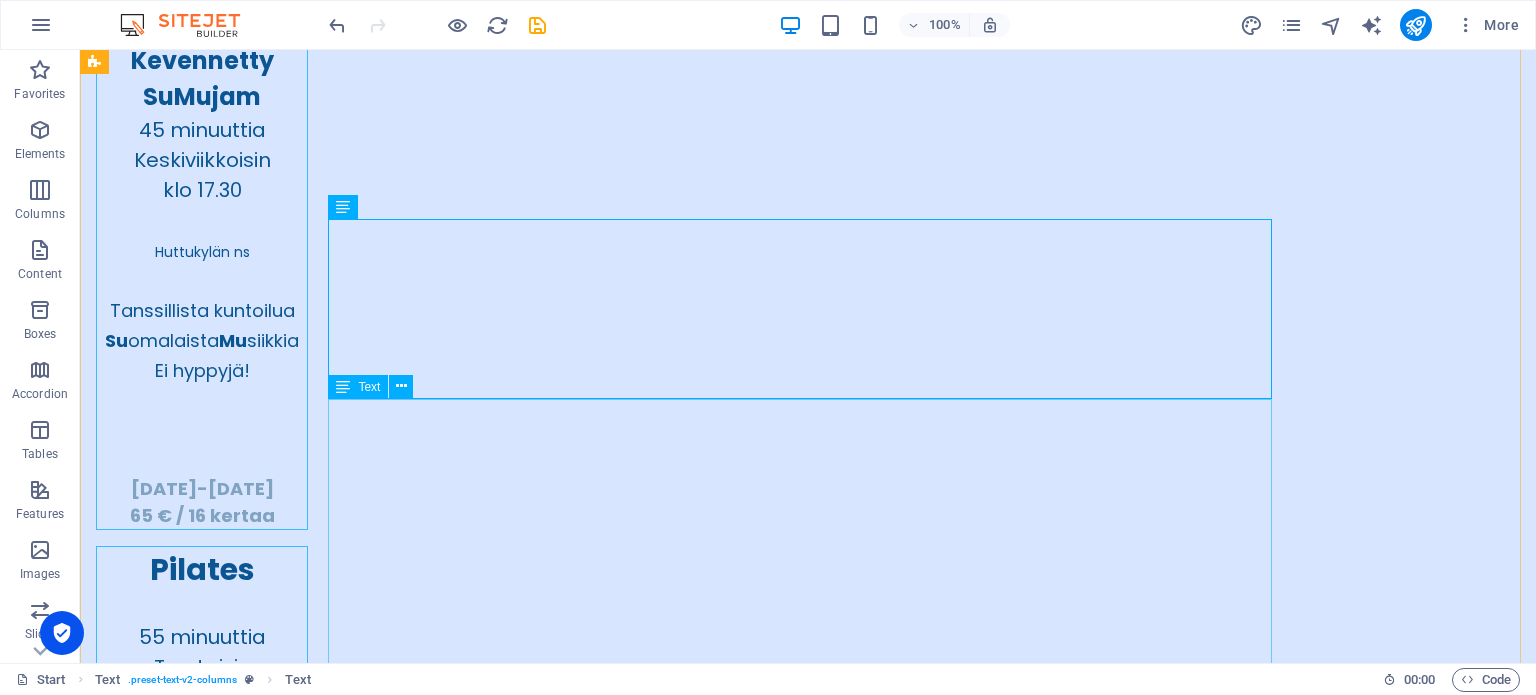 click on "Kesäinen teatteriretki  [DATE] Ouluun Hupisaarten kesäteatteriin ohjelmassa musiikkikomedia  Juurihoitoa siirtolapuutarhassa Liity mukaan iloiseen retkiryhmään! Linja-autokyyditys Huttukylästä [GEOGRAPHIC_DATA] mennen tullen. Matkan varrelta voi nousta kyytiin. Soittele Sailalle 0408469323 tai viestittele 0469712992. Retken hinta 56 € (sis. lipun 40€ ja kyydityksen 16€) Aikataulu: 12.30. lähtö Huttukylästä, ajoreitti Kiimingin kautta 14.00 näytös alkaa 18.00 paluu Oulusta" at bounding box center (808, 5943) 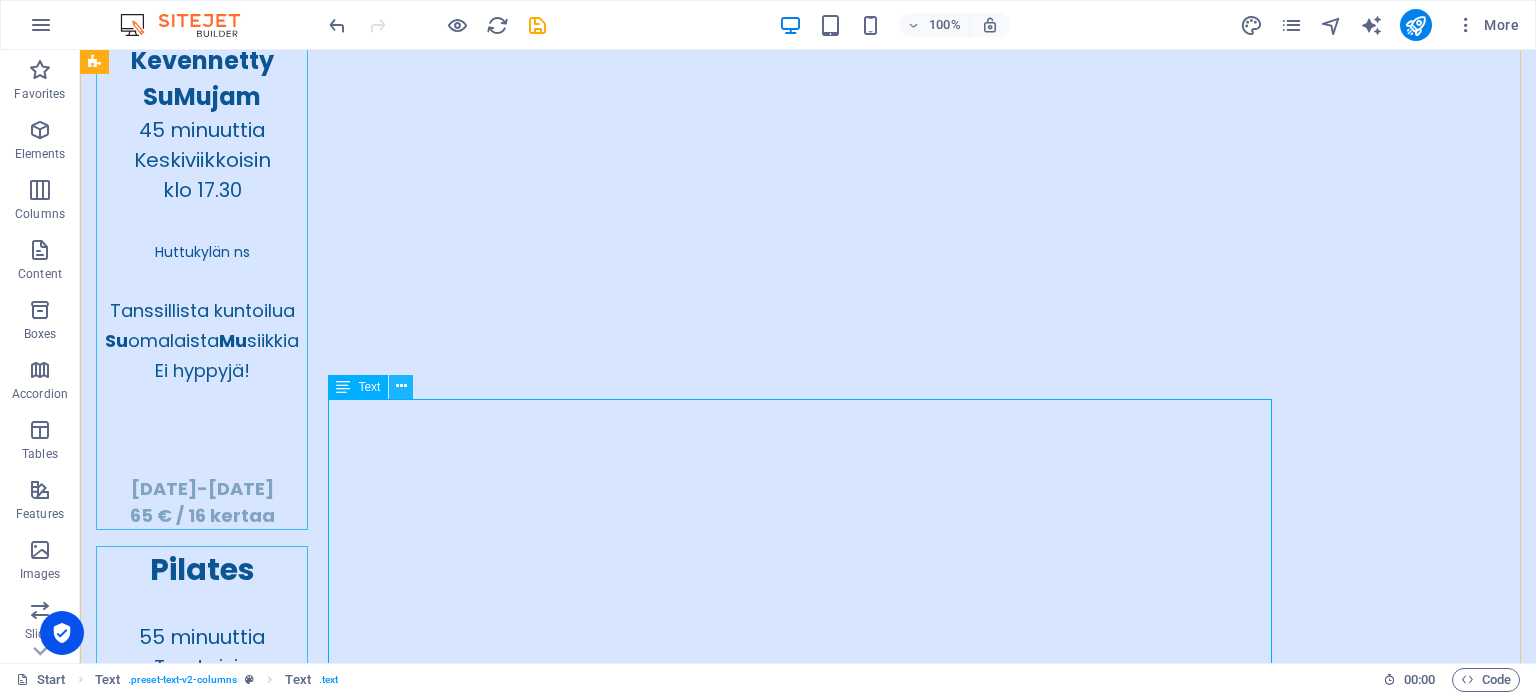 click at bounding box center [401, 386] 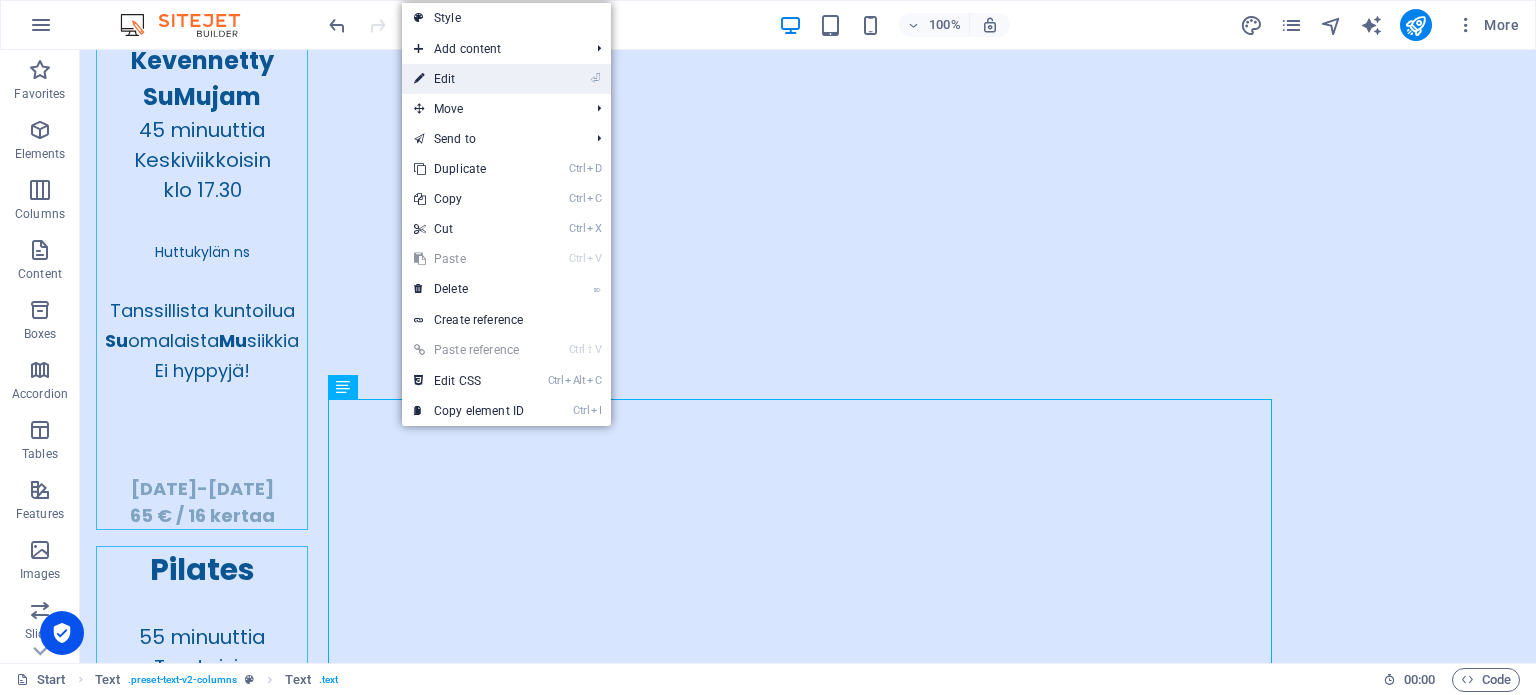 click on "⏎  Edit" at bounding box center (469, 79) 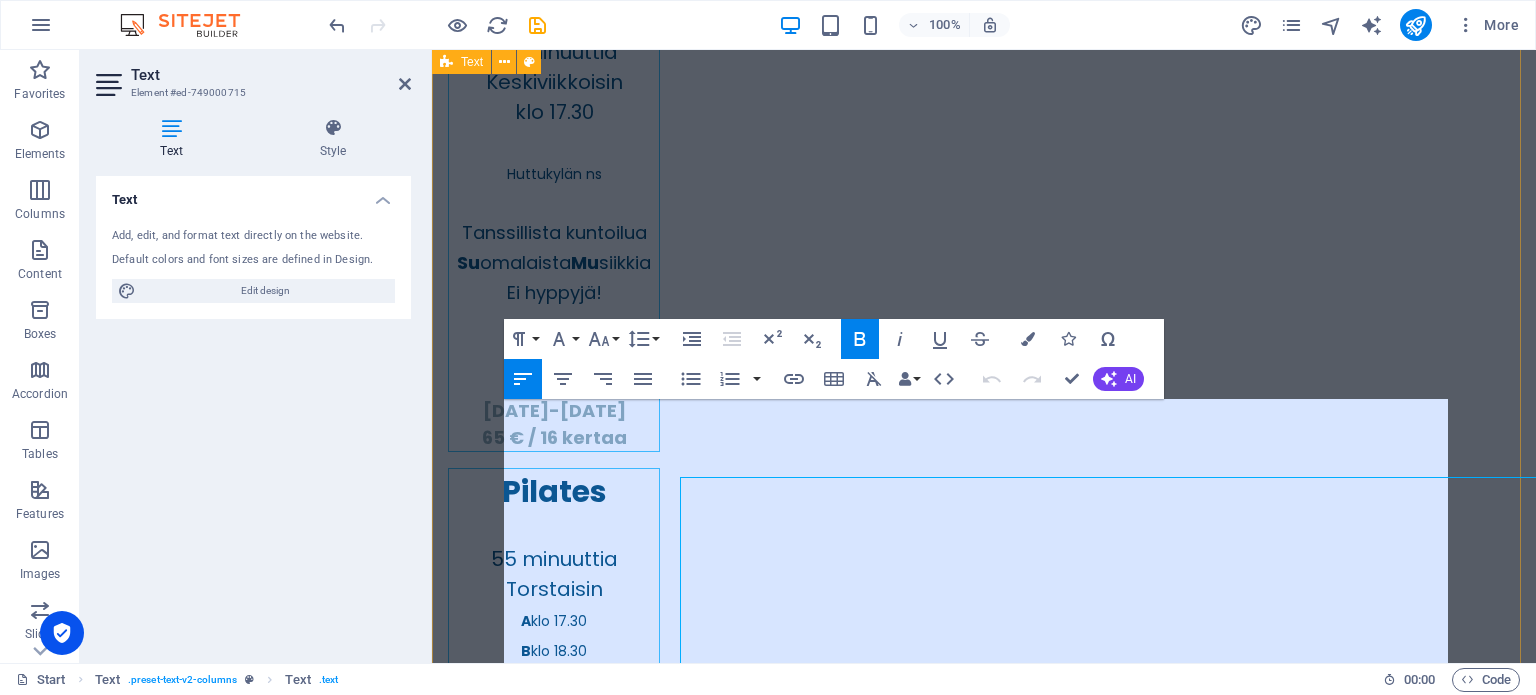 scroll, scrollTop: 5380, scrollLeft: 0, axis: vertical 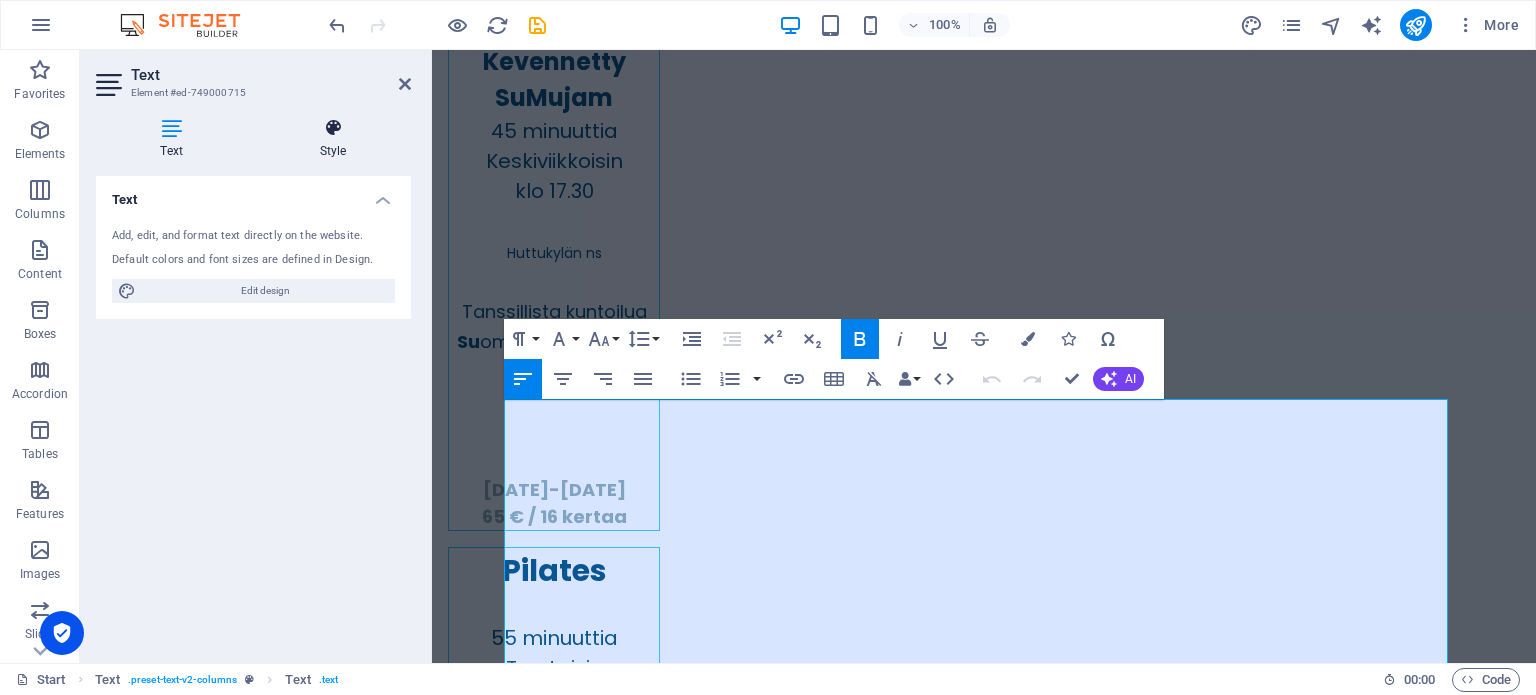 click at bounding box center (333, 128) 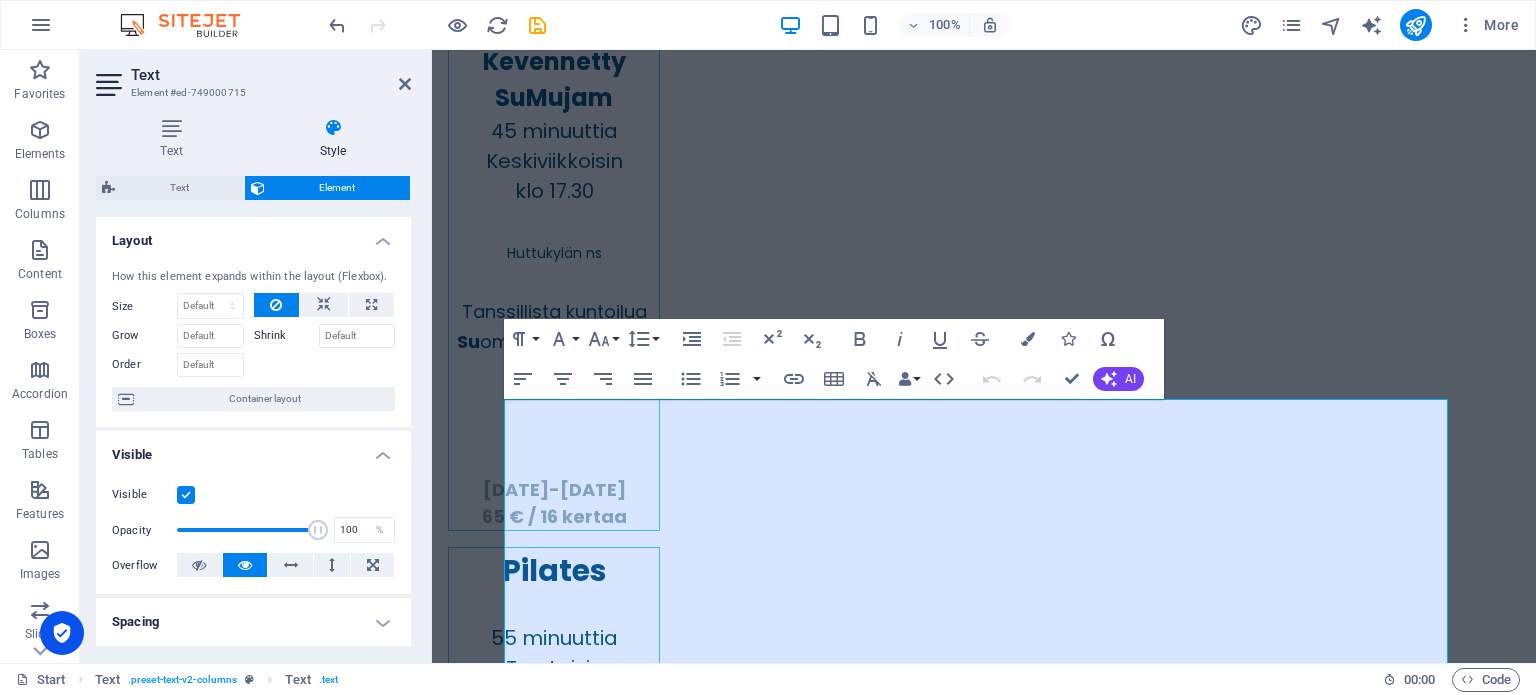 drag, startPoint x: 406, startPoint y: 327, endPoint x: 407, endPoint y: 370, distance: 43.011627 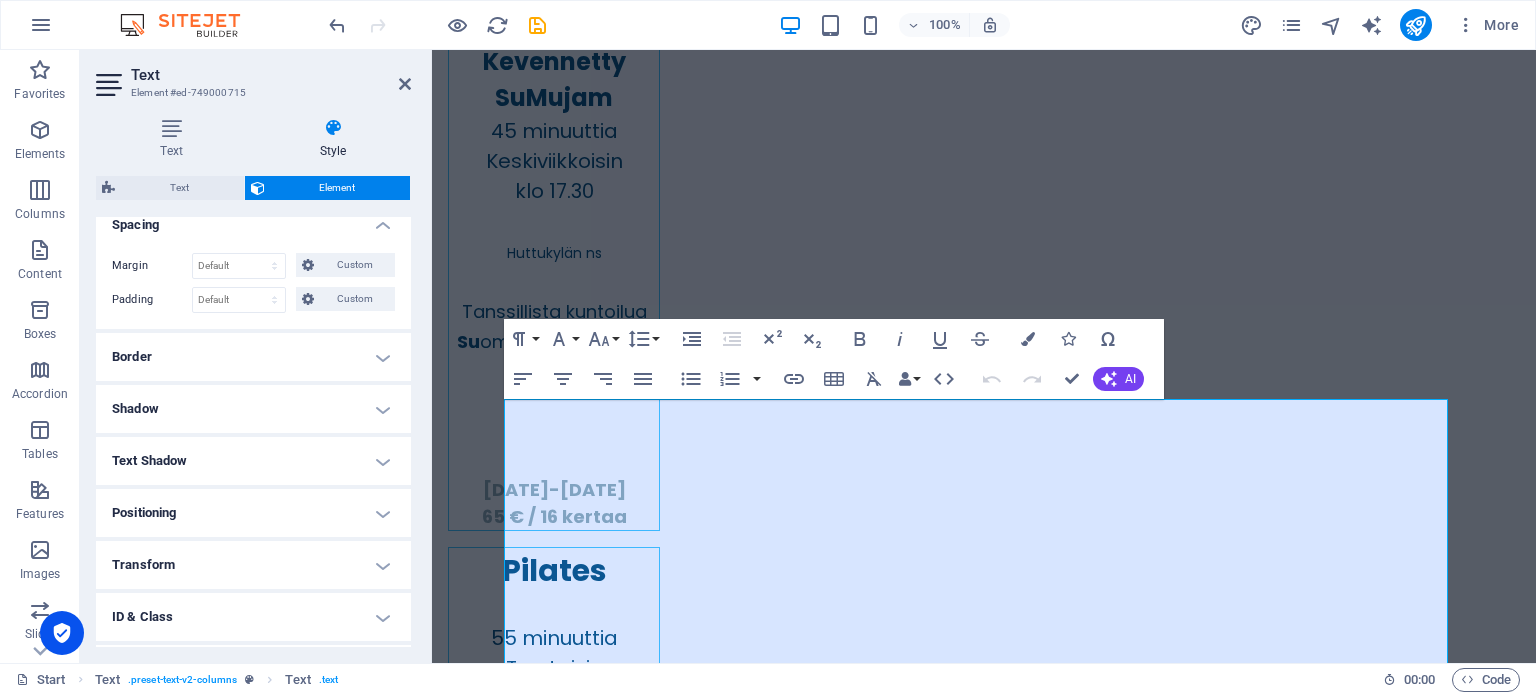 scroll, scrollTop: 416, scrollLeft: 0, axis: vertical 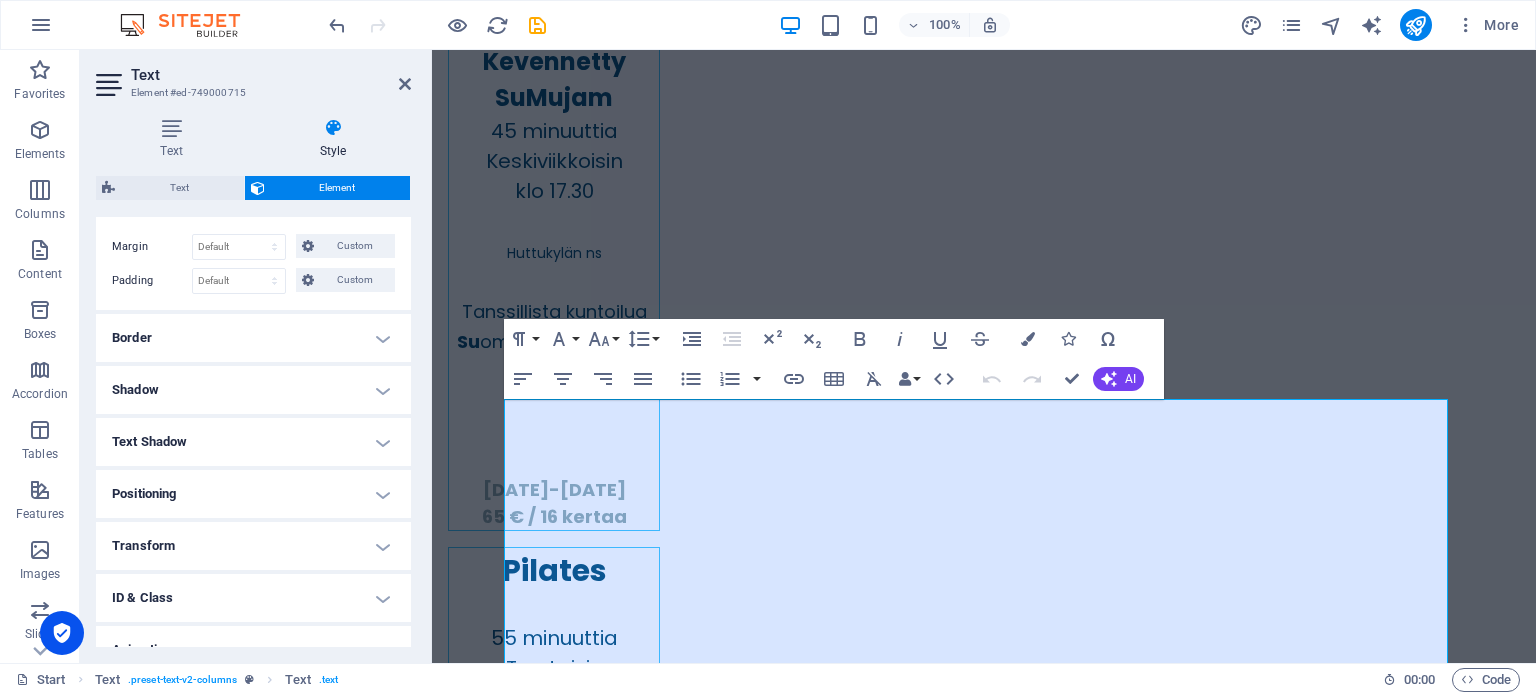 click on "Border" at bounding box center [253, 338] 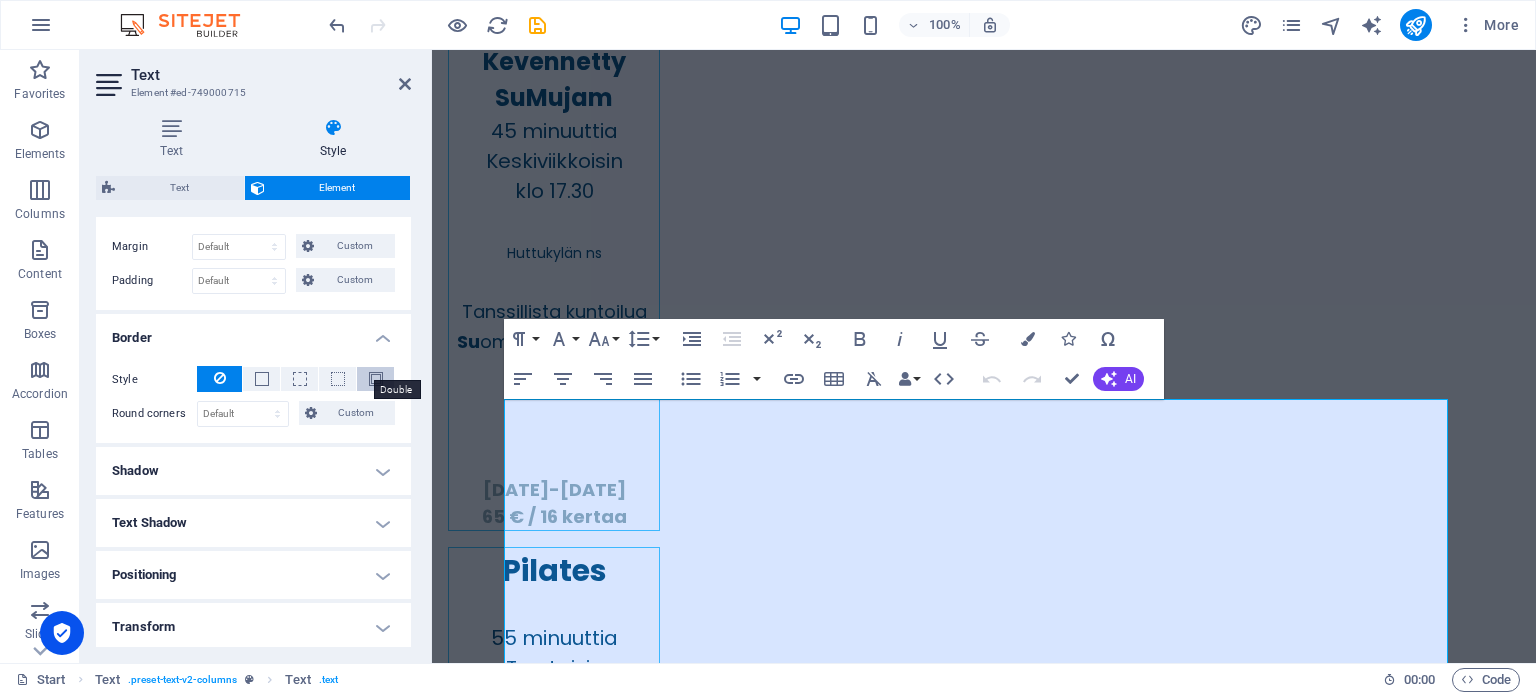 click at bounding box center (376, 379) 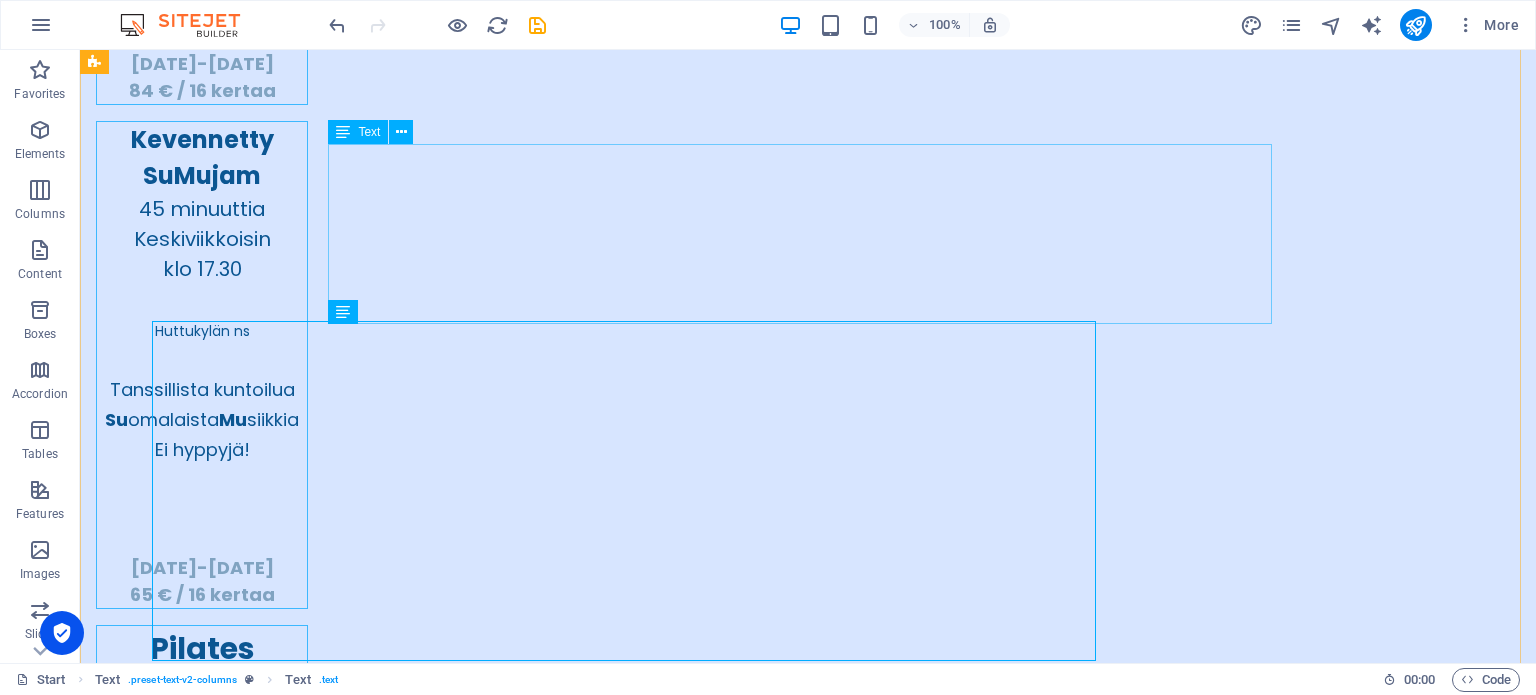 scroll, scrollTop: 5459, scrollLeft: 0, axis: vertical 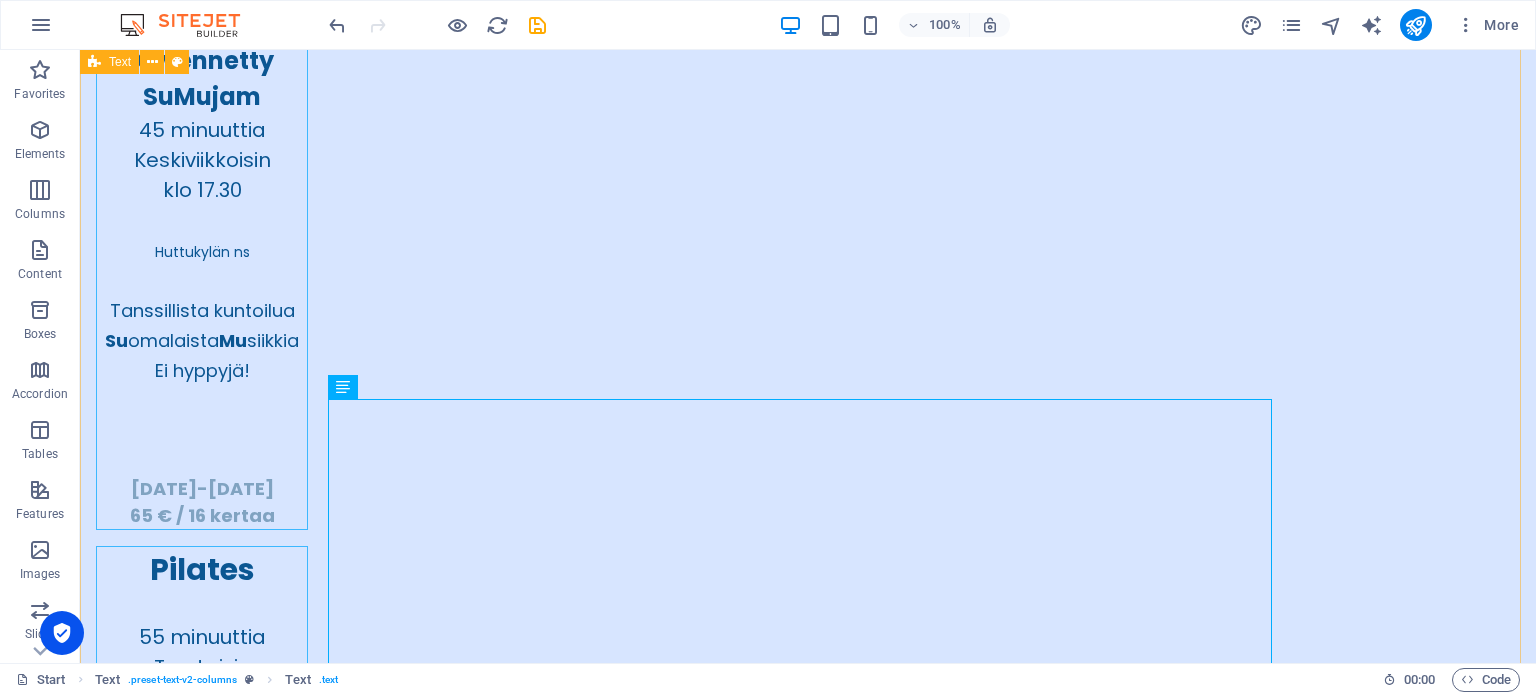 click on "Retket ja tapahtumat Smartum ja Epassi soveltuvat maksuvälineiksi käteisen, korttimaksun ja tilisiirron lisäksi. Toimipistekoodit:  Polkukarkelon retket  -Smartum: 364199  -Epassi: 13929154 Kesäinen teatteriretki  [DATE] Ouluun Hupisaarten kesäteatteriin ohjelmassa musiikkikomedia  Juurihoitoa siirtolapuutarhassa Liity mukaan iloiseen retkiryhmään! Linja-autokyyditys Huttukylästä [GEOGRAPHIC_DATA] mennen tullen. Matkan varrelta voi nousta kyytiin. Soittele Sailalle 0408469323 tai viestittele 0469712992. Retken hinta 56 € (sis. lipun 40€ ja kyydityksen 16€) Aikataulu: 12.30. lähtö Huttukylästä, ajoreitti Kiimingin kautta 14.00 näytös alkaa 18.00 paluu Oulusta" at bounding box center [808, 5801] 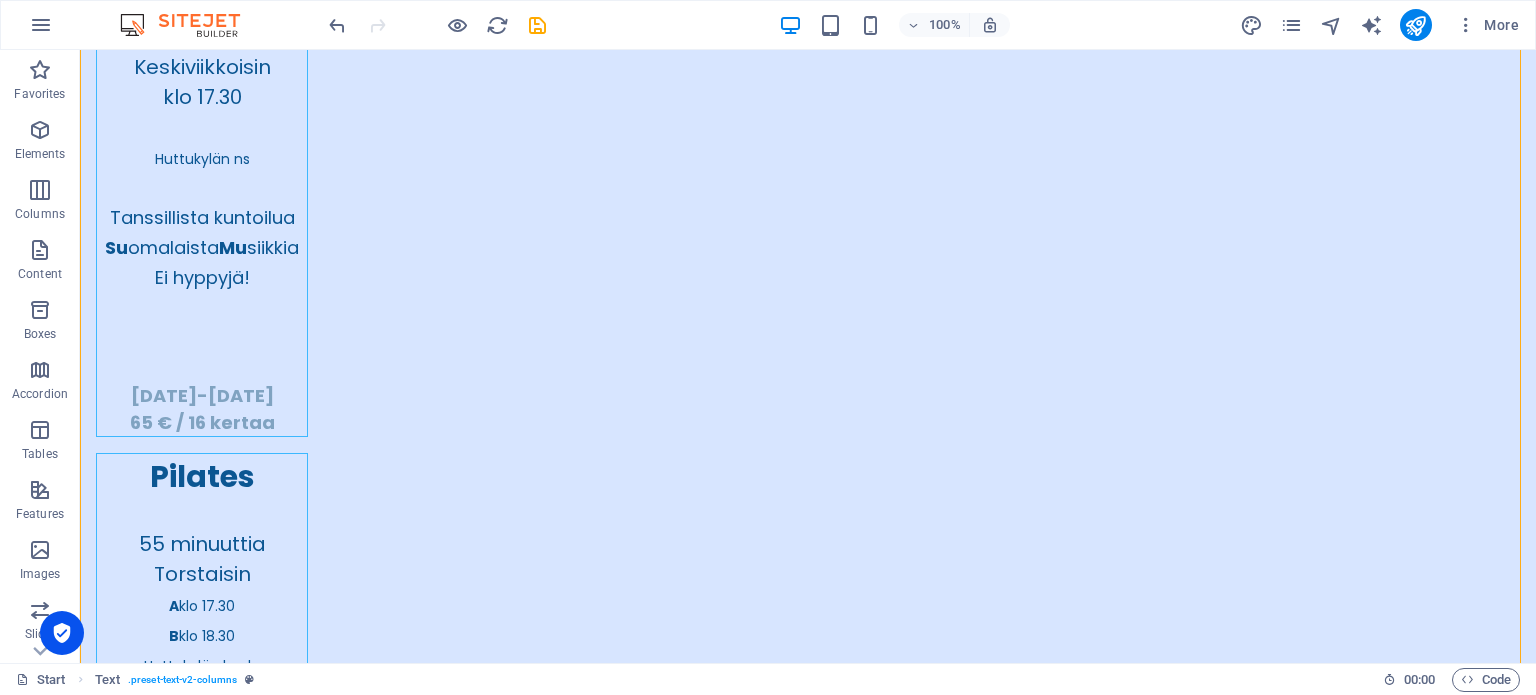 scroll, scrollTop: 5521, scrollLeft: 0, axis: vertical 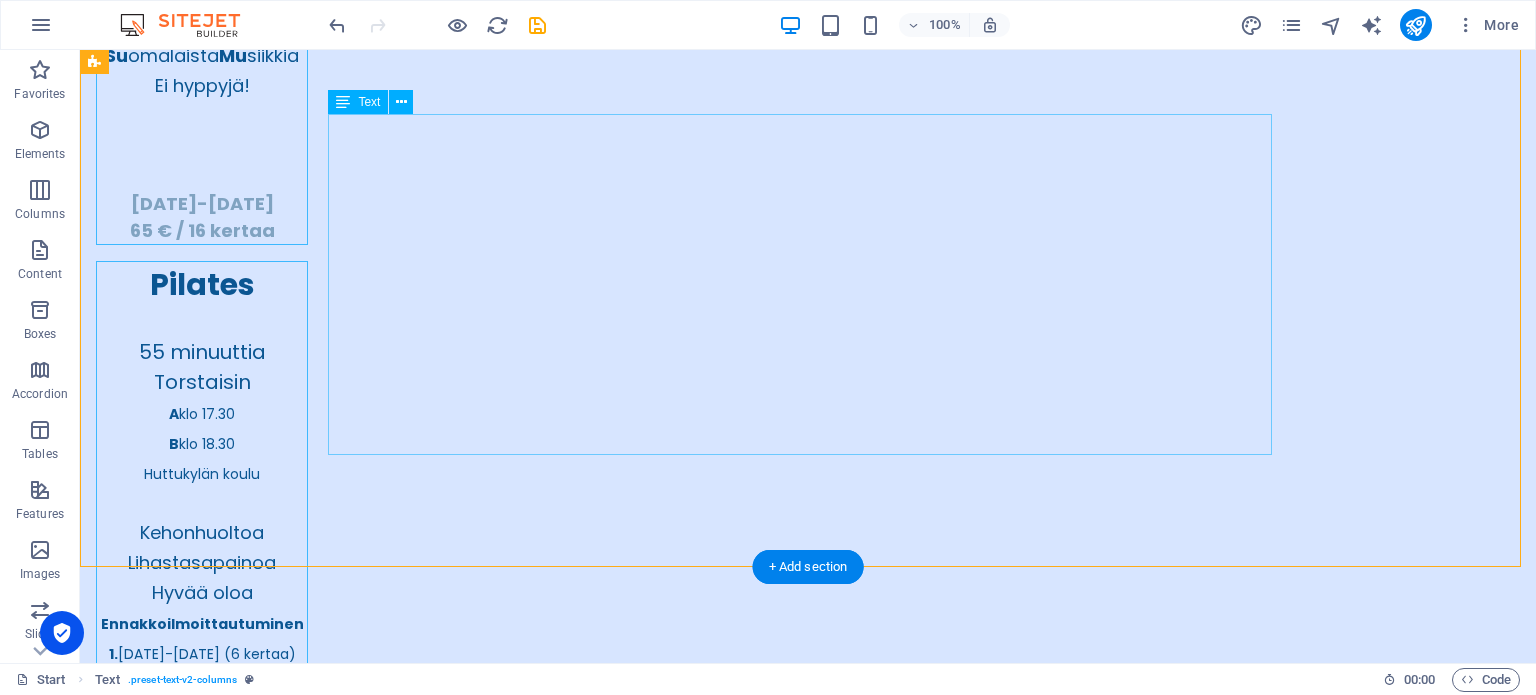 click on "Kesäinen teatteriretki  [DATE] Ouluun Hupisaarten kesäteatteriin ohjelmassa musiikkikomedia  Juurihoitoa siirtolapuutarhassa Liity mukaan iloiseen retkiryhmään! Linja-autokyyditys Huttukylästä [GEOGRAPHIC_DATA] mennen tullen. Matkan varrelta voi nousta kyytiin. Soittele Sailalle 0408469323 tai viestittele 0469712992. Retken hinta 56 € (sis. lipun 40€ ja kyydityksen 16€) Aikataulu: 12.30. lähtö Huttukylästä, ajoreitti Kiimingin kautta 14.00 näytös alkaa 18.00 paluu Oulusta" at bounding box center (808, 5659) 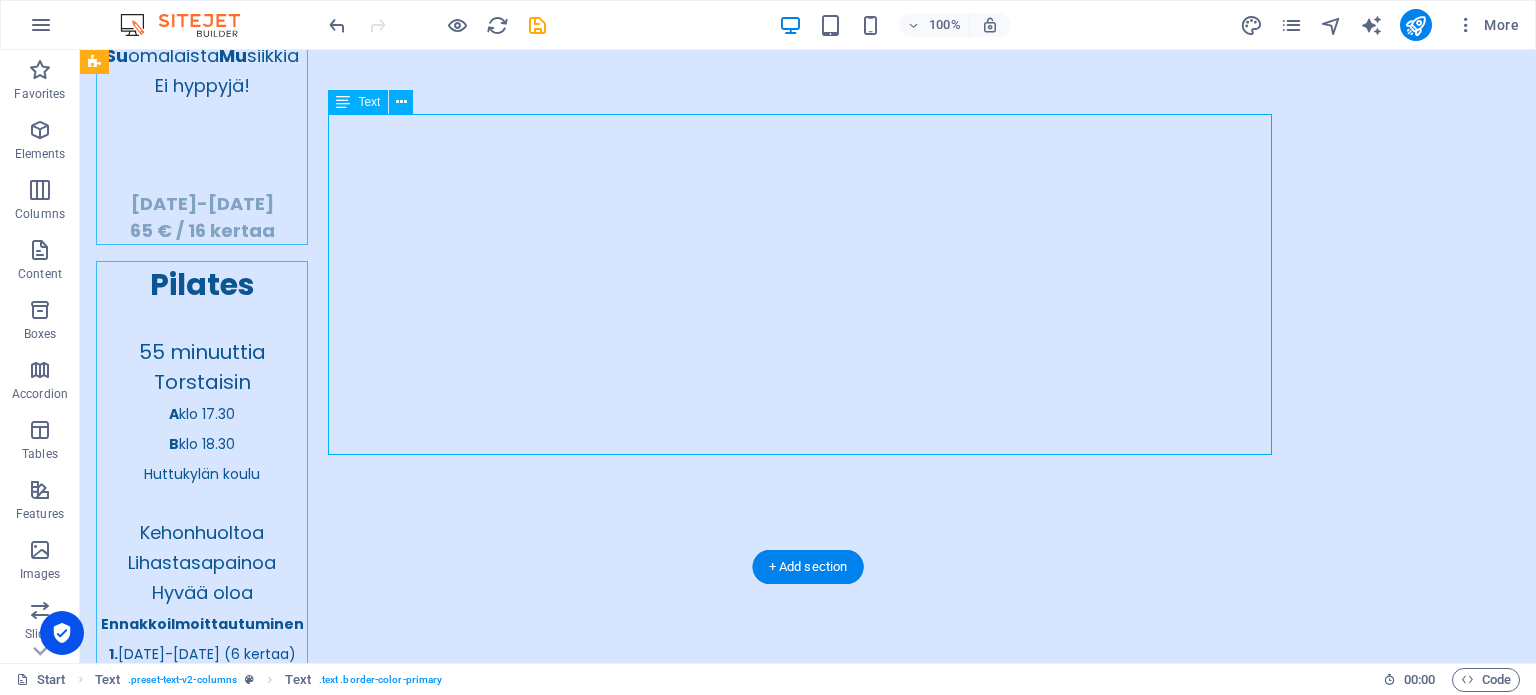 click on "Kesäinen teatteriretki  [DATE] Ouluun Hupisaarten kesäteatteriin ohjelmassa musiikkikomedia  Juurihoitoa siirtolapuutarhassa Liity mukaan iloiseen retkiryhmään! Linja-autokyyditys Huttukylästä [GEOGRAPHIC_DATA] mennen tullen. Matkan varrelta voi nousta kyytiin. Soittele Sailalle 0408469323 tai viestittele 0469712992. Retken hinta 56 € (sis. lipun 40€ ja kyydityksen 16€) Aikataulu: 12.30. lähtö Huttukylästä, ajoreitti Kiimingin kautta 14.00 näytös alkaa 18.00 paluu Oulusta" at bounding box center [808, 5659] 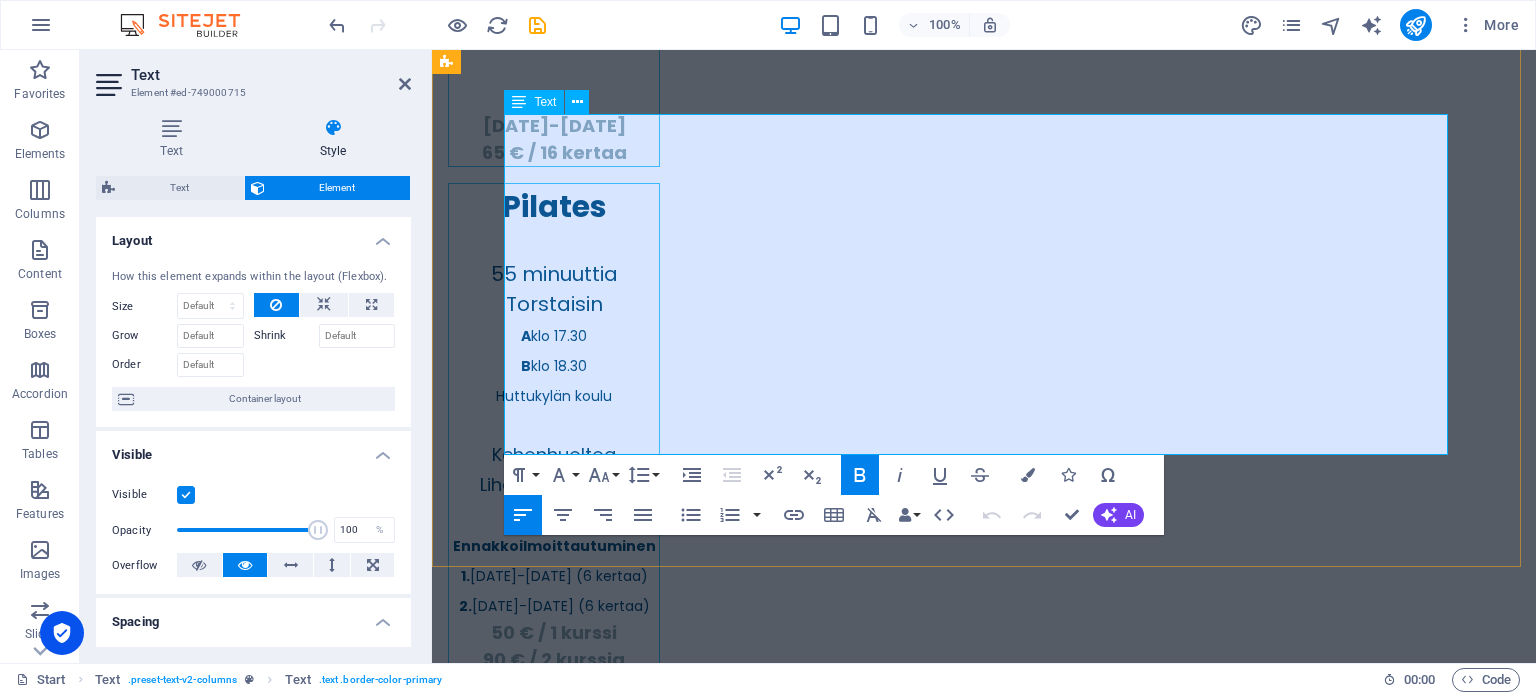 scroll, scrollTop: 5665, scrollLeft: 0, axis: vertical 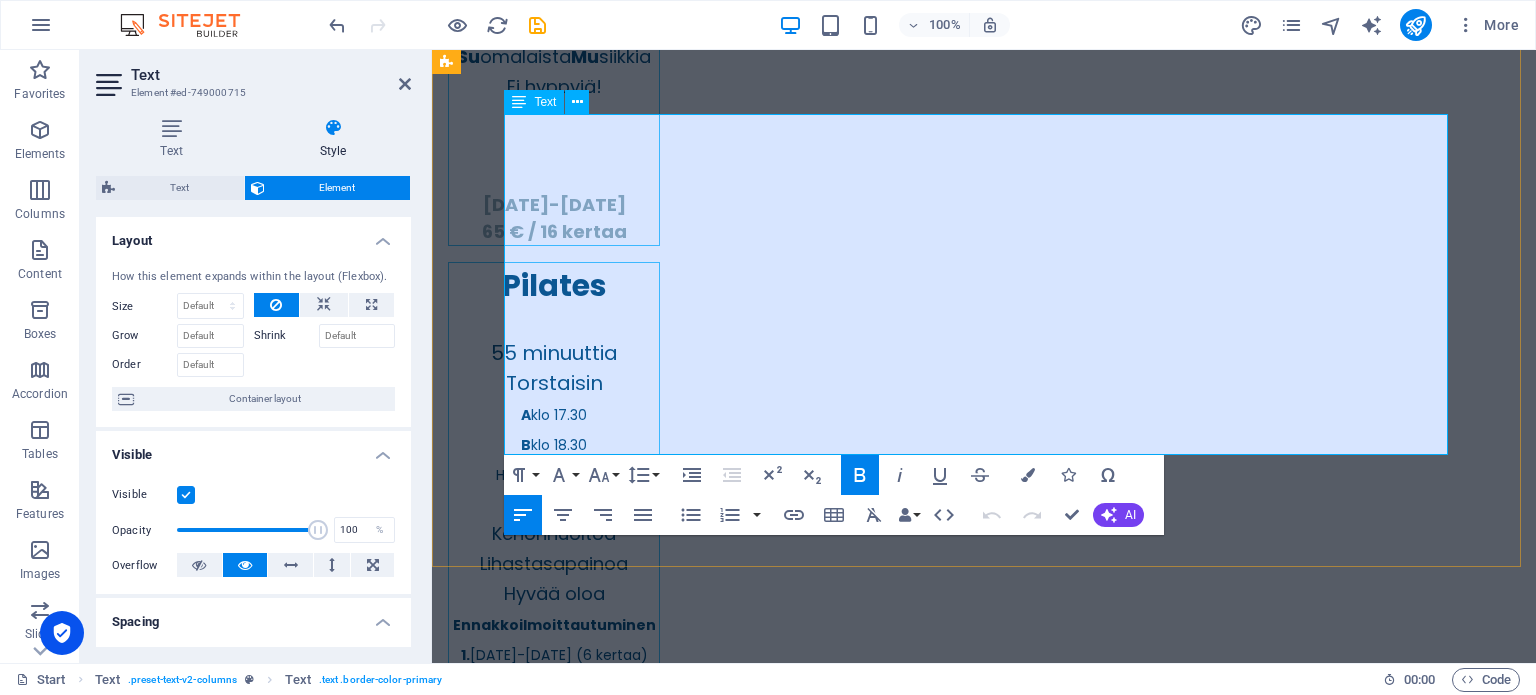 click on "Soittele Sailalle 0408469323 tai viestittele 0469712992." at bounding box center (1177, 5540) 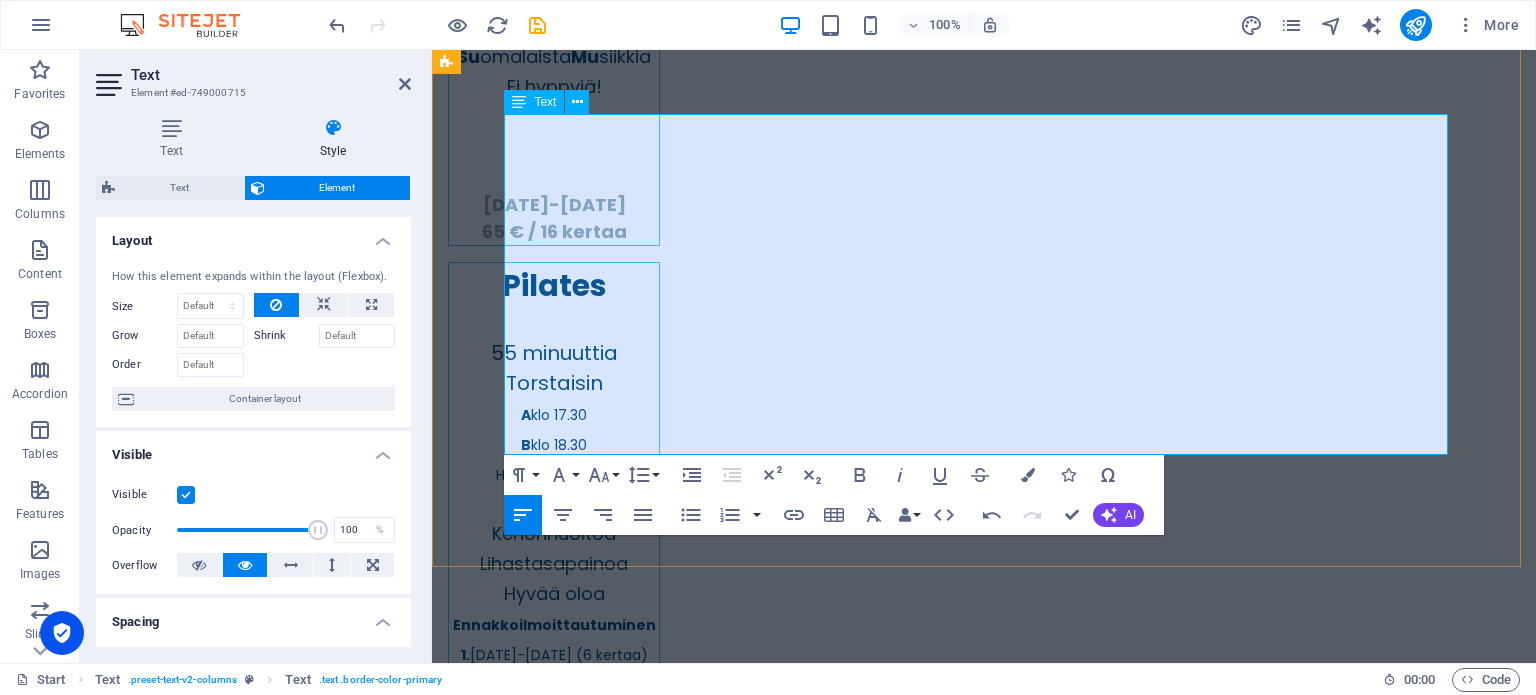 click on "Soittele Sailalle 0408469323 tai" at bounding box center (1131, 5525) 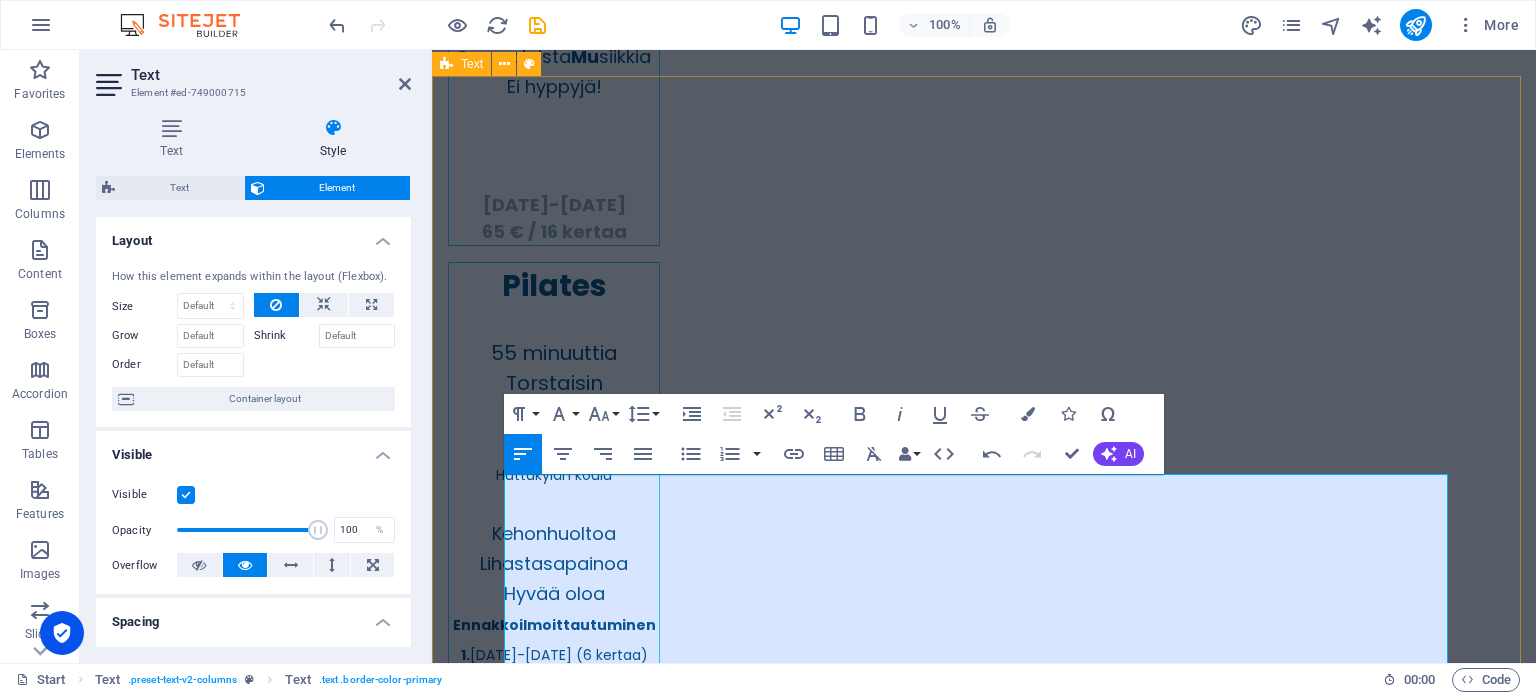 scroll, scrollTop: 5305, scrollLeft: 0, axis: vertical 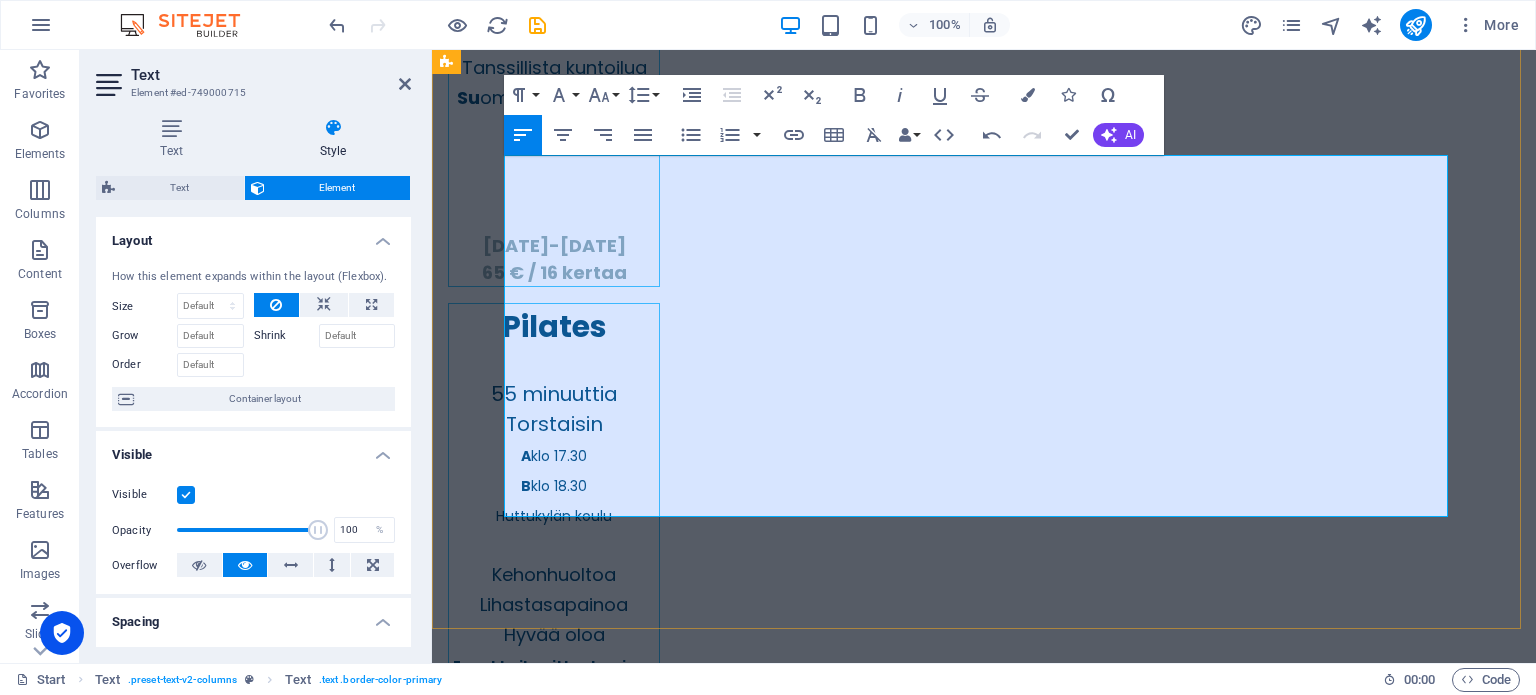 click on "viestittele 0469712992." at bounding box center (1091, 5596) 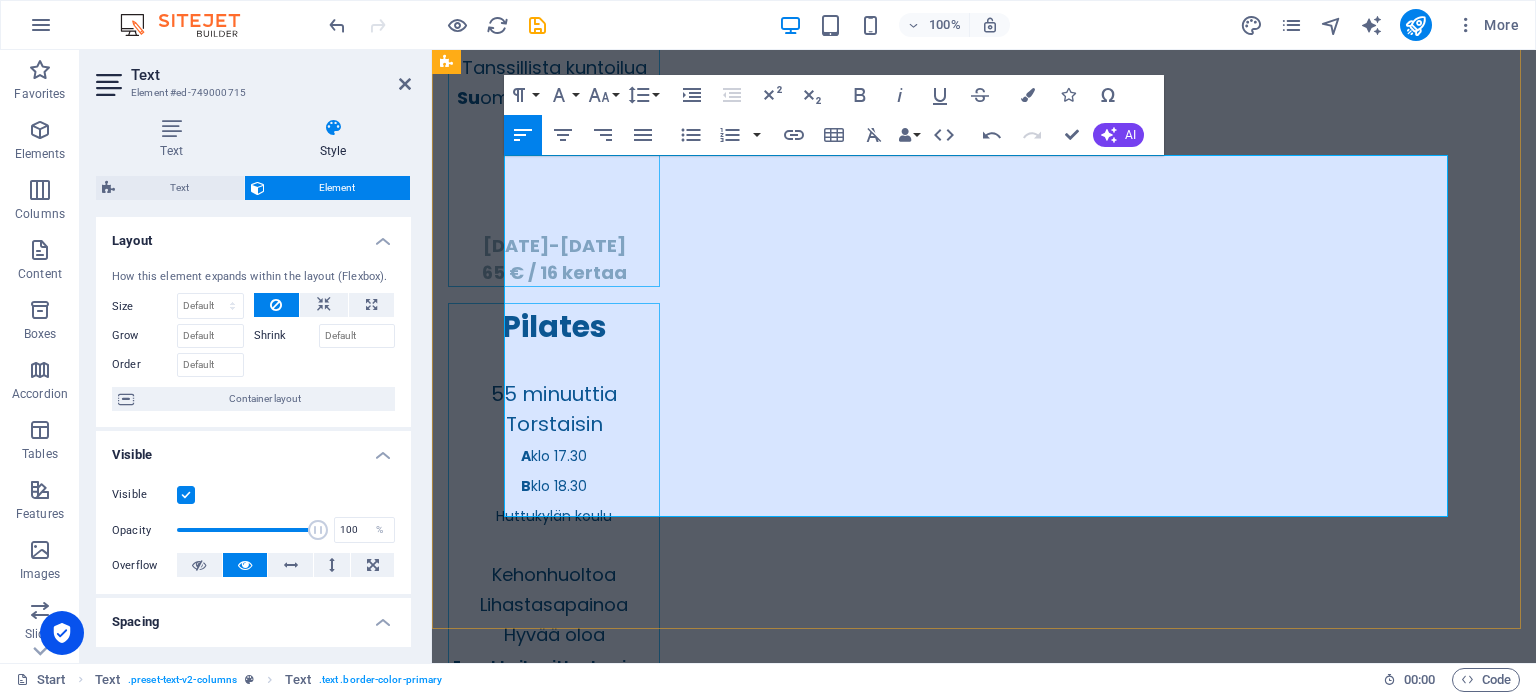 scroll, scrollTop: 5984, scrollLeft: 0, axis: vertical 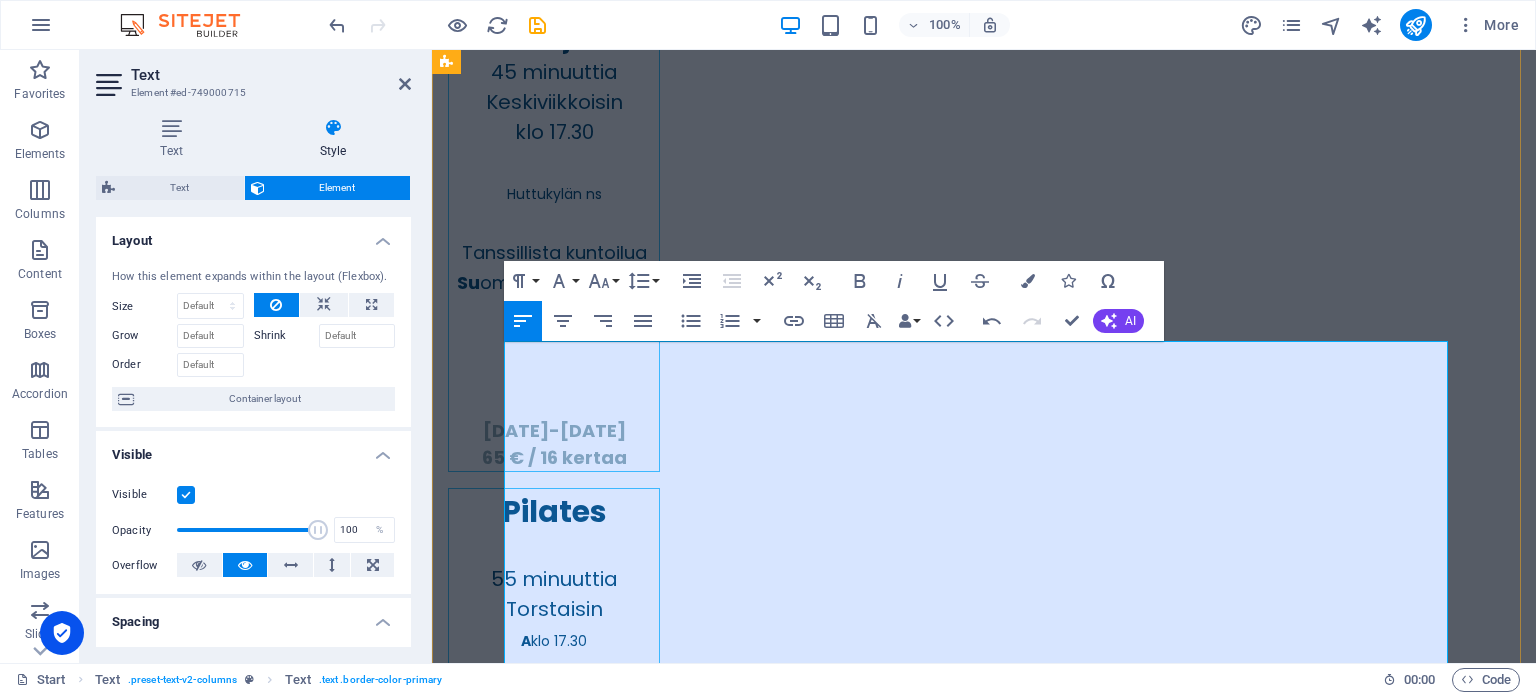 click on "tai  viestittele 0469712992." at bounding box center (1223, 5781) 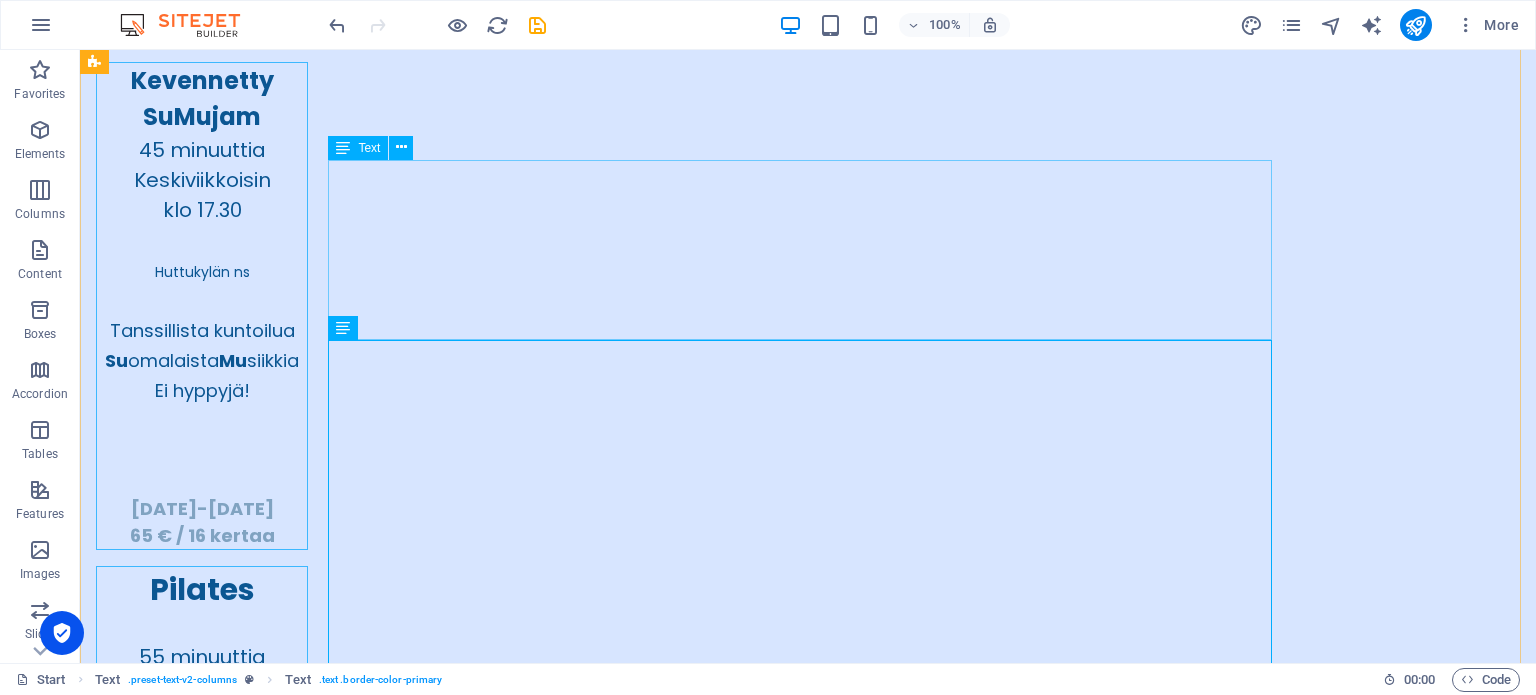 scroll, scrollTop: 5518, scrollLeft: 0, axis: vertical 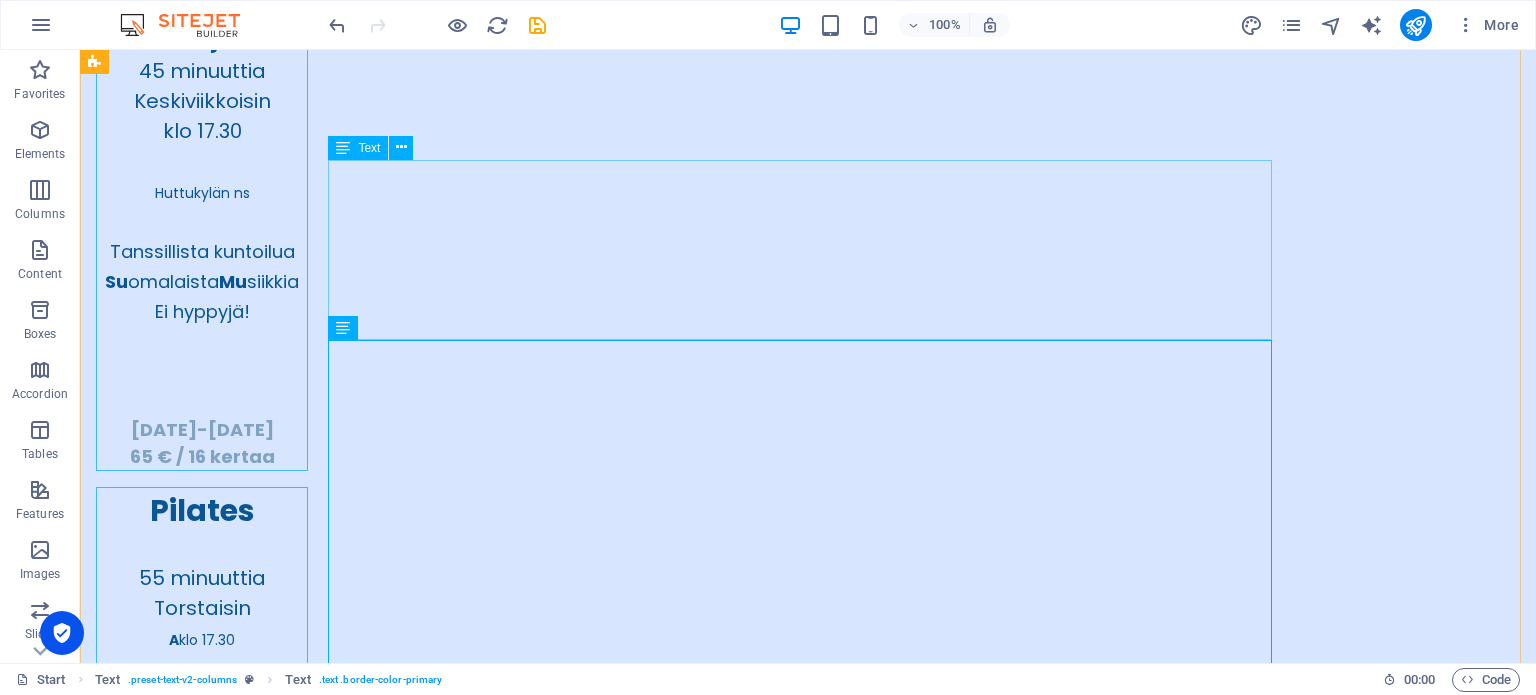 click on "Smartum ja Epassi soveltuvat maksuvälineiksi käteisen, korttimaksun ja tilisiirron lisäksi. Toimipistekoodit:  Polkukarkelon retket  -Smartum: 364199  -Epassi: 13929154" at bounding box center [808, 5614] 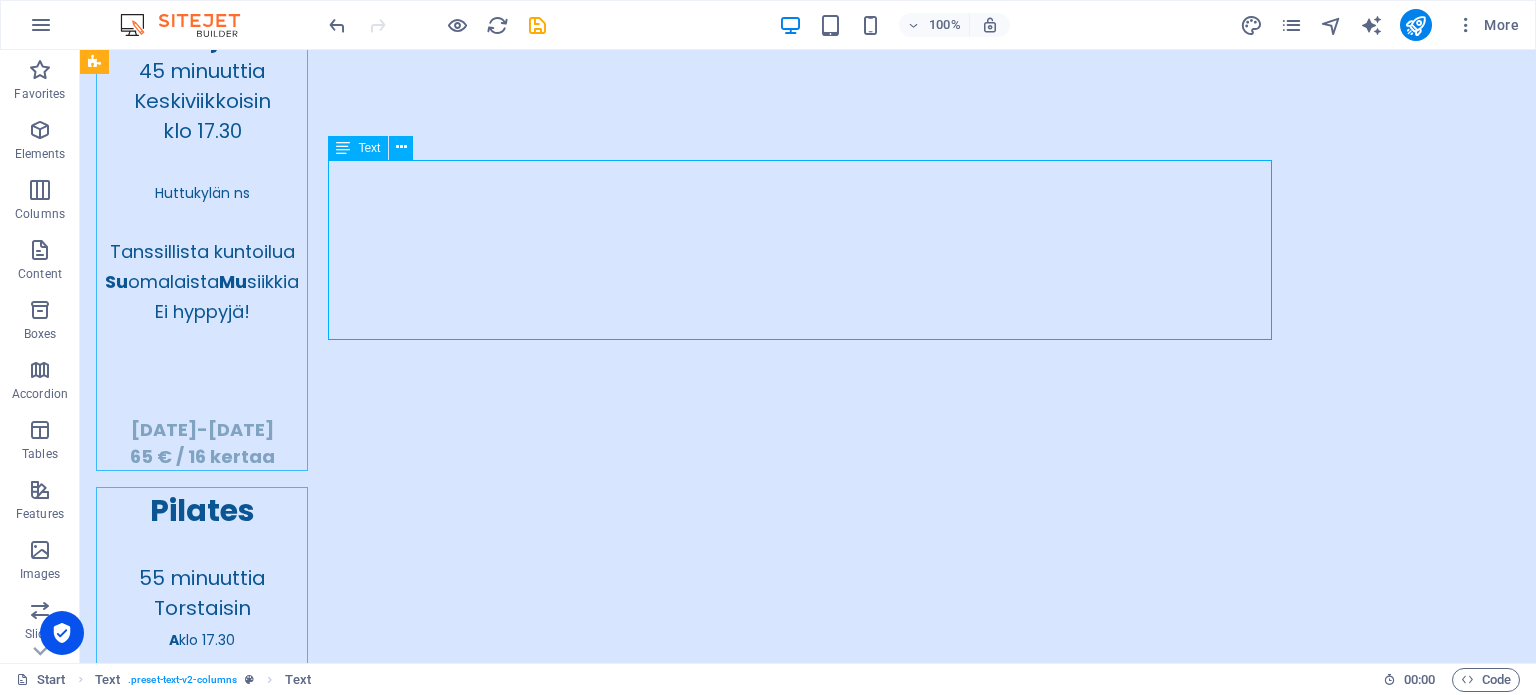click on "Smartum ja Epassi soveltuvat maksuvälineiksi käteisen, korttimaksun ja tilisiirron lisäksi. Toimipistekoodit:  Polkukarkelon retket  -Smartum: 364199  -Epassi: 13929154" at bounding box center (808, 5614) 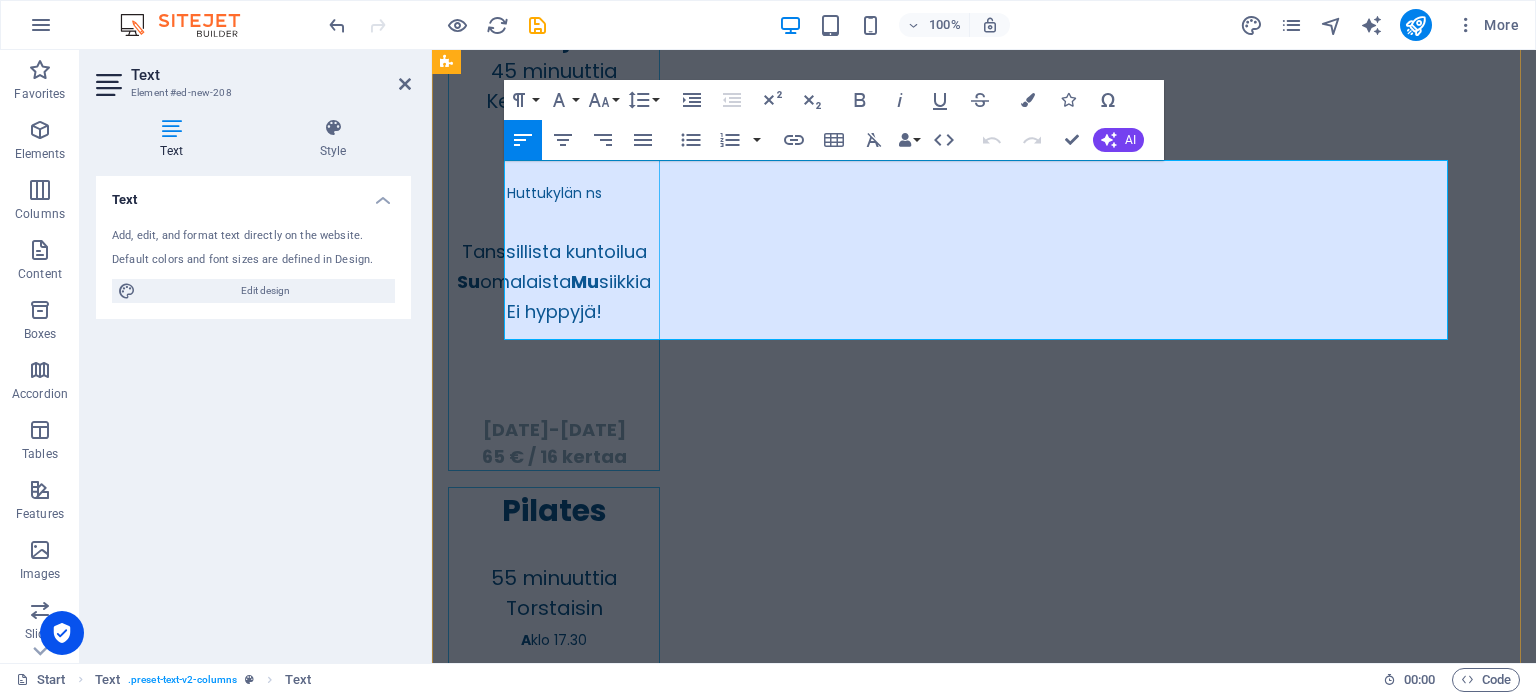 click on "Polkukarkelon retket" at bounding box center (582, 5601) 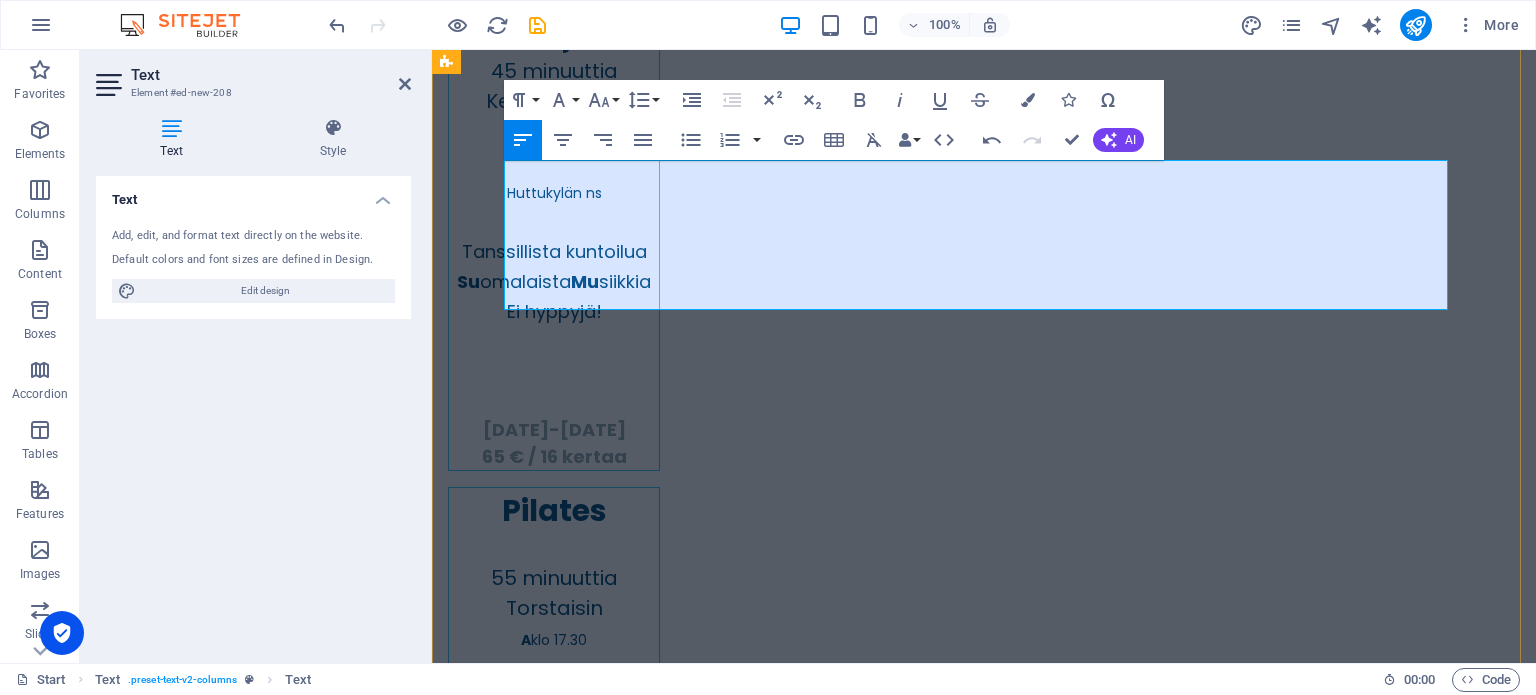 drag, startPoint x: 628, startPoint y: 266, endPoint x: 504, endPoint y: 233, distance: 128.31601 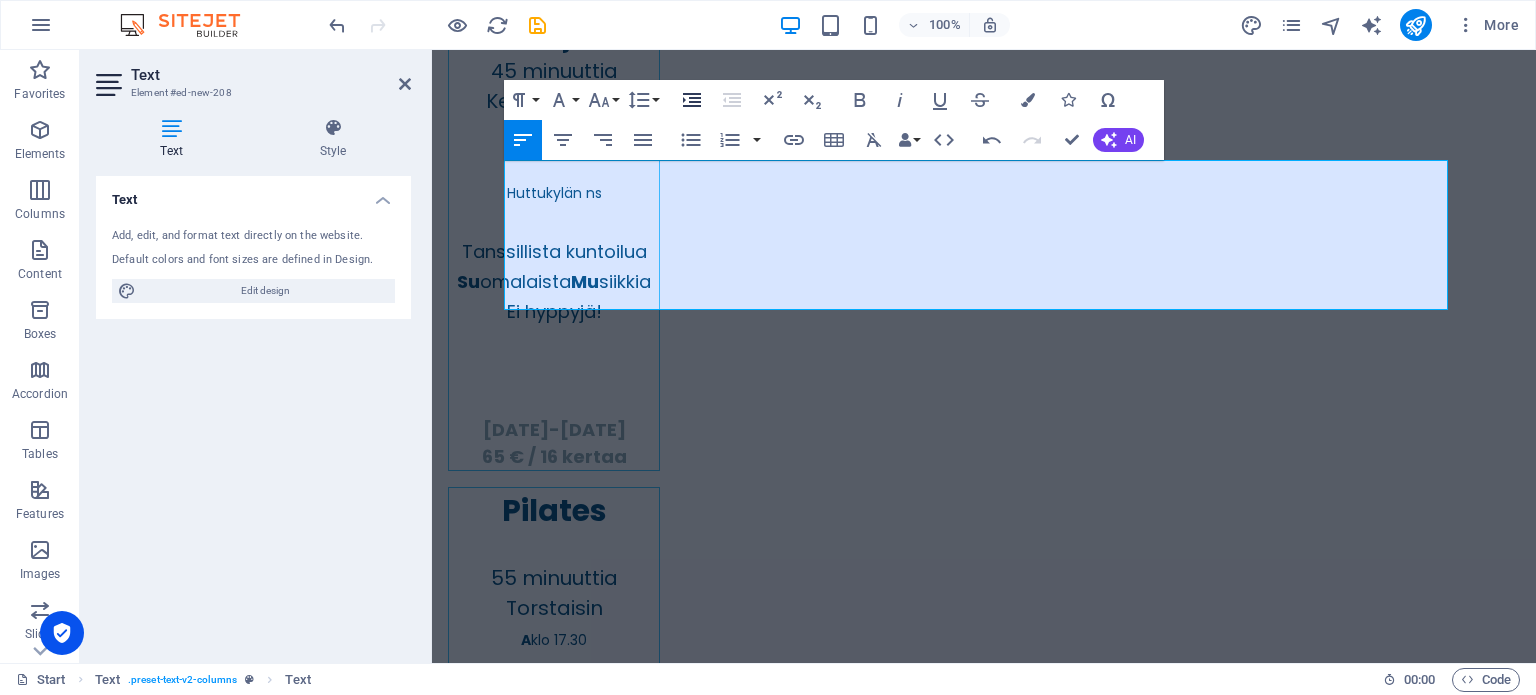 click 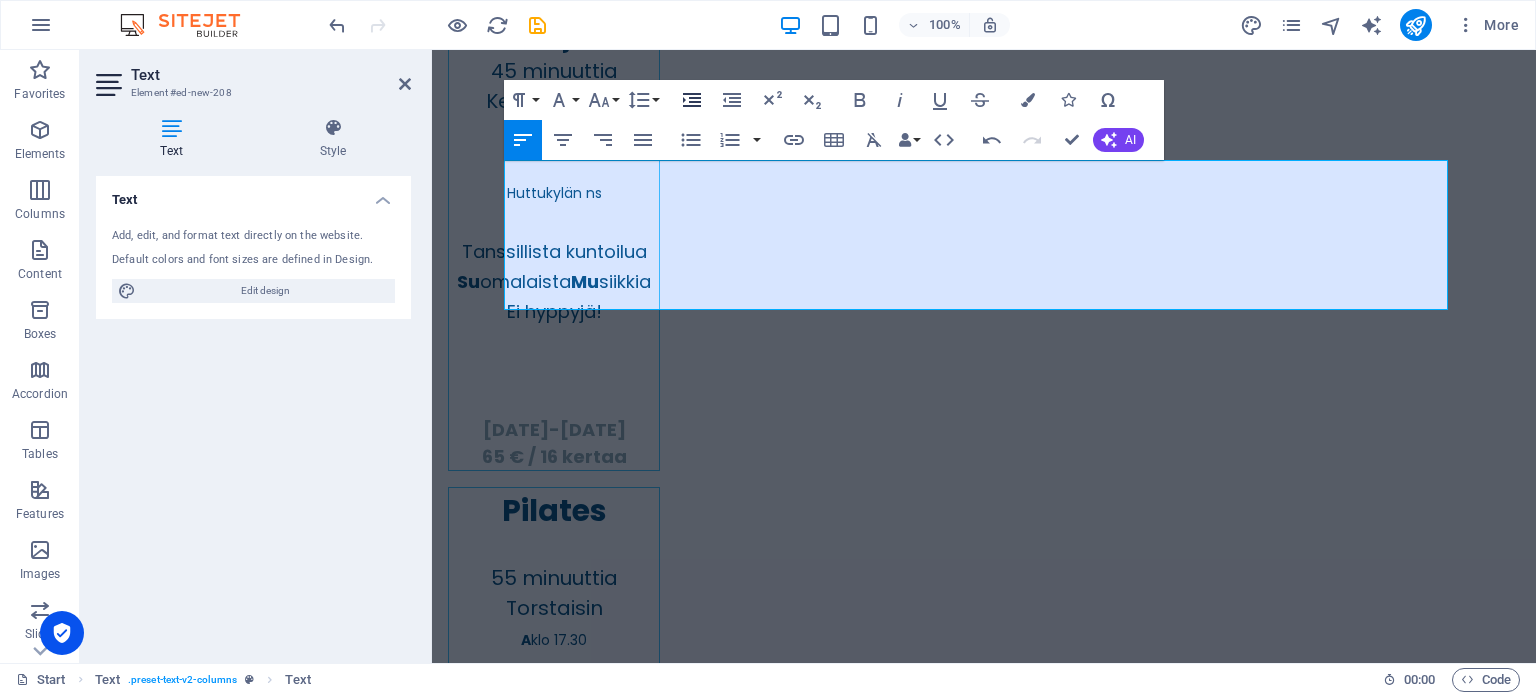 click 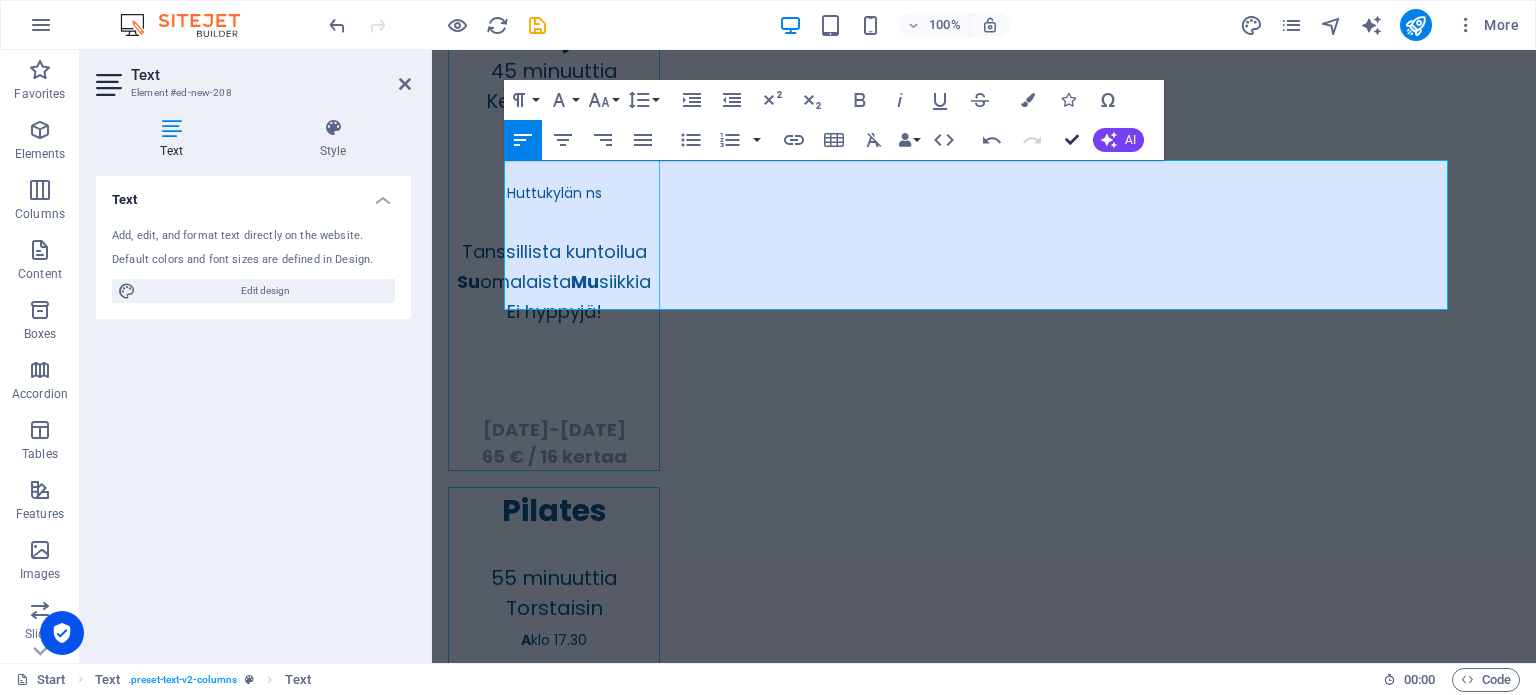 scroll, scrollTop: 5519, scrollLeft: 0, axis: vertical 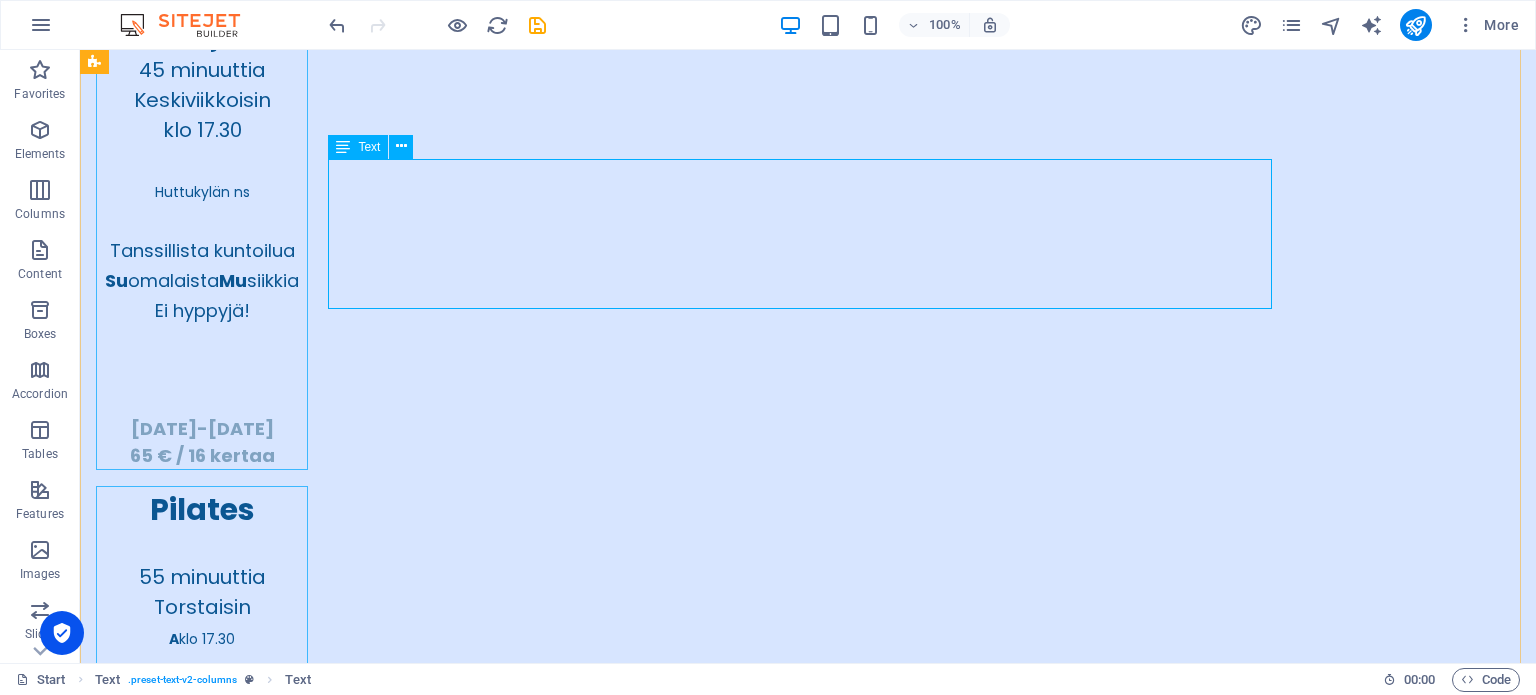 click on "Smartum ja Epassi soveltuvat maksuvälineiksi käteisen, korttimaksun ja tilisiirron lisäksi. Toimipistekoodit:  Polkukarkelon retket  -Smartum: 364199  -Epassi: 13929154" at bounding box center (808, 5598) 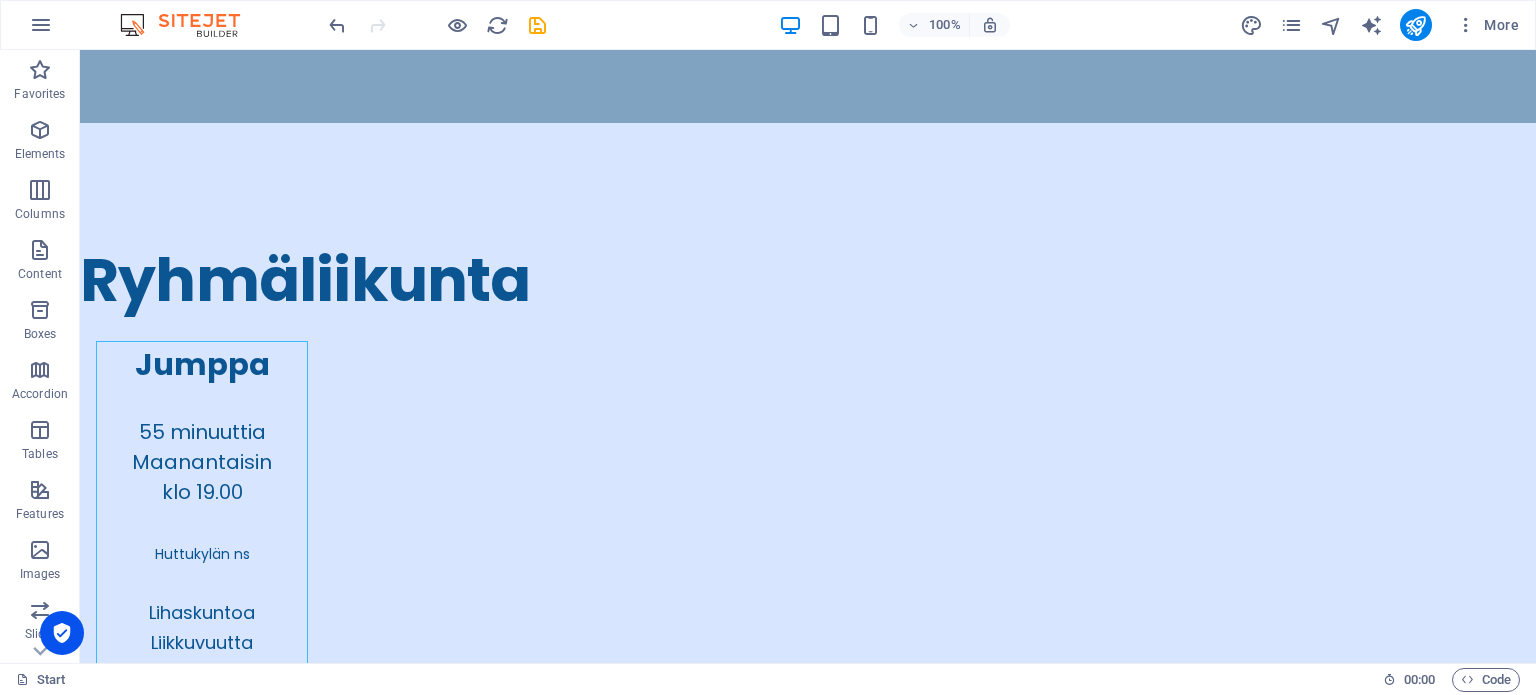scroll, scrollTop: 4096, scrollLeft: 0, axis: vertical 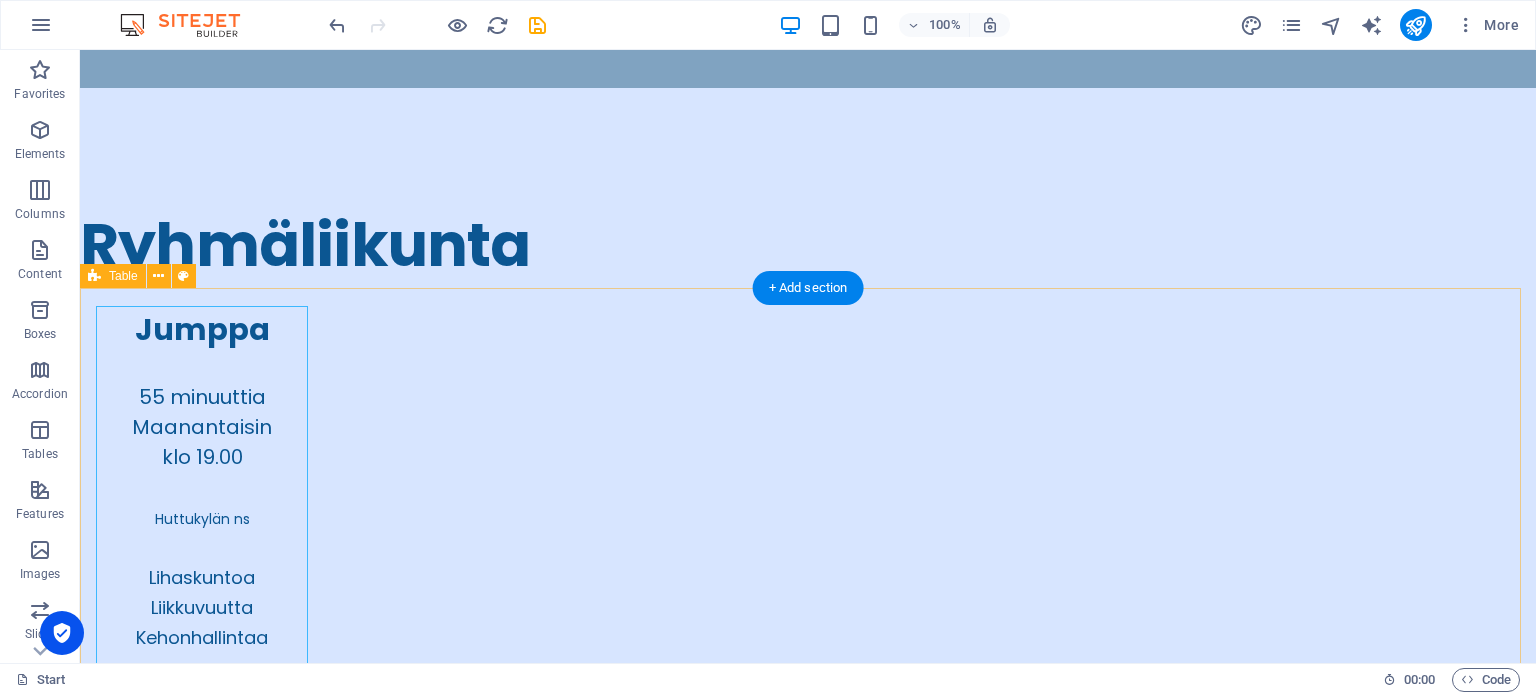 click on "Hinnasto kurssit syksyllä 2025  KAIKKI KURSSIT PILATES JUMPPA SUMMUJAM KEVENNETTY SUMUJAM  kertamaksu 10 7,50 7,50 7,50 10 kerran kortti * - 70 70 70 JUMPPA JA SUMUJAMIT  koko syksy, 16 kertaa  84 84 65 jumppa + sumujam koko syksy, 32 kertaa 143 143 125 PILATESKURSSIT  1 kurssi  (6 kertaa) 50 2 kurssia  (12 kertaa) 90 kertamaksu 10 yksityistunti sopimuksen mukaan Hinnat sisältävät alv:a 14 % * 10 kerran kortti on voimassa vuoden ostopäivästä ja sitä voi käyttää sumujamissa ja jumpassa" at bounding box center (808, 6147) 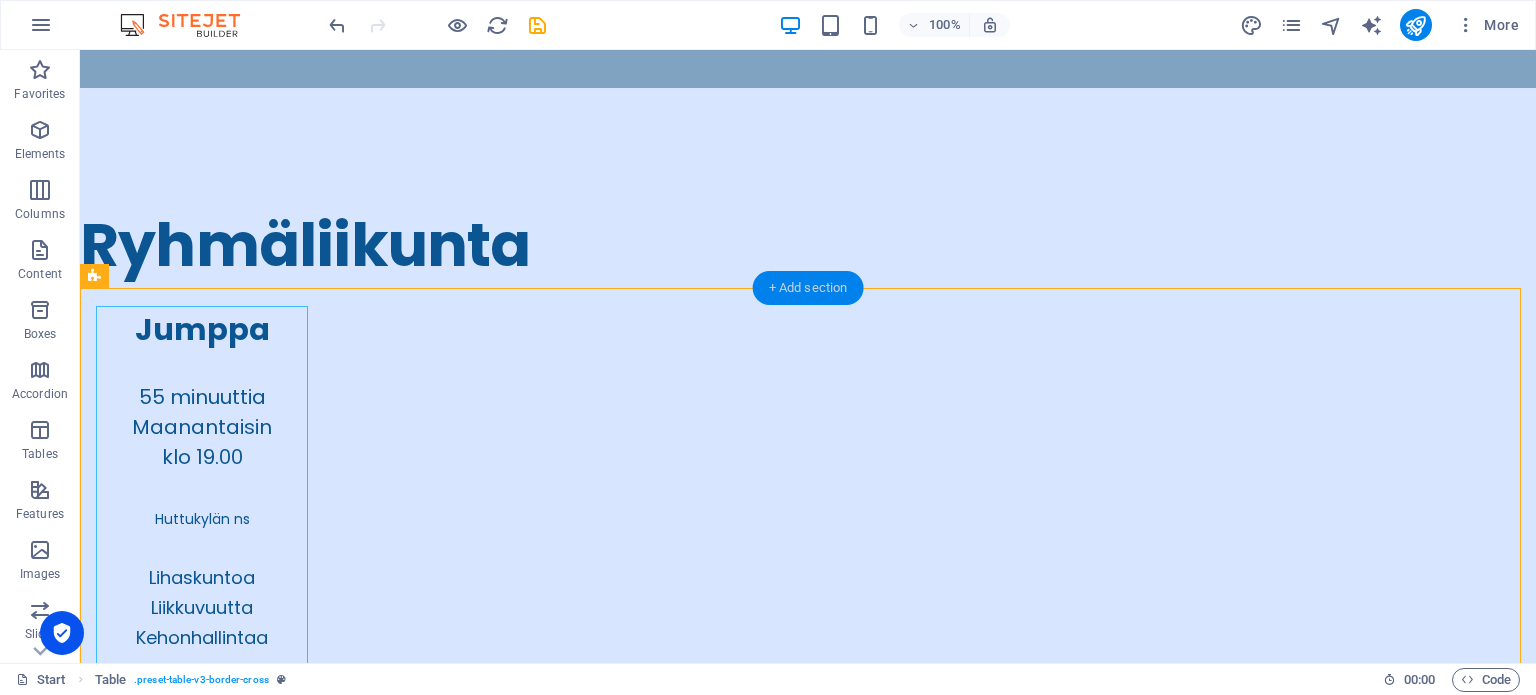 click on "+ Add section" at bounding box center [808, 288] 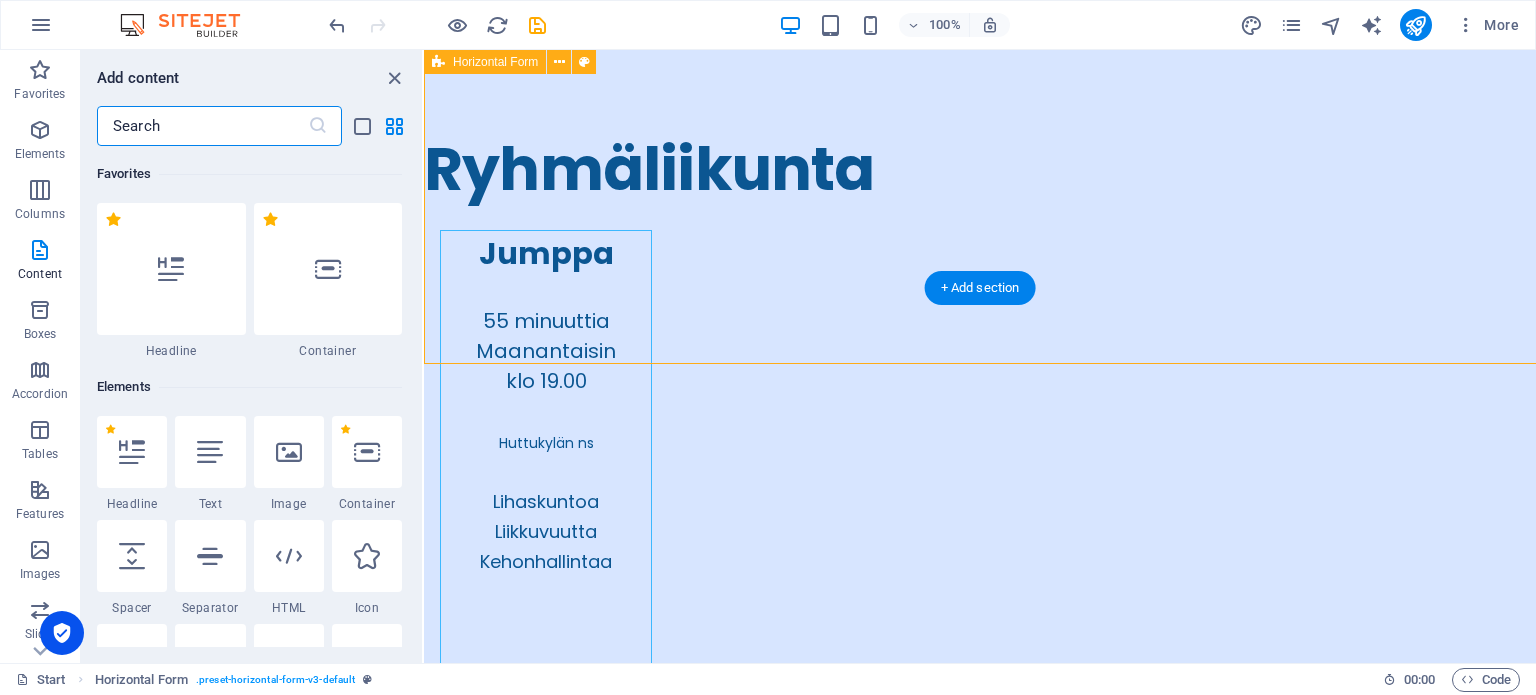 scroll, scrollTop: 4105, scrollLeft: 0, axis: vertical 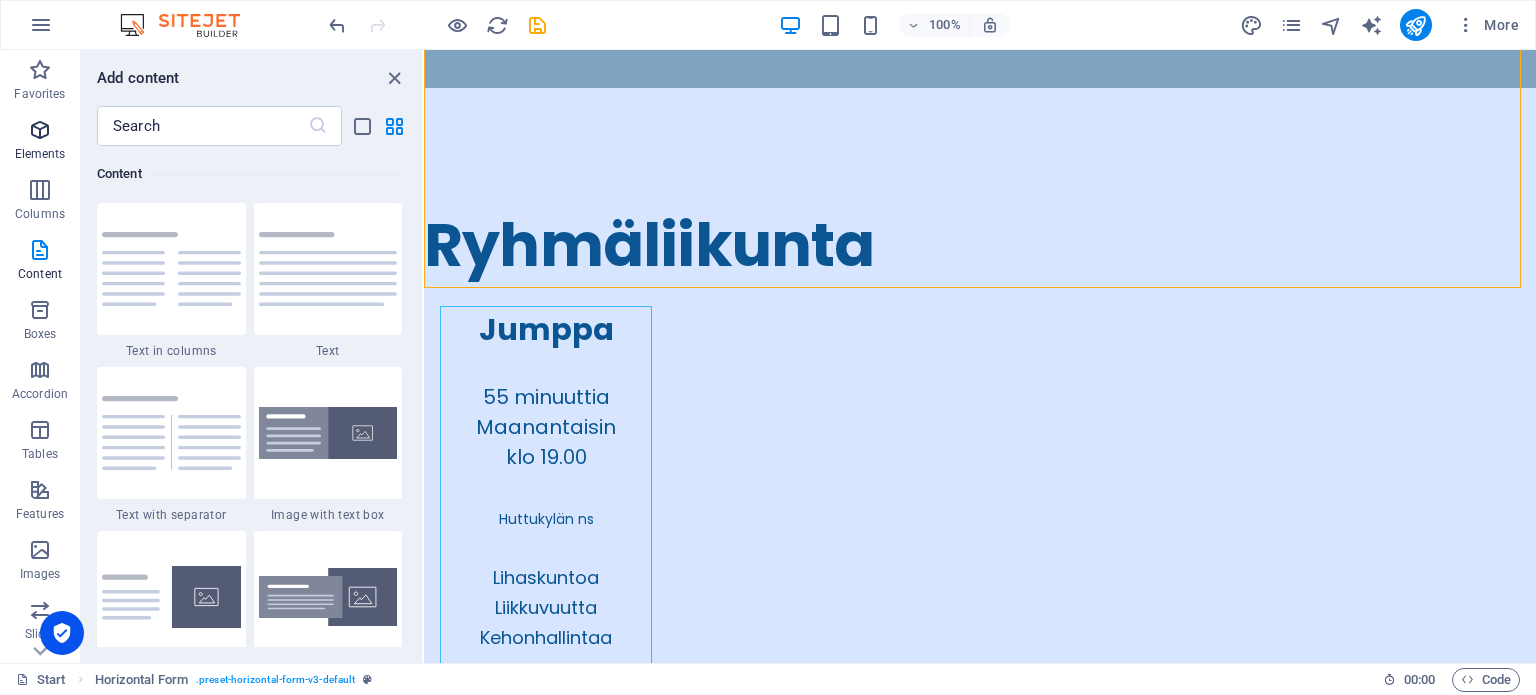 click at bounding box center [40, 130] 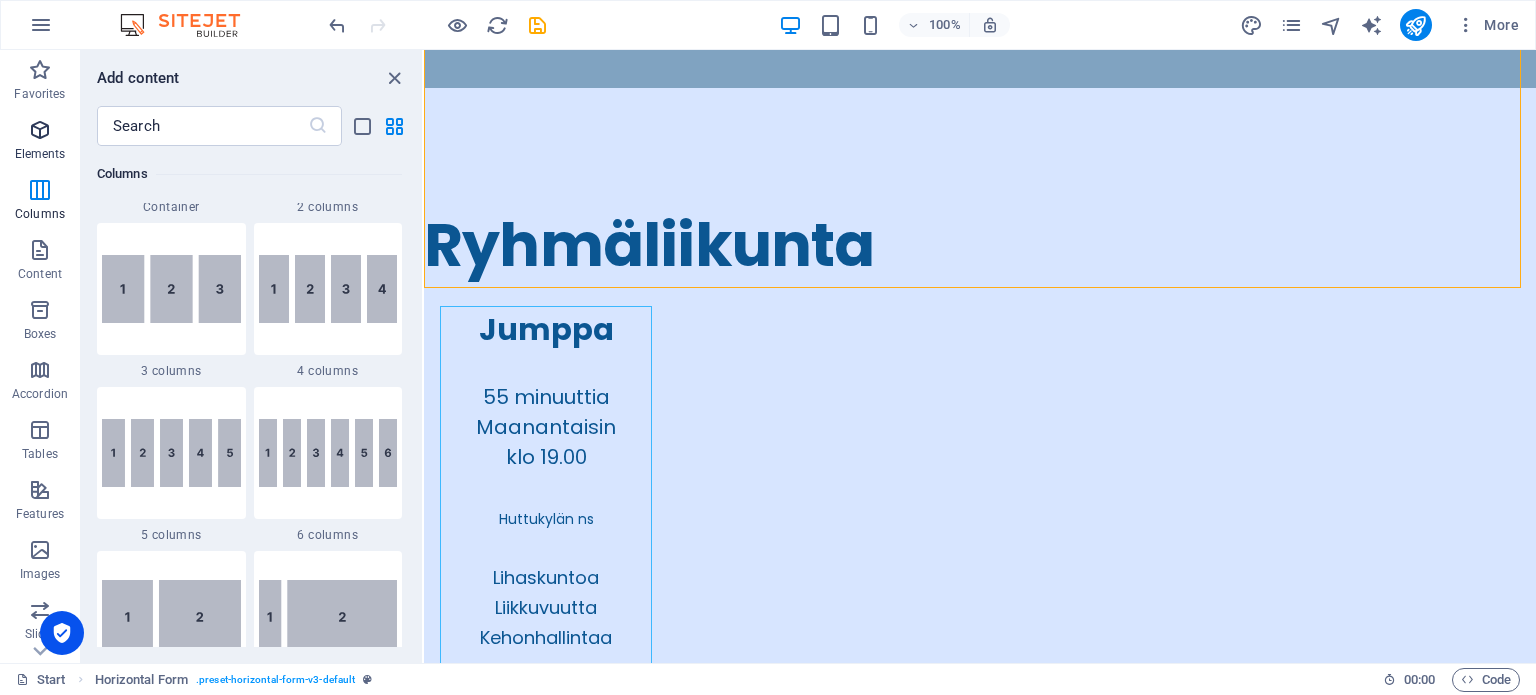 scroll, scrollTop: 212, scrollLeft: 0, axis: vertical 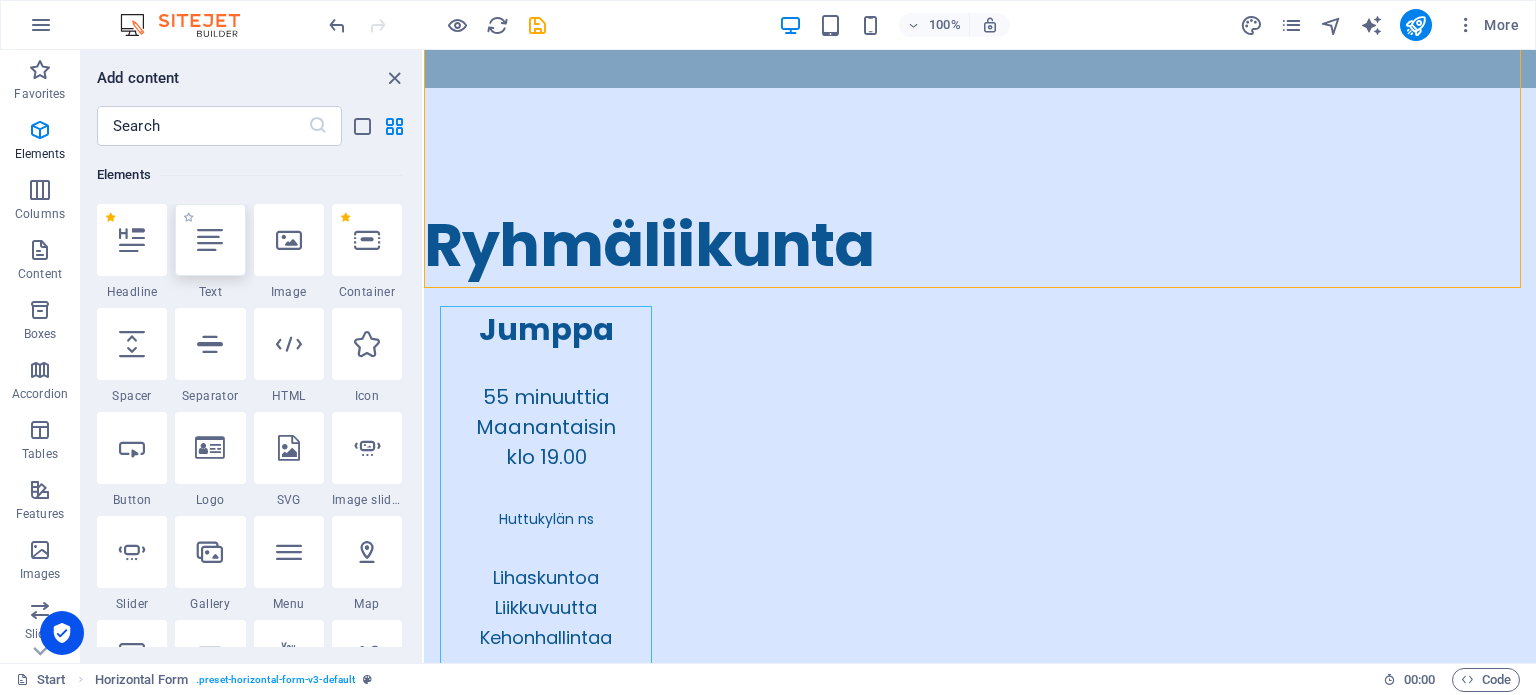 click at bounding box center [210, 240] 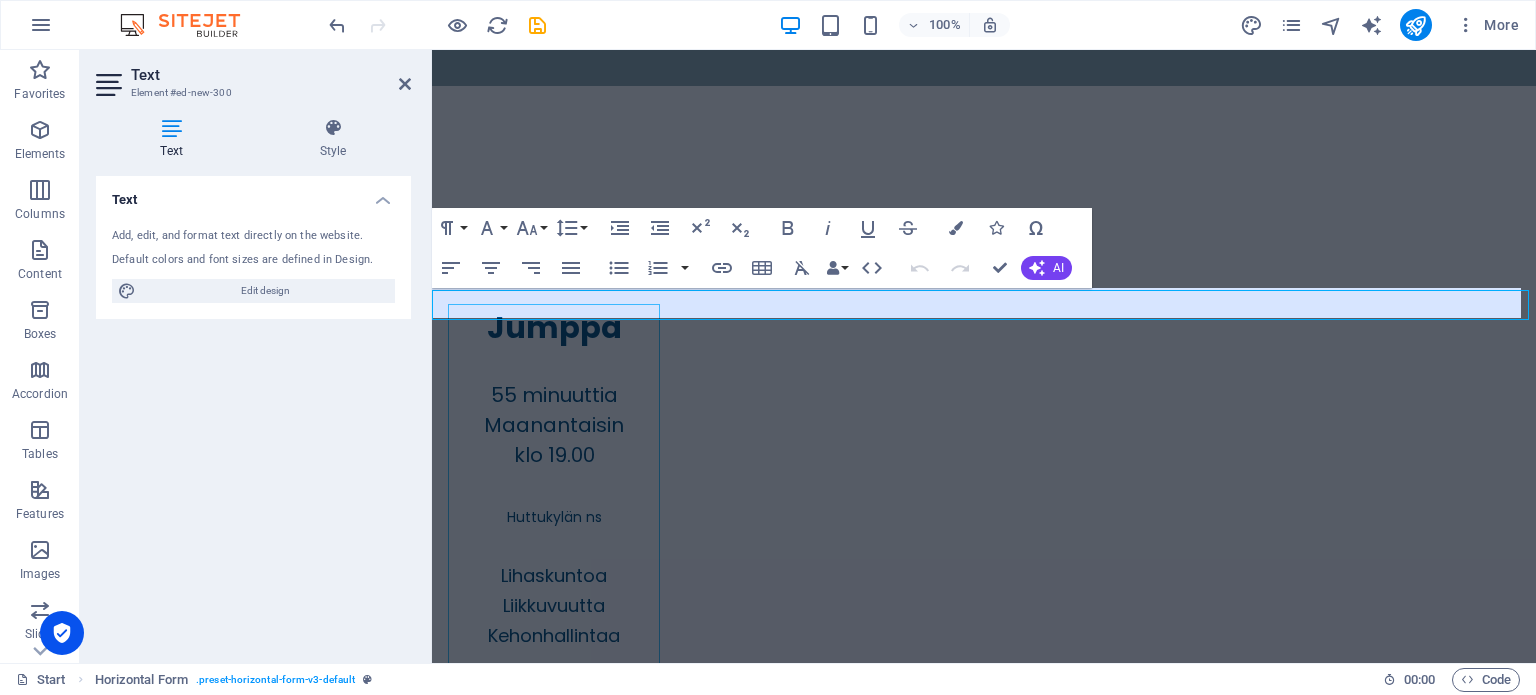 scroll, scrollTop: 4104, scrollLeft: 0, axis: vertical 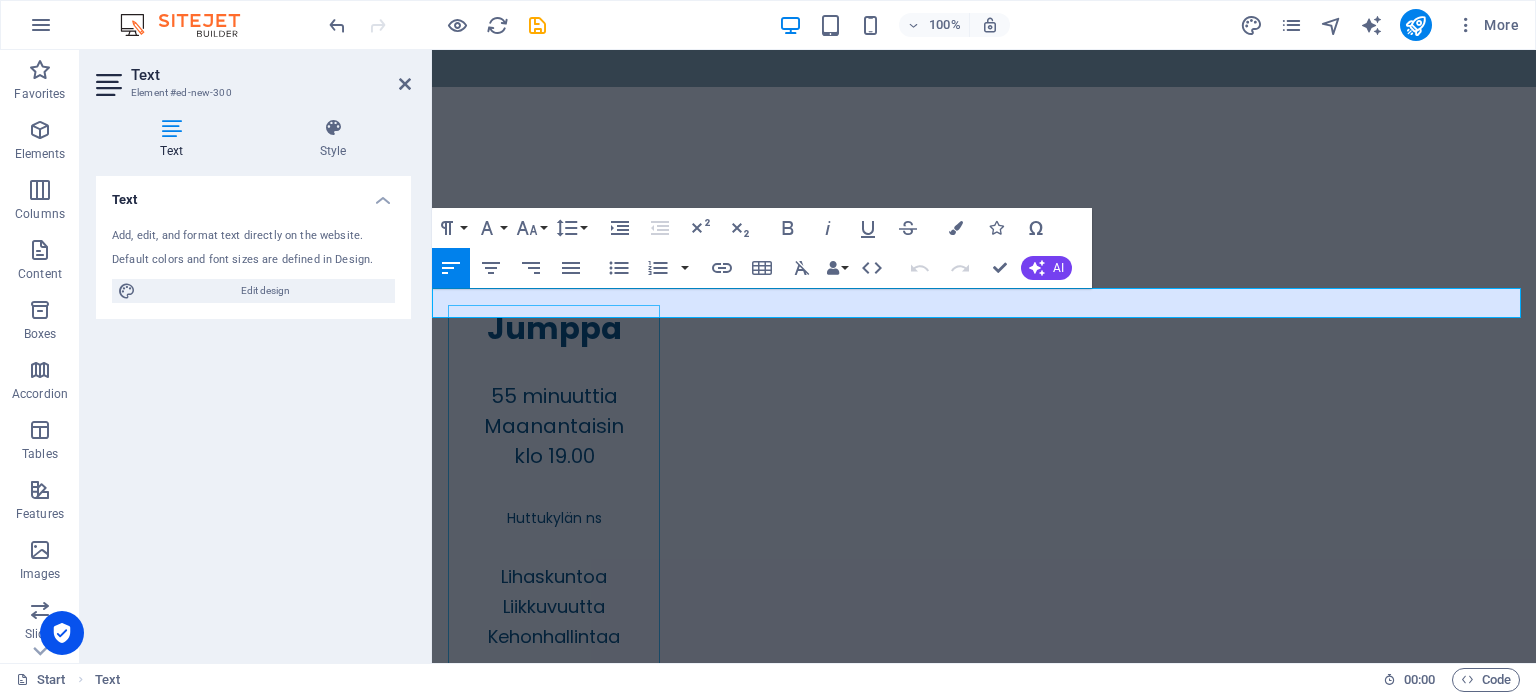 click on "New text element" at bounding box center [984, 5665] 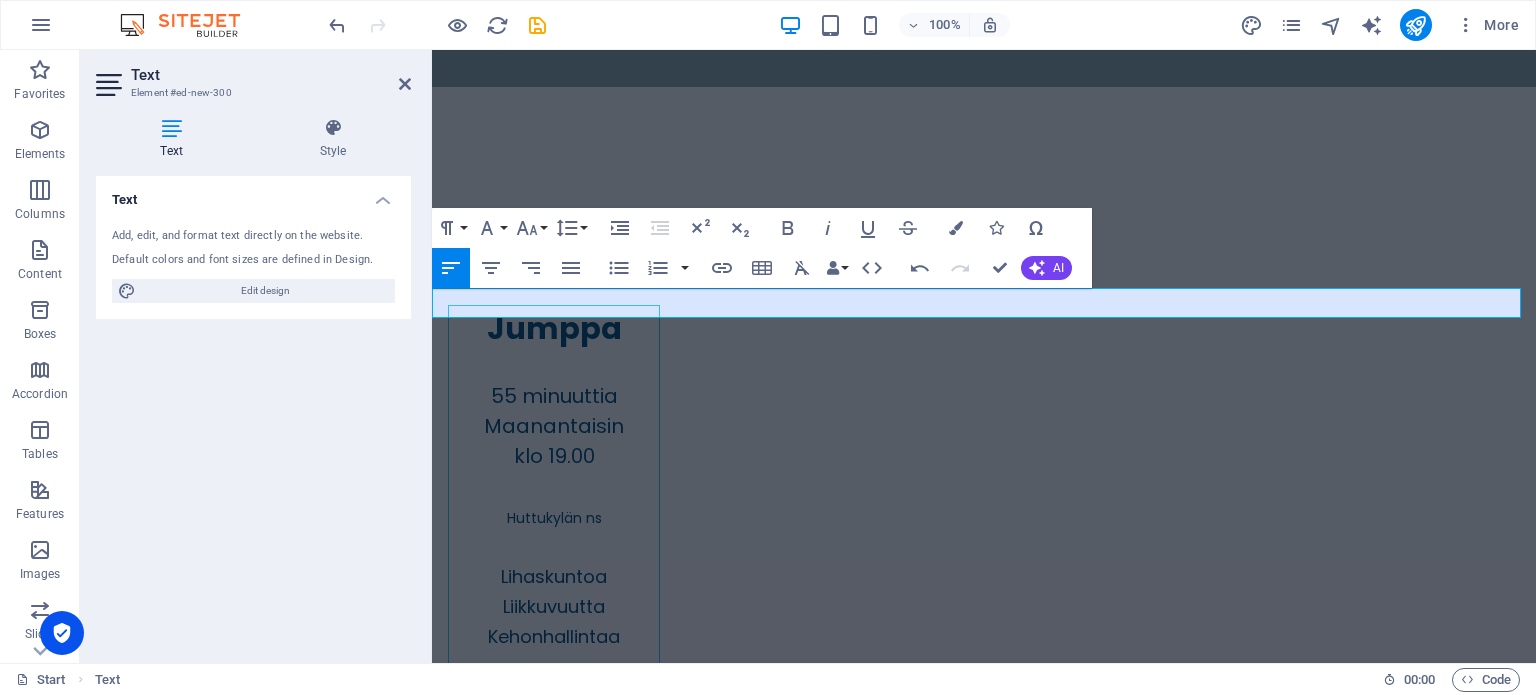 type 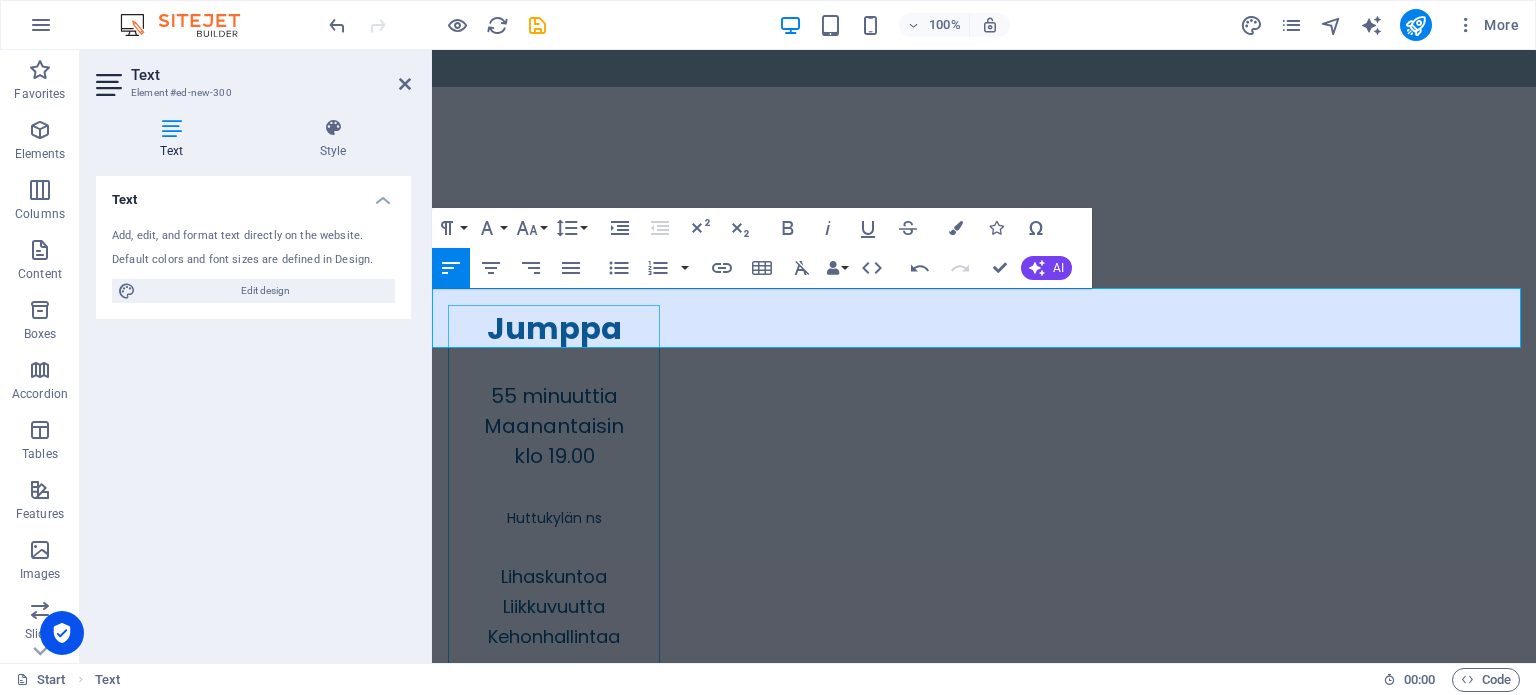 click on "Osallistumismaksut maksetaan kurssin alkaessa käteisellä, kortilla tai tilisiirtona. Myös Epassi ja Smartum käyvät maksuvälineeksi. Toimipistekoodit:" at bounding box center [984, 5680] 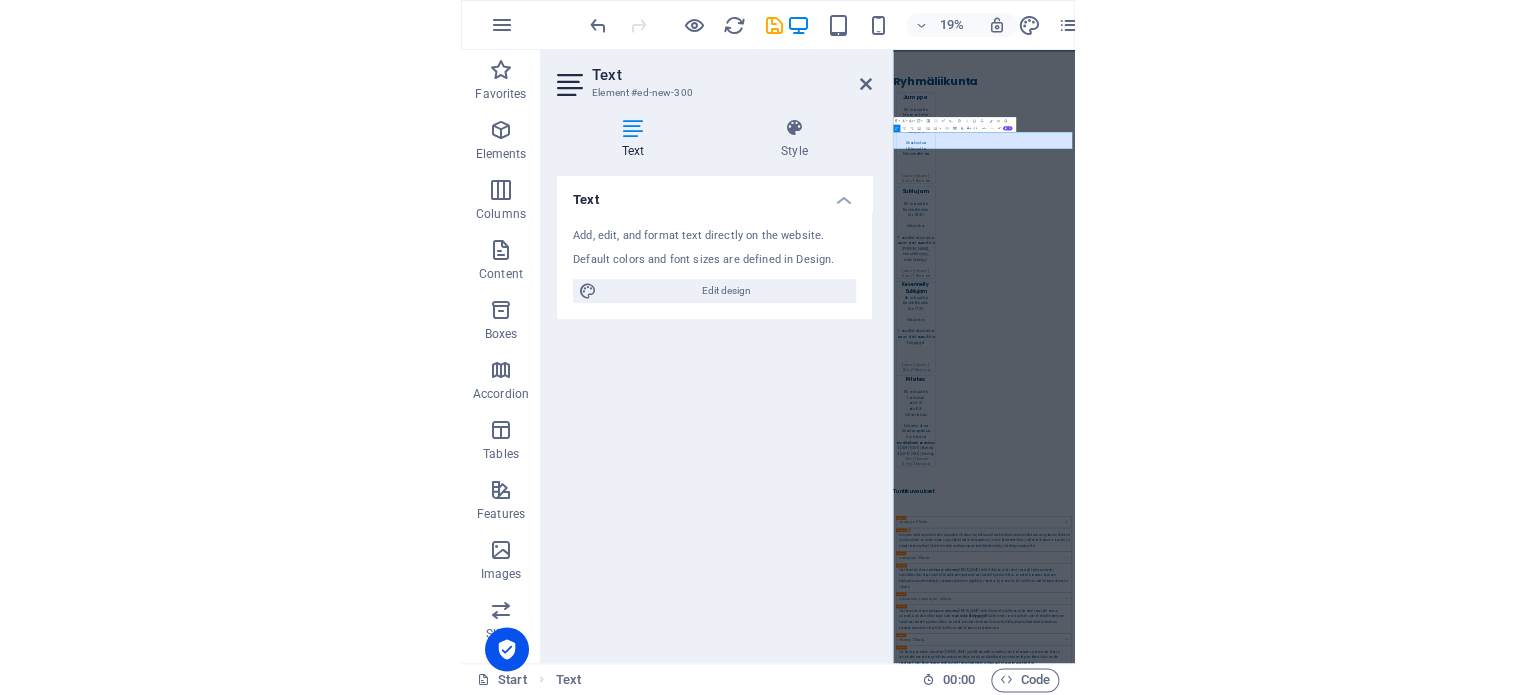 scroll, scrollTop: 3871, scrollLeft: 0, axis: vertical 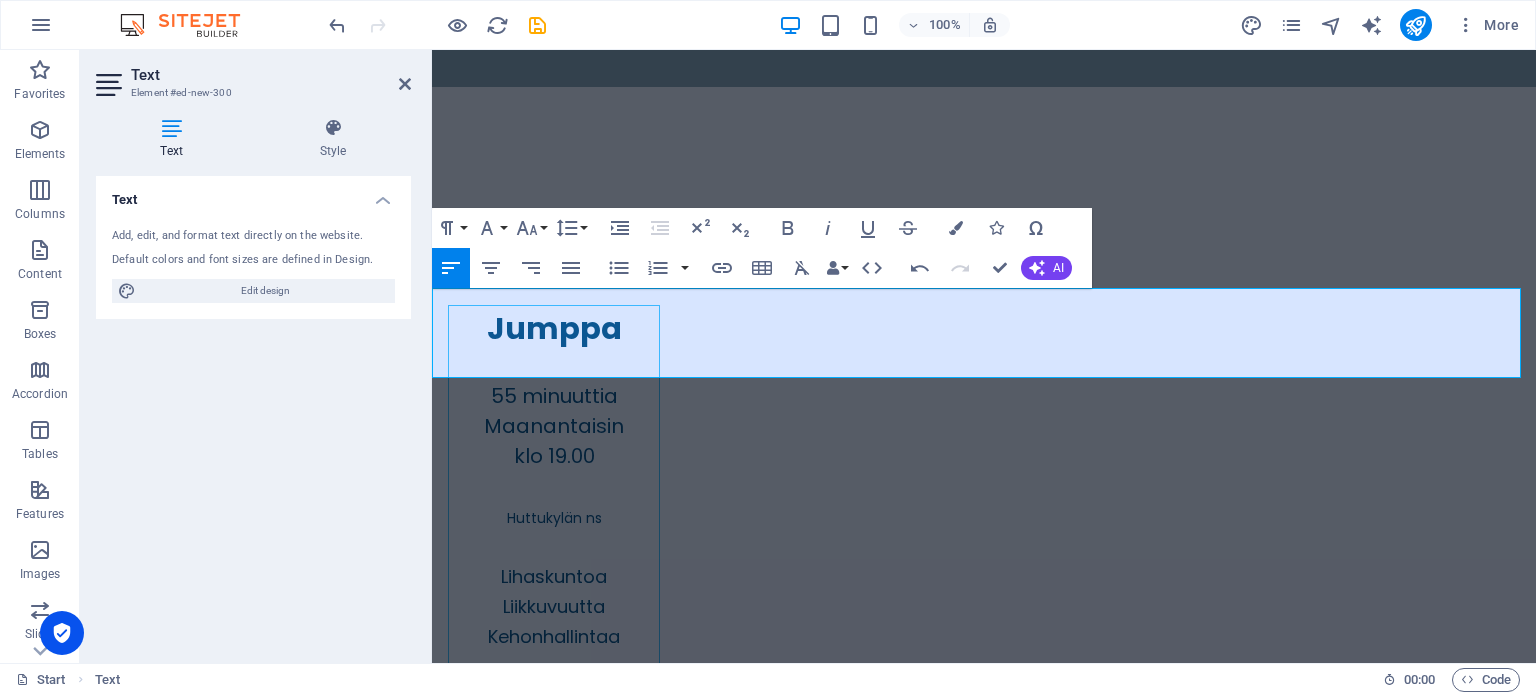 click on "Osallistumismaksut maksetaan kurssin alkaessa käteisellä, kortilla tai tilisiirtona. Myös Epassi ja Smartum käyvät maksuvälineeksi. Toimipistekoodit: Huttukylän Nuorisoseura / Jumppa ja Sumujamit -Huttukylän koulu / Pilates" at bounding box center (984, 5695) 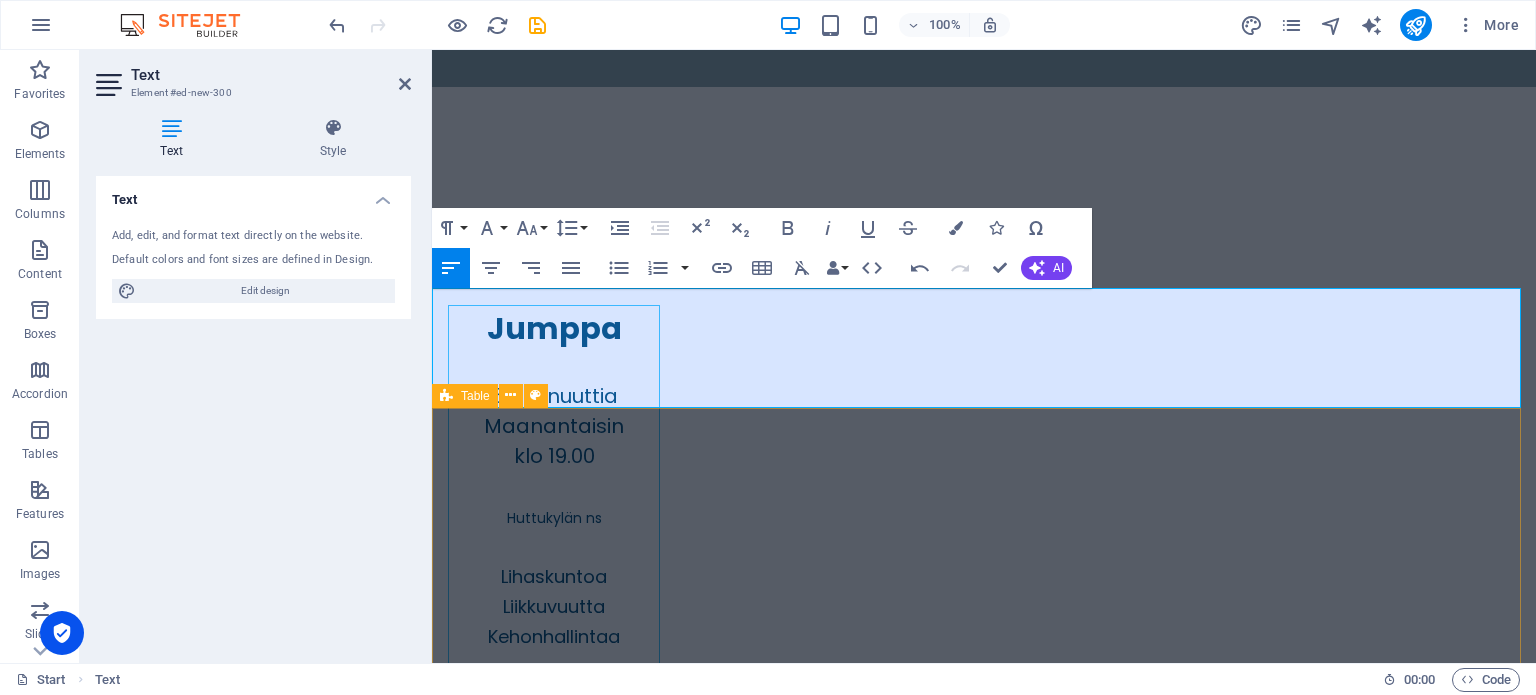scroll, scrollTop: 1598, scrollLeft: 19, axis: both 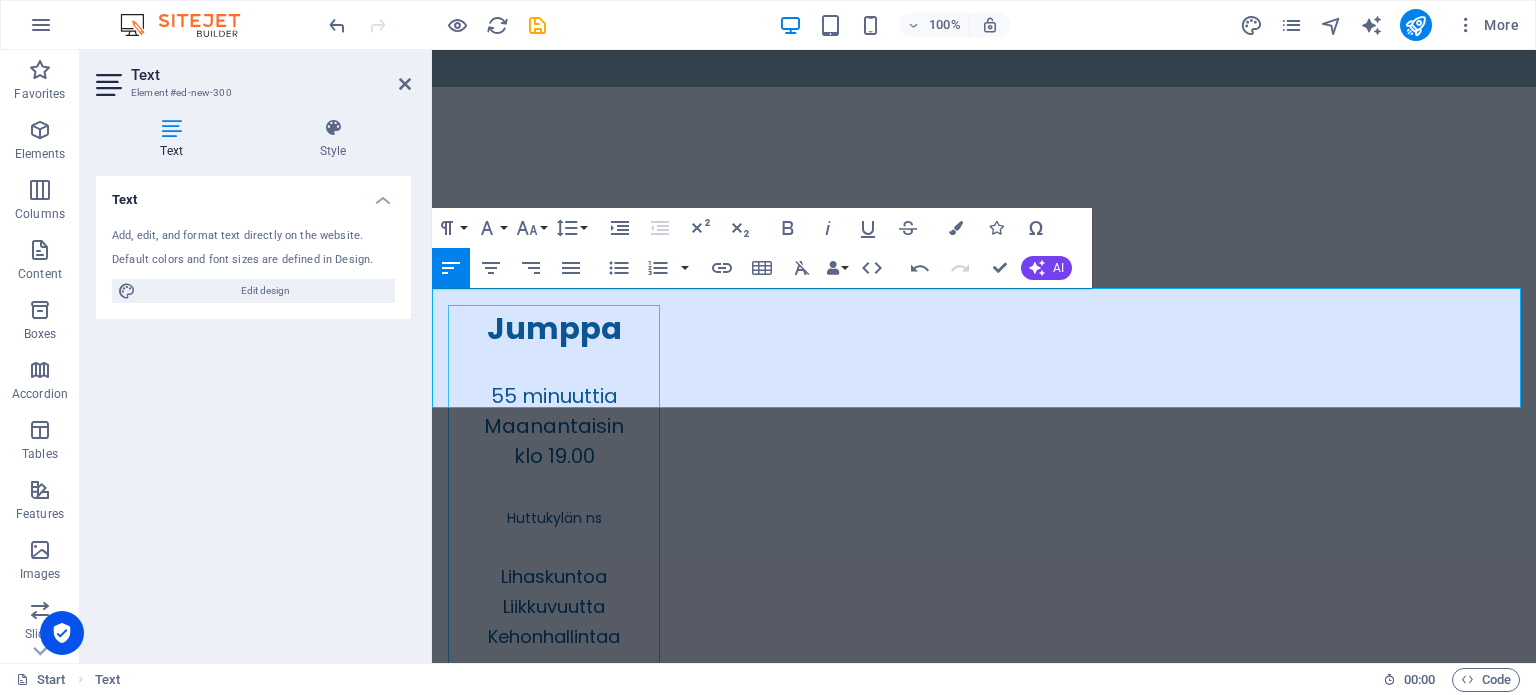 click at bounding box center (1267, 5665) 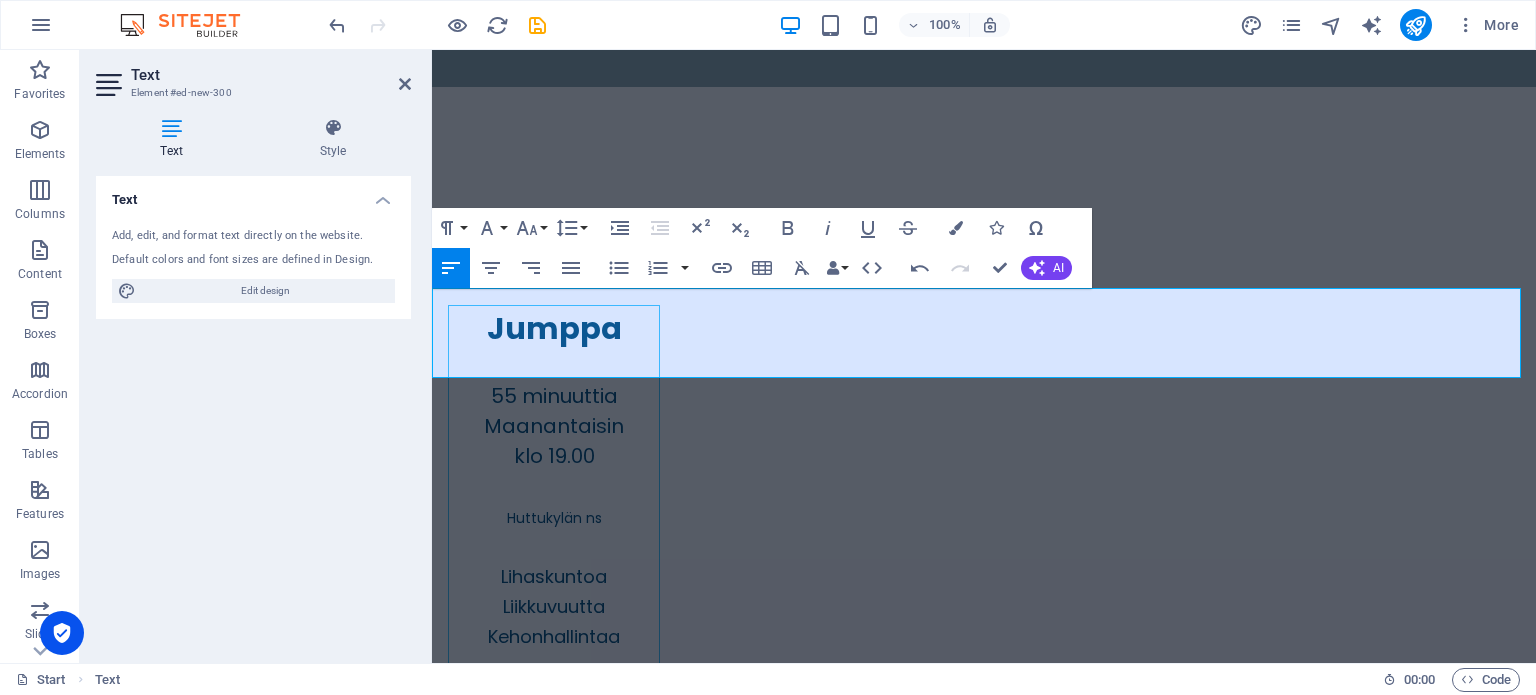 click on "Maksutavat: käteis- ja korttimaksut, tilisiirto, Google Pay, Samsung Pay, Apple Pay, Epassi ja Smartum. Toimipistekoodit: Huttukylän Nuorisoseura / Jumppa ja Sumujamit -Huttukylän koulu / Pilates" at bounding box center [984, 5710] 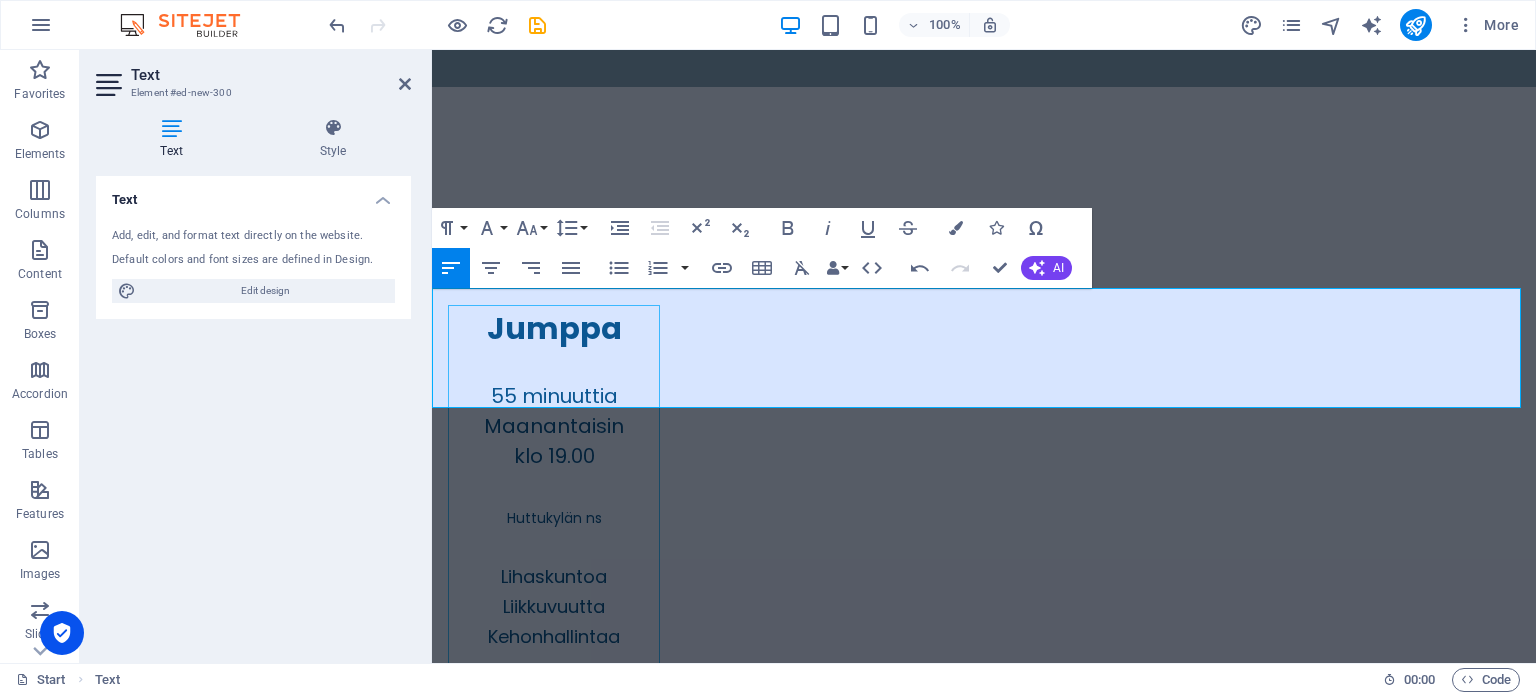 click on "-Huttukylän Nuorisoseura / Jumppa ja Sumujamit -Huttukylän koulu / Pilates" at bounding box center (984, 5755) 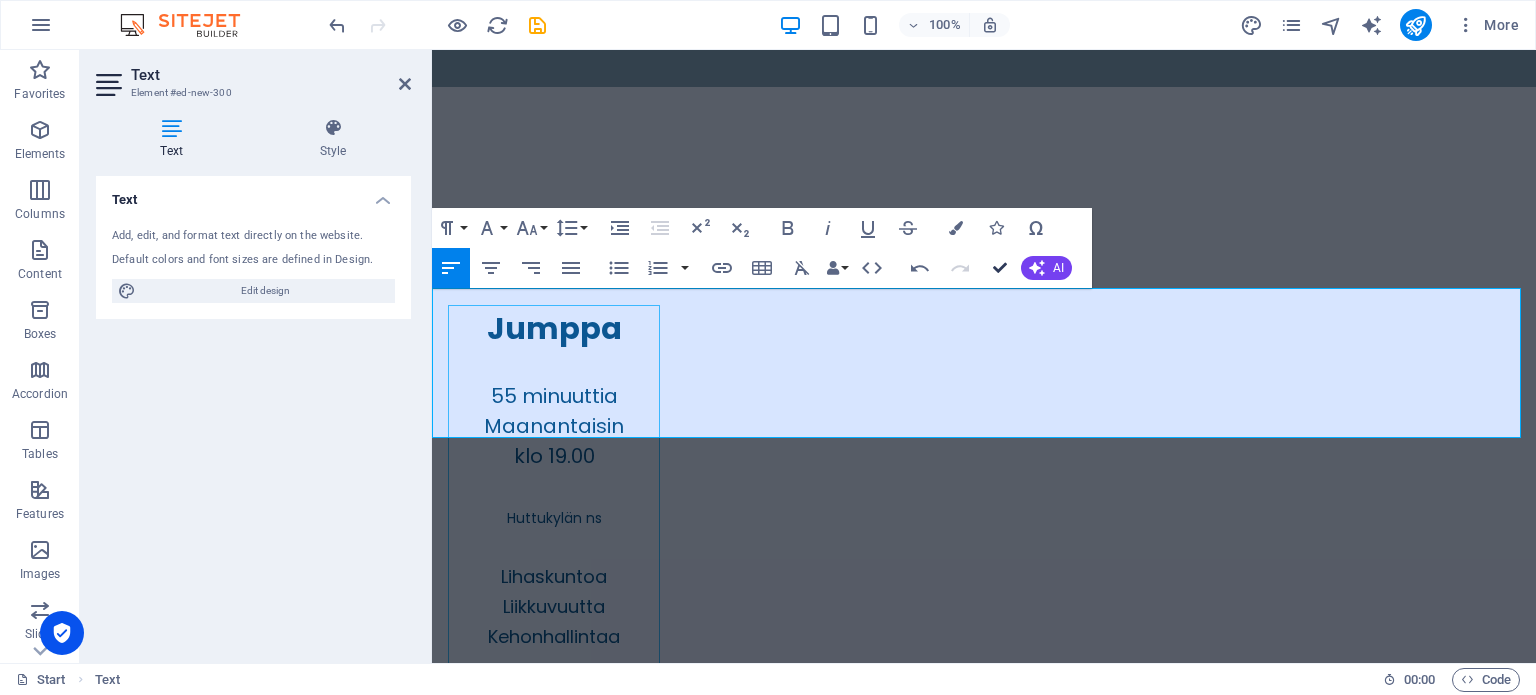 scroll, scrollTop: 4182, scrollLeft: 0, axis: vertical 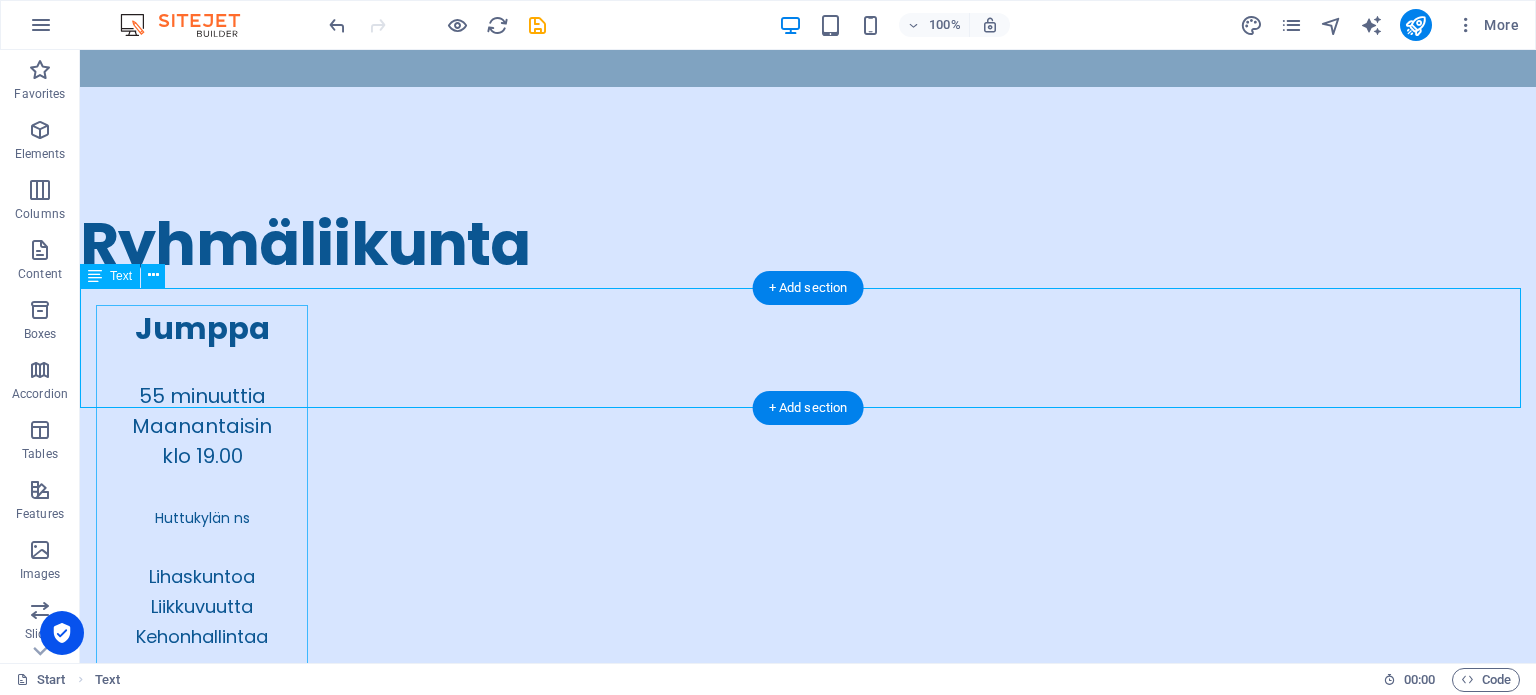 click on "Osallistumismaksut maksetaan kurssin alkaessa! Maksutavat: käteis- ja korttimaksut, tilisiirto, Google Pay, Samsung Pay, Apple Pay, Epassi ja Smartum. Toimipistekoodit:  -Huttukylän Nuorisoseura / Jumppa ja Sumujamit  -Huttukylän koulu / Pilates" at bounding box center [808, 5710] 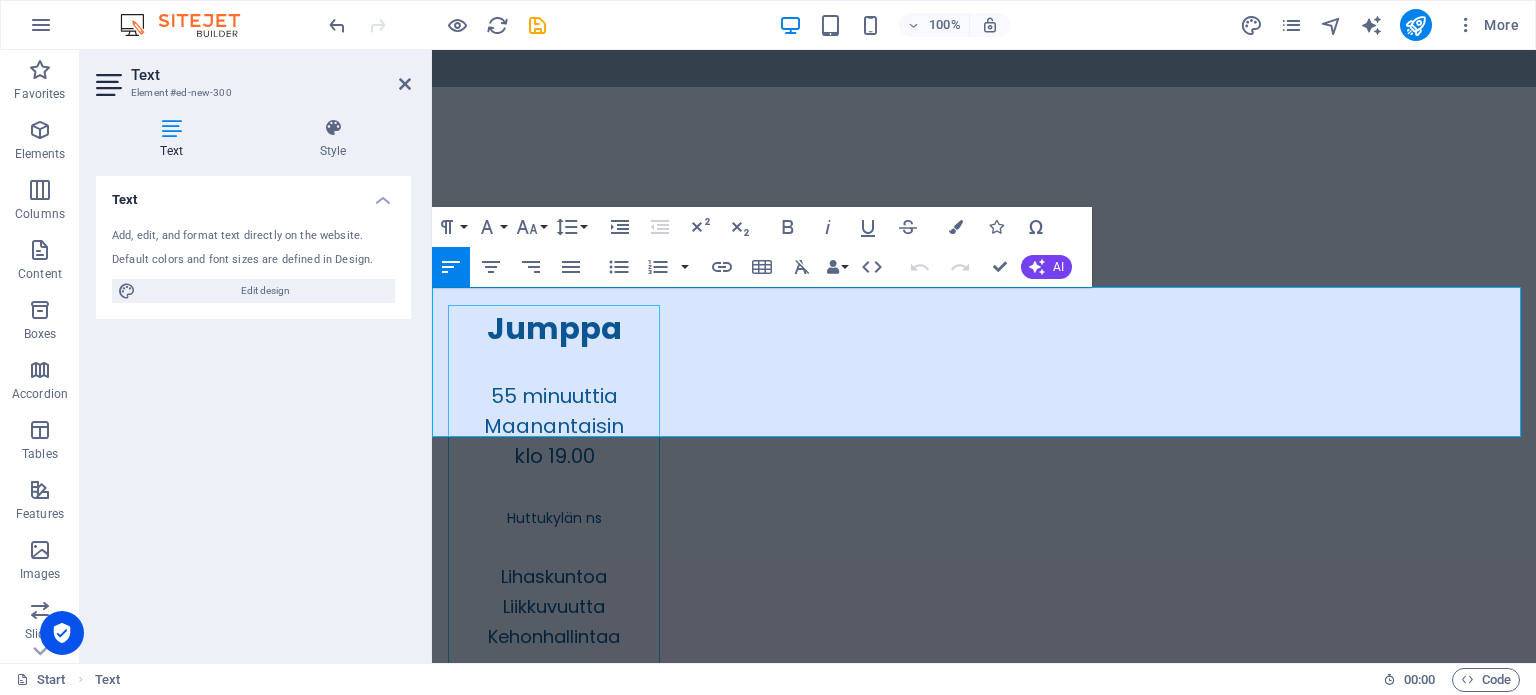click on "-Huttukylän Nuorisoseura / Jumppa ja Sumujamit" at bounding box center (984, 5755) 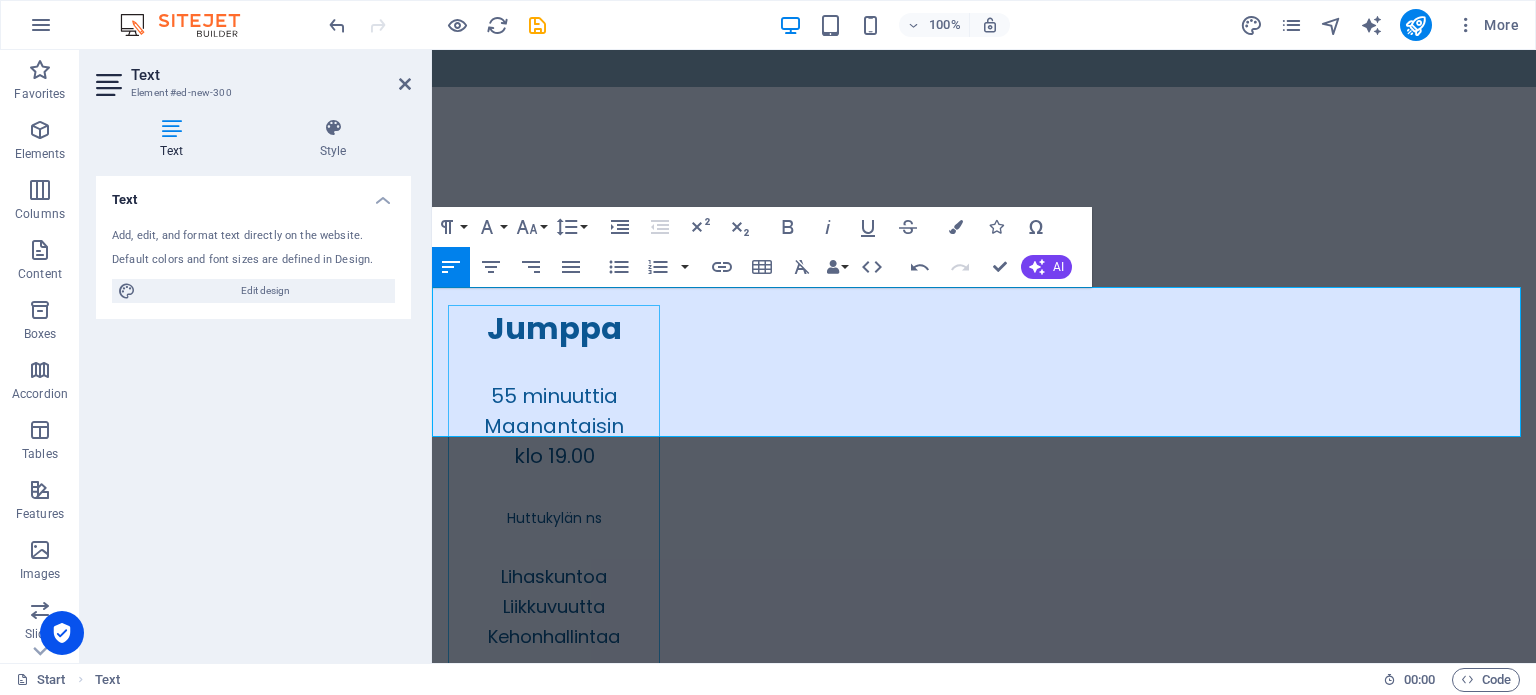 click on "-Huttukylän koulu / Pilates" at bounding box center [984, 5785] 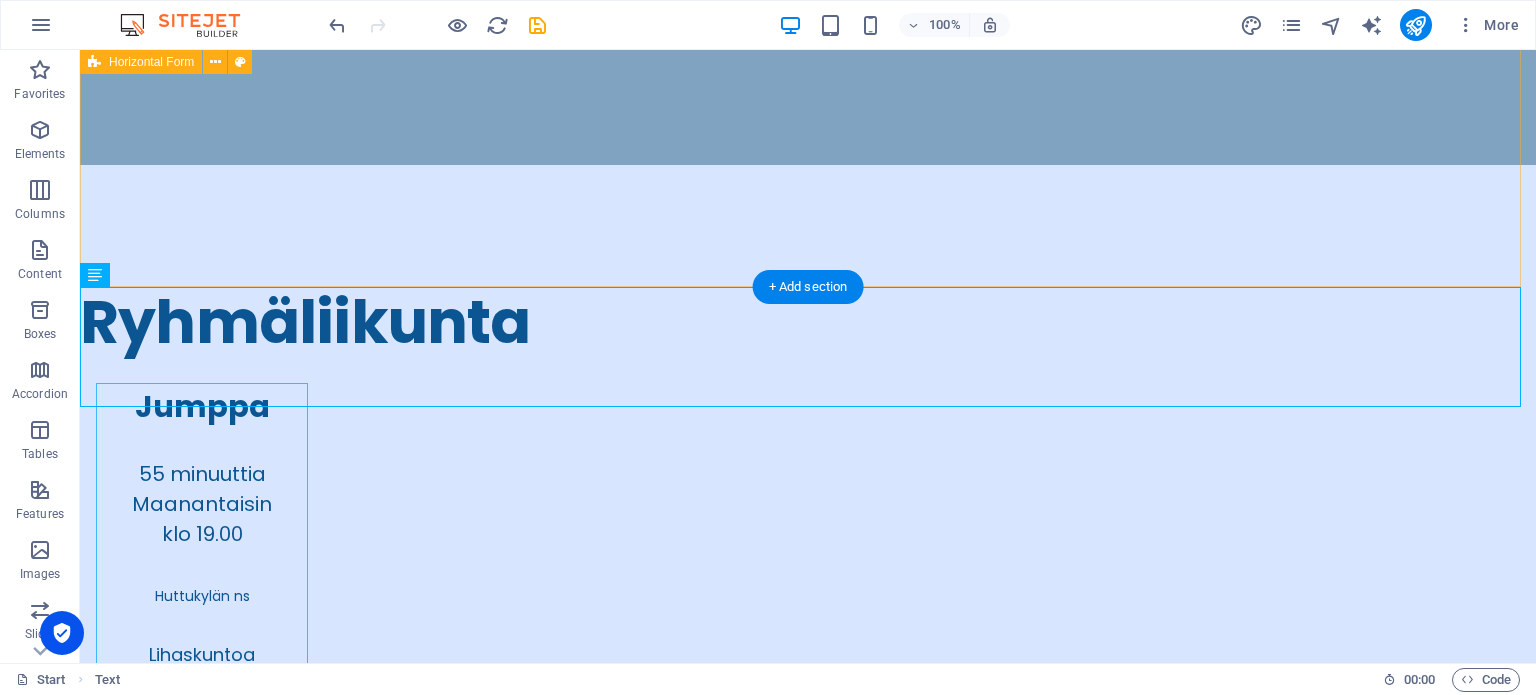 scroll, scrollTop: 4183, scrollLeft: 0, axis: vertical 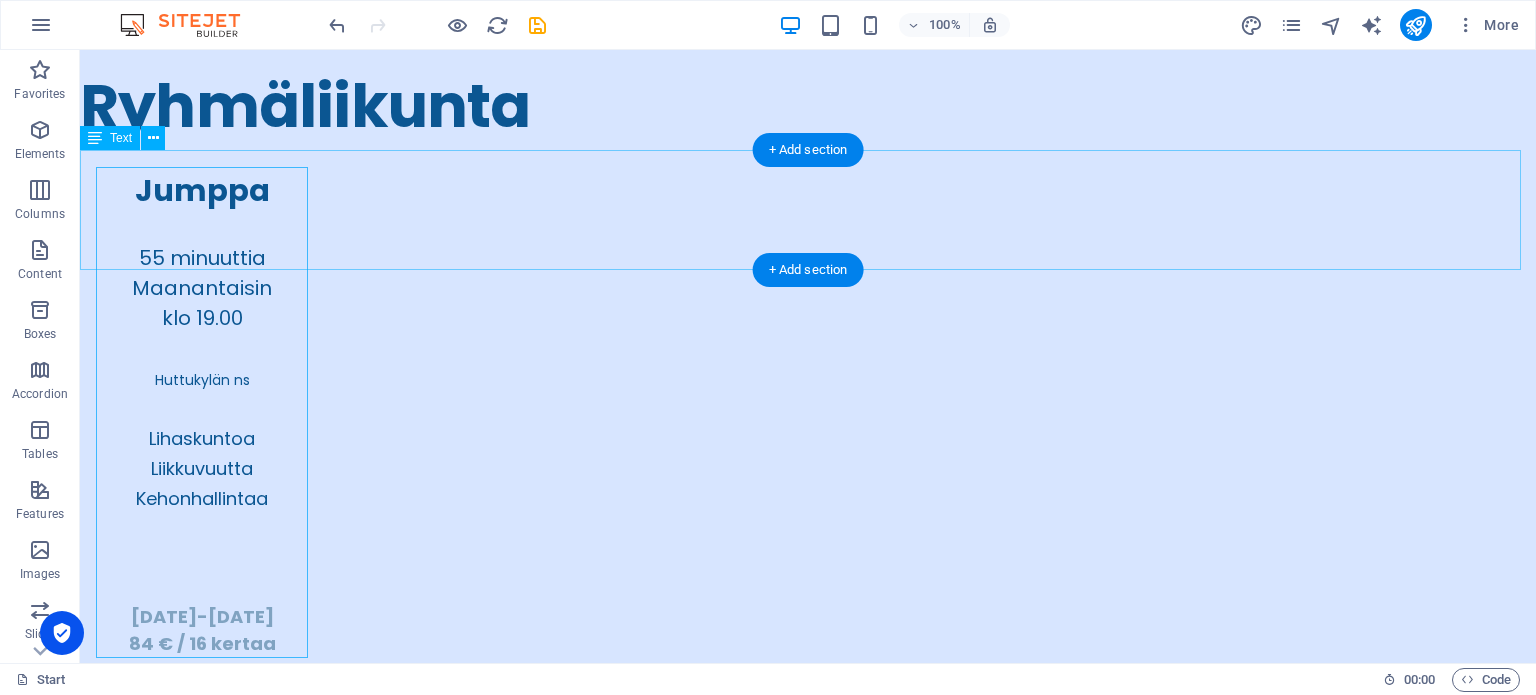 click on "Osallistumismaksut maksetaan kurssin alkaessa! Maksutavat: käteis- ja korttimaksut, tilisiirto, Google Pay, Samsung Pay, Apple Pay, Epassi ja Smartum. Toimipistekoodit:  -Huttukylän Nuorisoseura / Jumppa ja Sumujamit 357776 Smartum, -Huttukylän koulu / Pilates 359748 Smartum," at bounding box center (808, 5572) 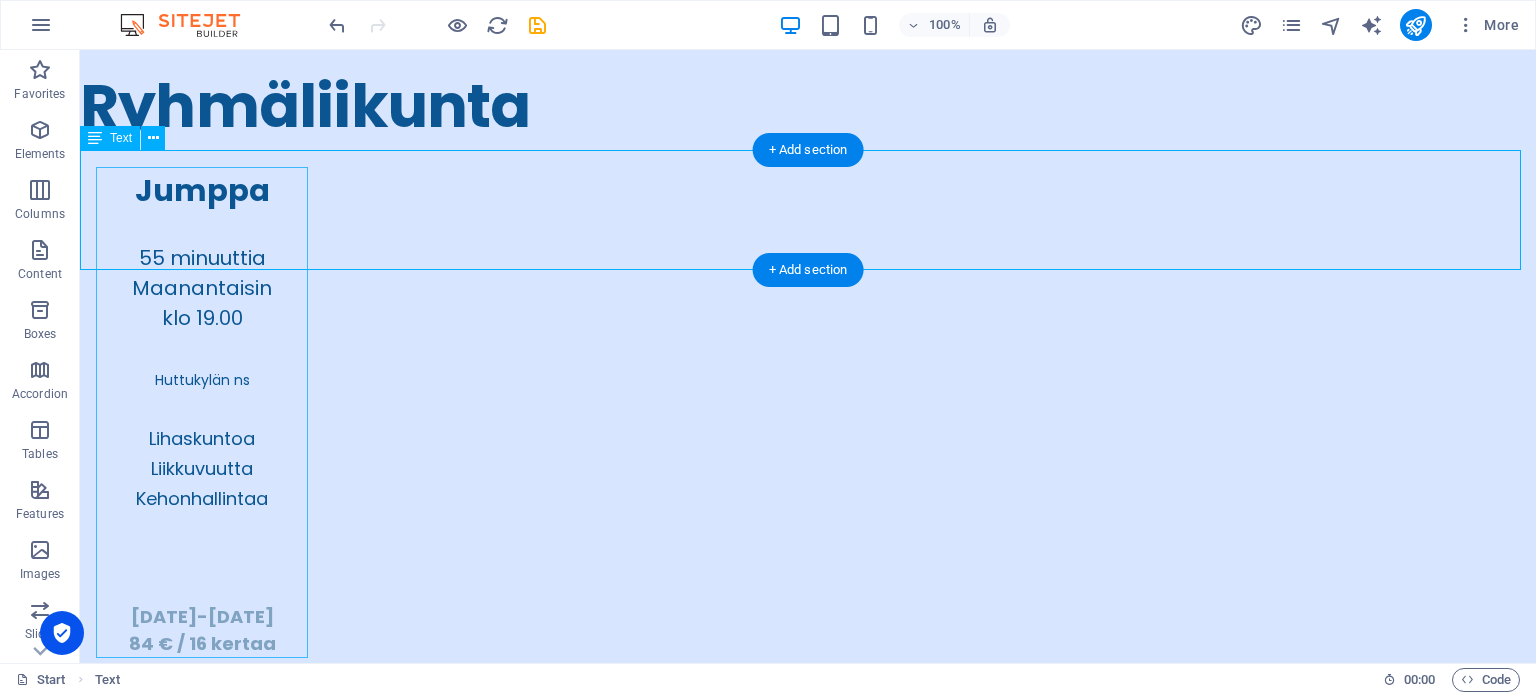 click on "Osallistumismaksut maksetaan kurssin alkaessa! Maksutavat: käteis- ja korttimaksut, tilisiirto, Google Pay, Samsung Pay, Apple Pay, Epassi ja Smartum. Toimipistekoodit:  -Huttukylän Nuorisoseura / Jumppa ja Sumujamit 357776 Smartum, -Huttukylän koulu / Pilates 359748 Smartum," at bounding box center [808, 5572] 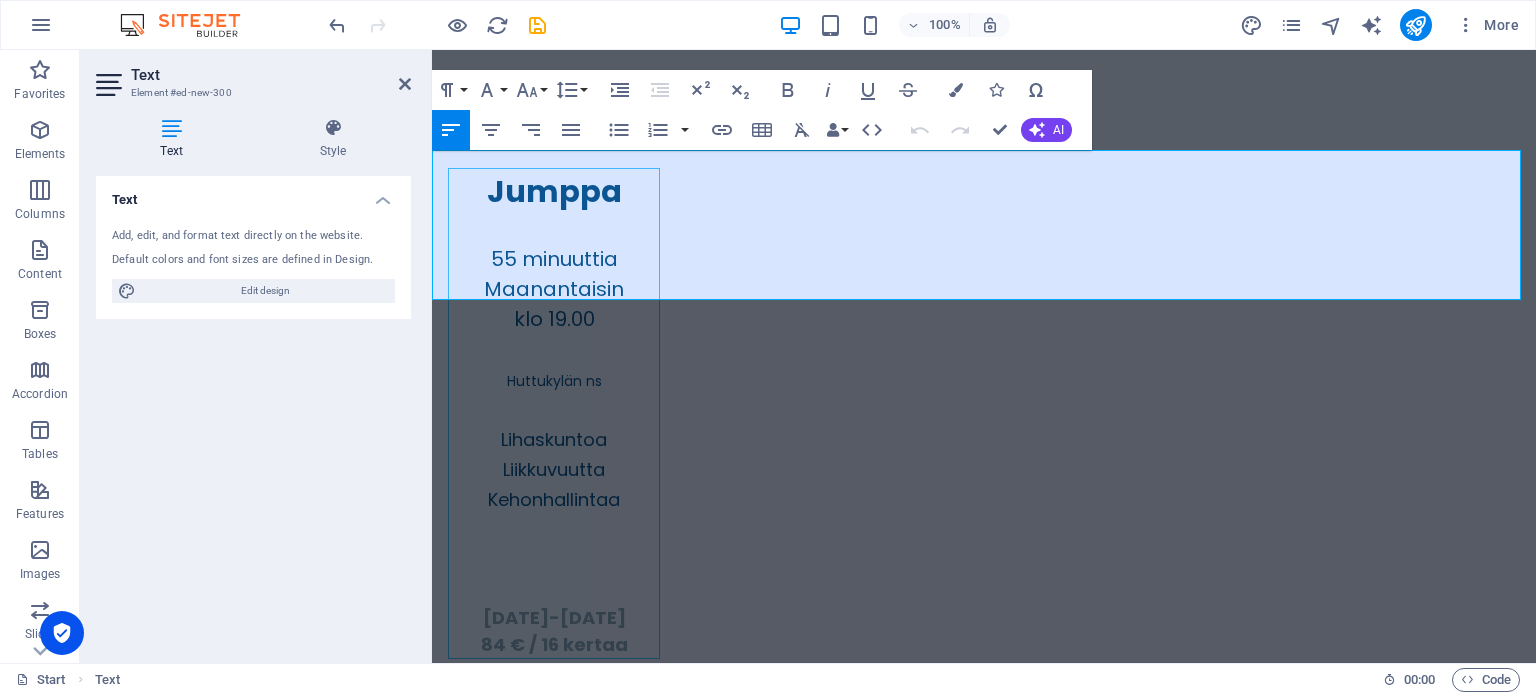 click on "-Huttukylän Nuorisoseura / Jumppa ja Sumujamit 357776 Smartum," at bounding box center (984, 5618) 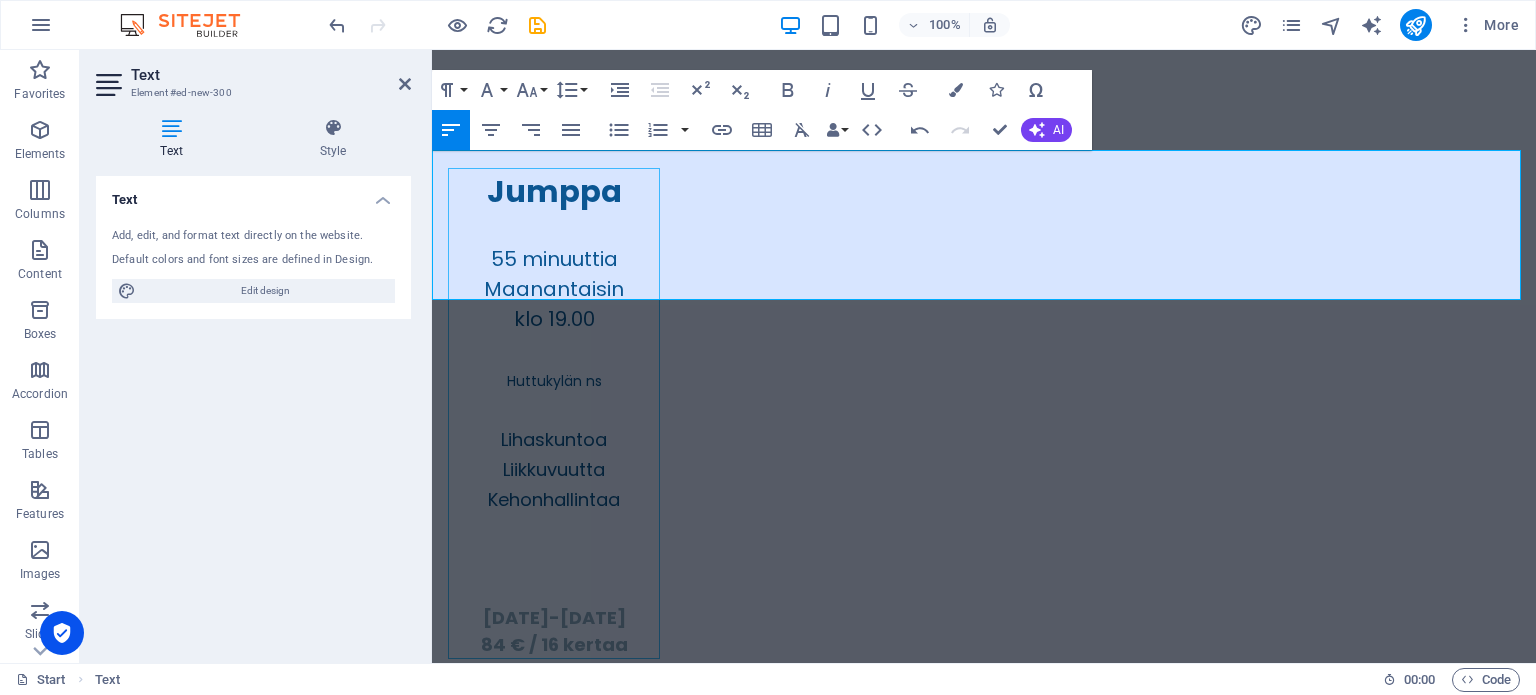 click on "-Huttukylän koulu / Pilates 359748 Smartum," at bounding box center [984, 5648] 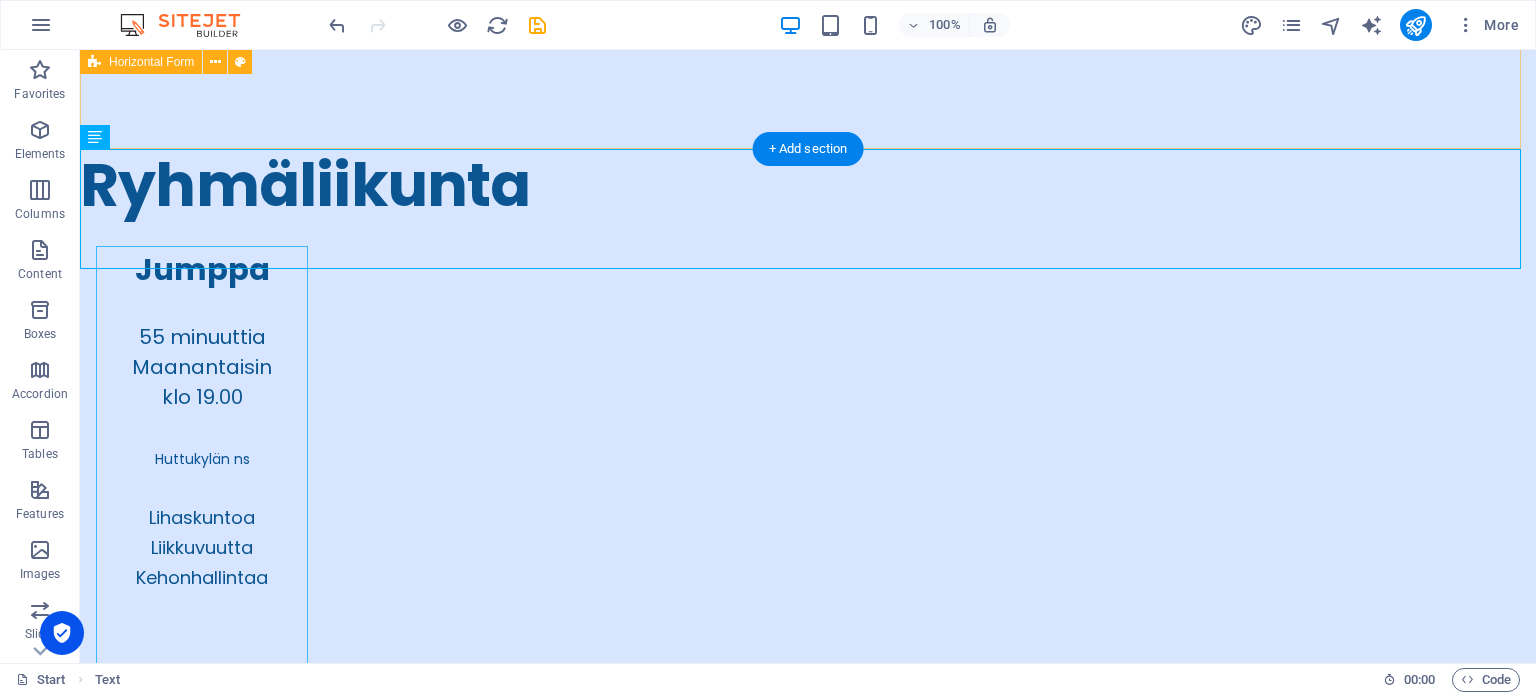 scroll, scrollTop: 4320, scrollLeft: 0, axis: vertical 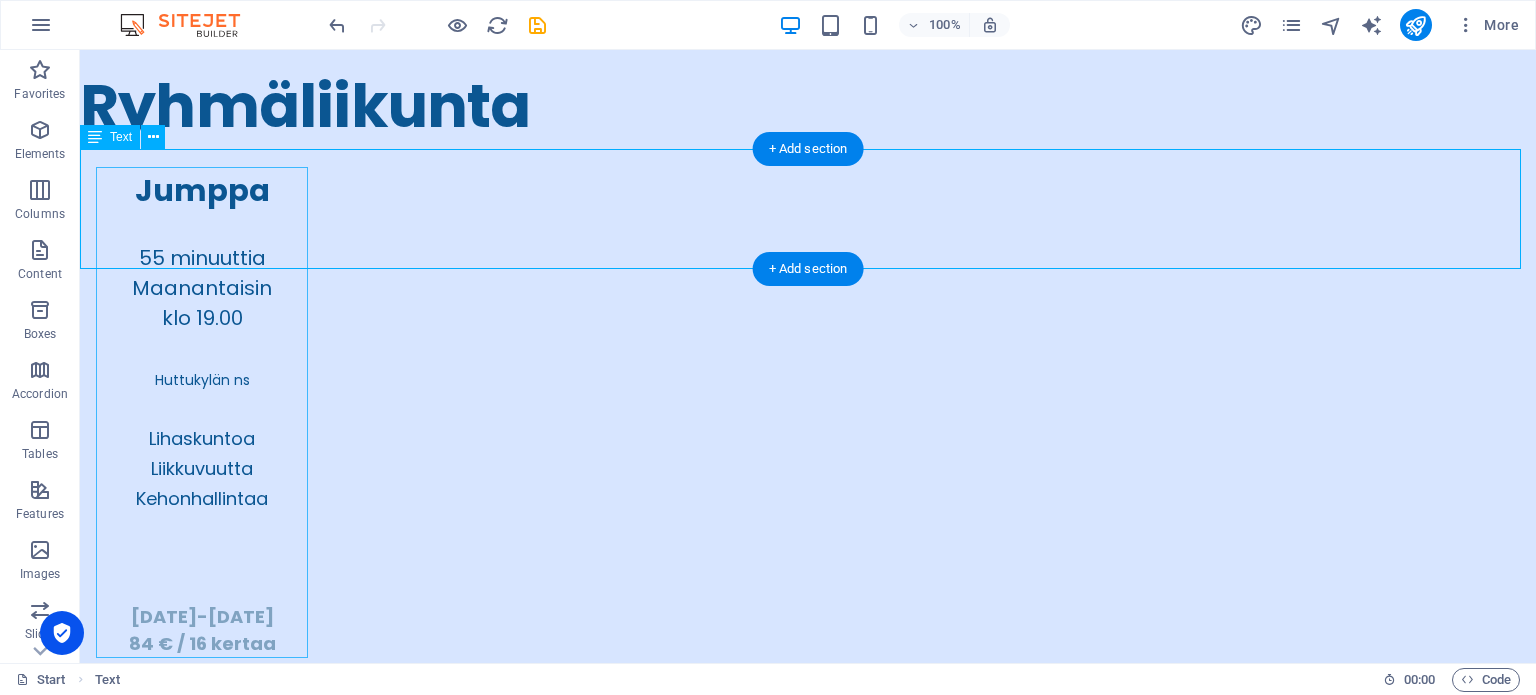 click on "Osallistumismaksut maksetaan kurssin alkaessa! Maksutavat: käteis- ja korttimaksut, tilisiirto, Google Pay, Samsung Pay, Apple Pay, Epassi ja Smartum. Toimipistekoodit:  -Huttukylän Nuorisoseura / Jumppa ja Sumujamit 7893568 Epassi, 357776 Smartum -Huttukylän koulu / Pilates 8457430 Epassi, 359748 Smartum" at bounding box center [808, 5572] 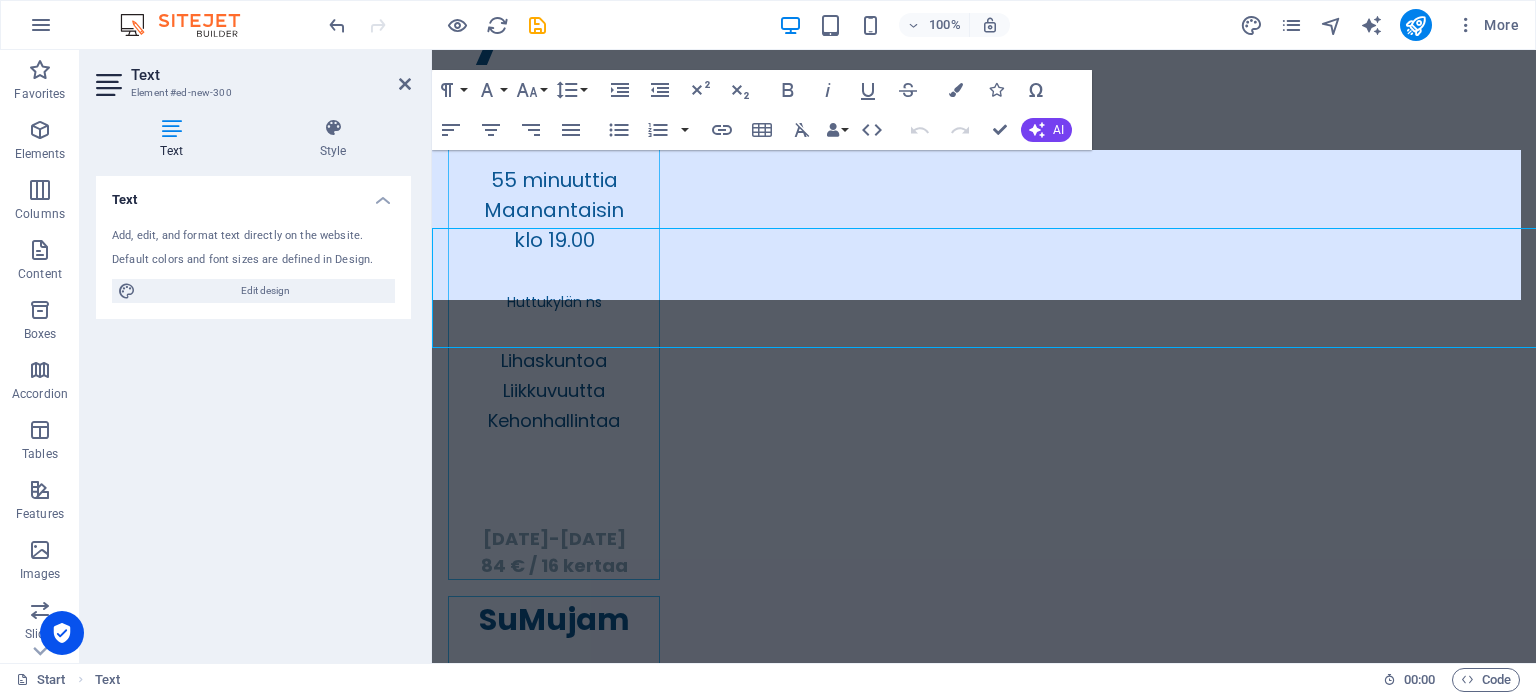 scroll, scrollTop: 4242, scrollLeft: 0, axis: vertical 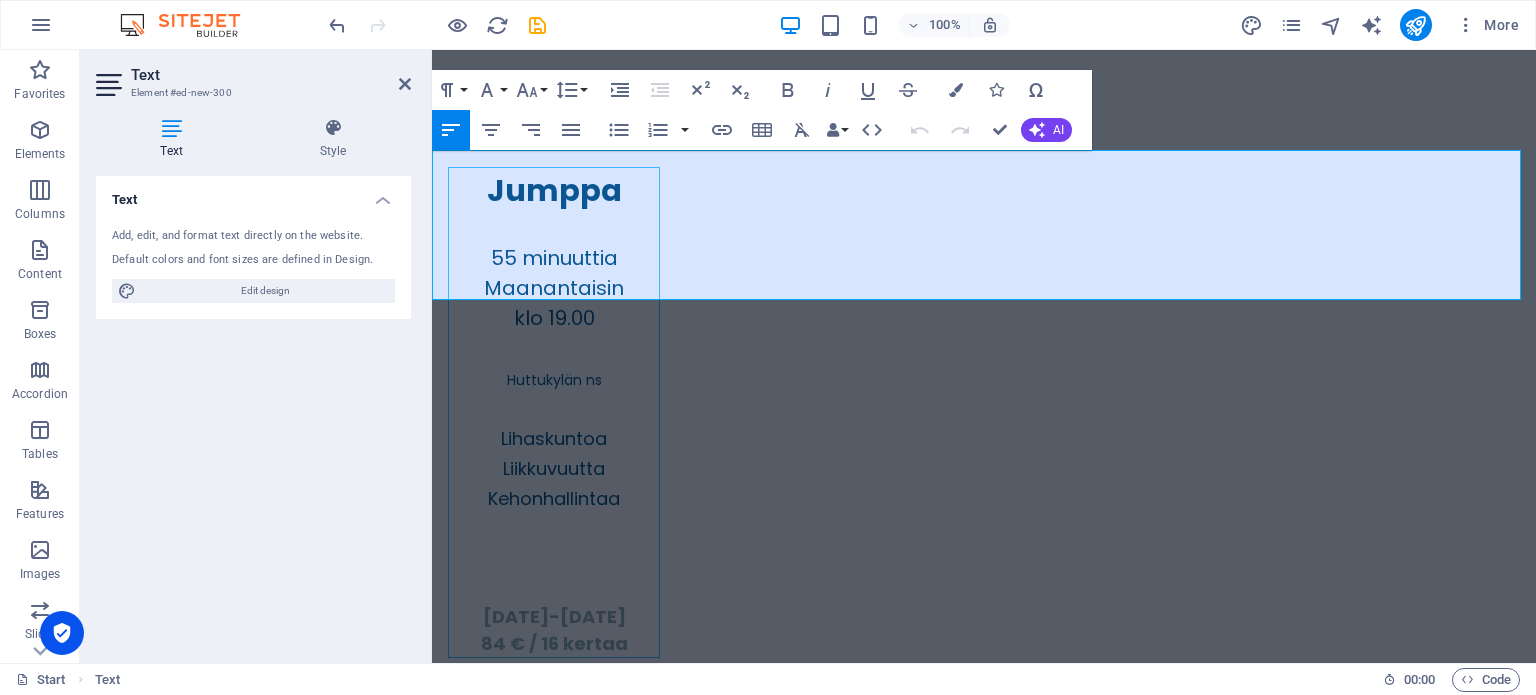 click on "Maksutavat: käteis- ja korttimaksut, tilisiirto, Google Pay, Samsung Pay, Apple Pay, Epassi ja Smartum. Toimipistekoodit:" at bounding box center [984, 5572] 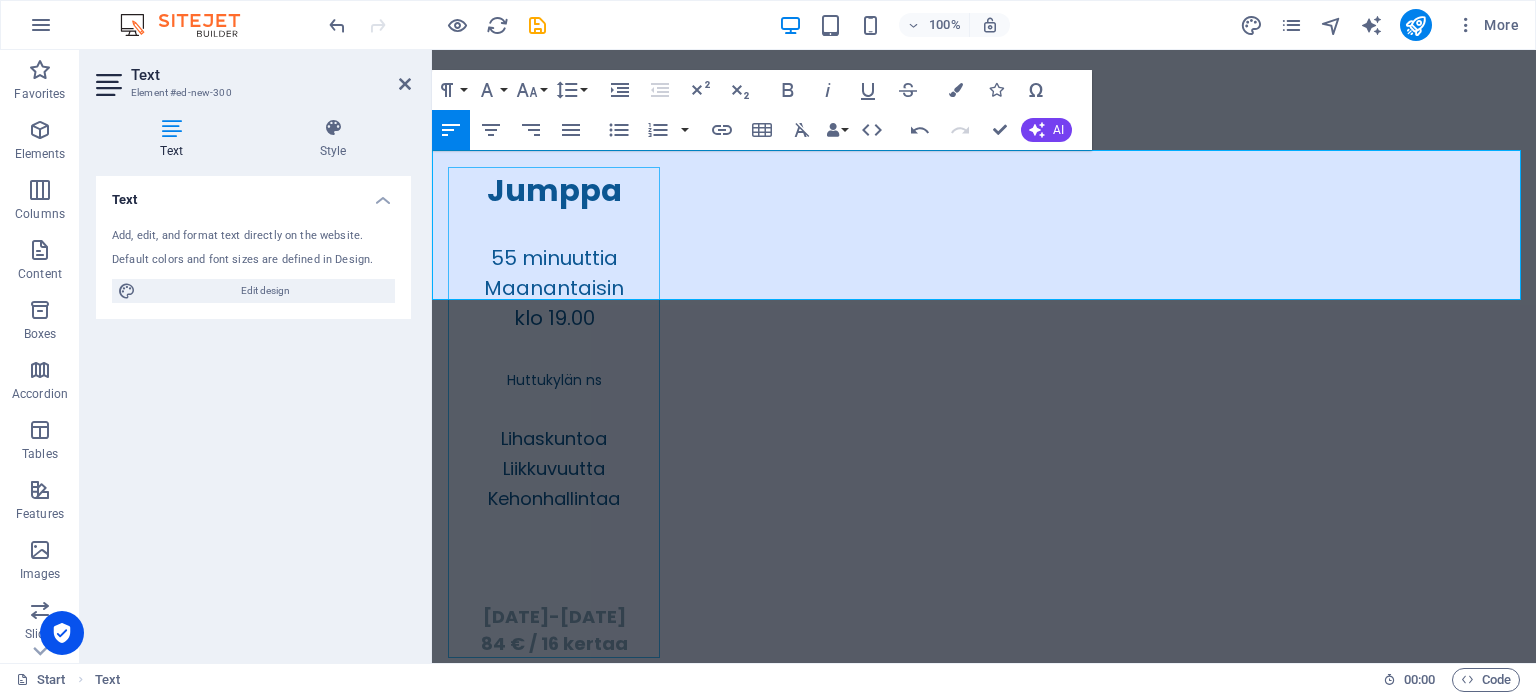 type 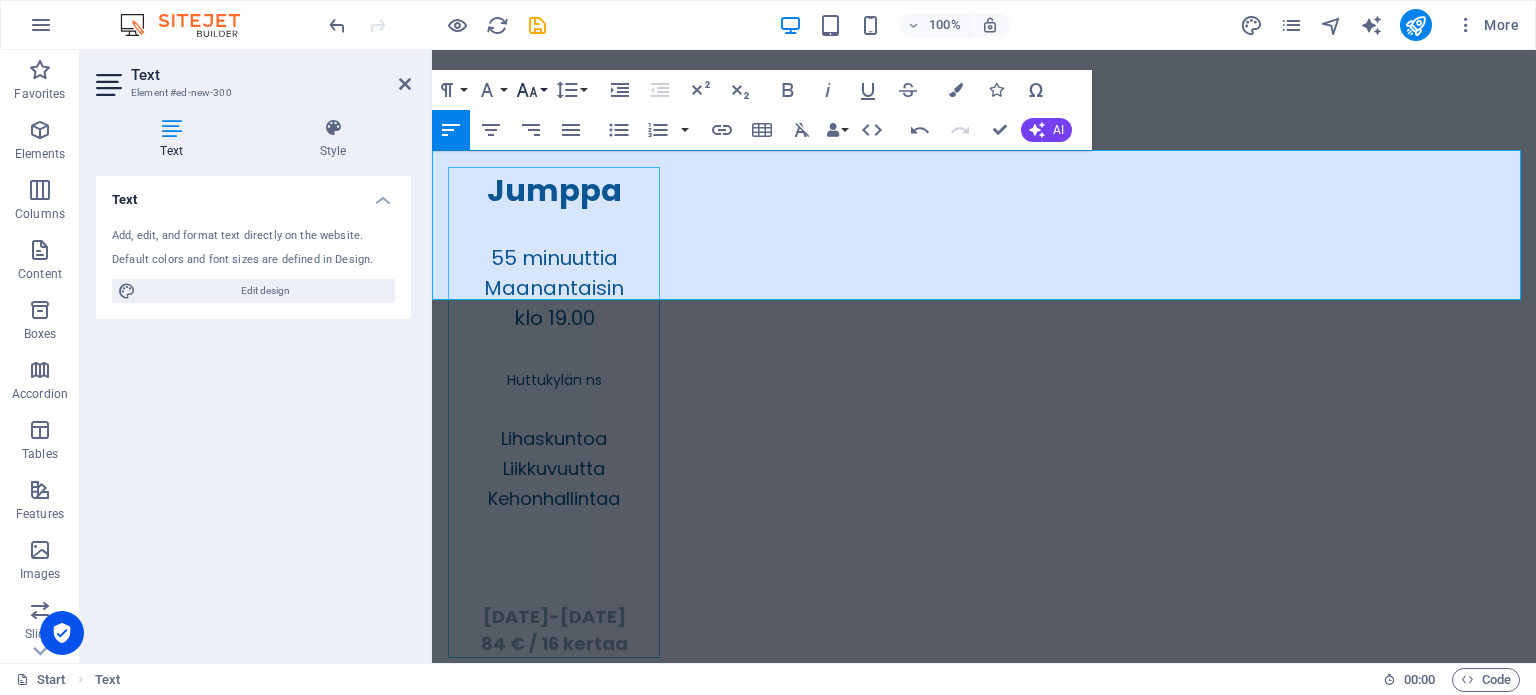 click on "Font Size" at bounding box center [531, 90] 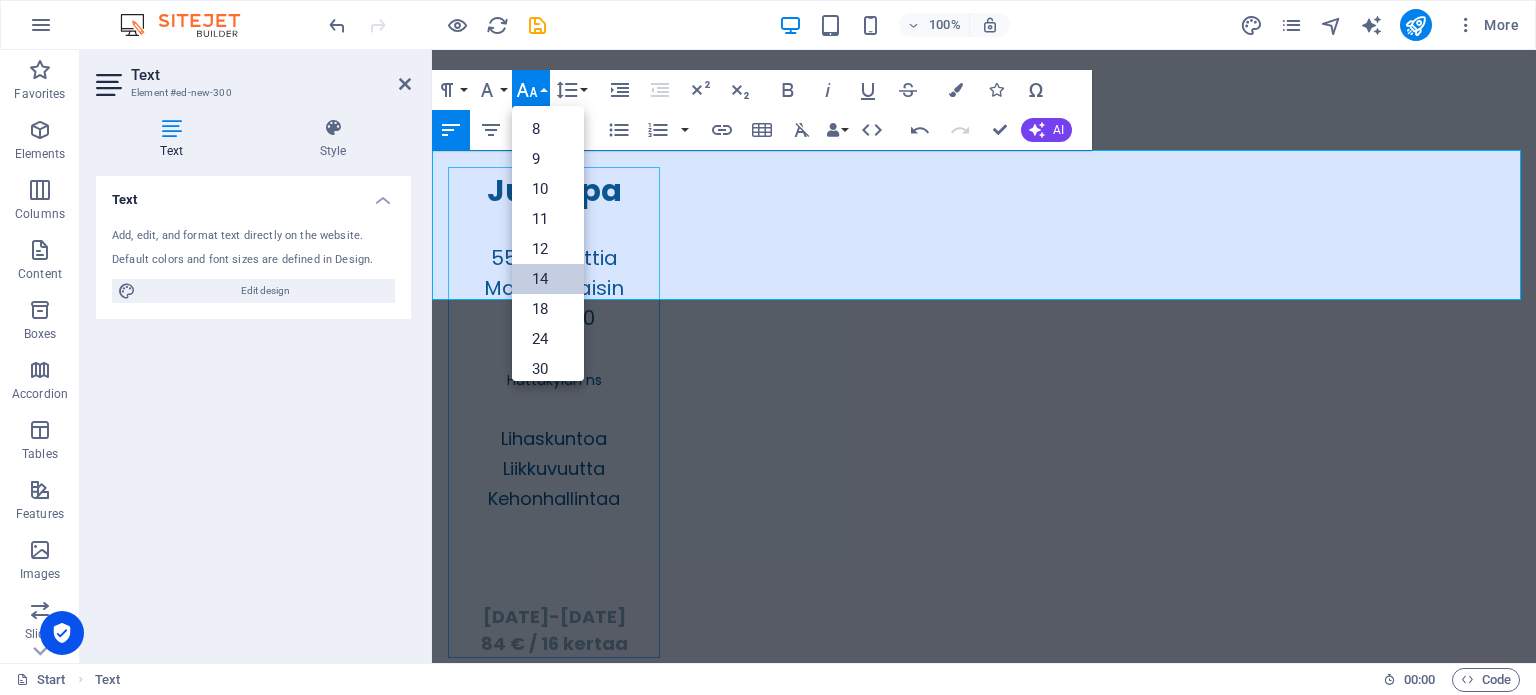 click on "14" at bounding box center (548, 279) 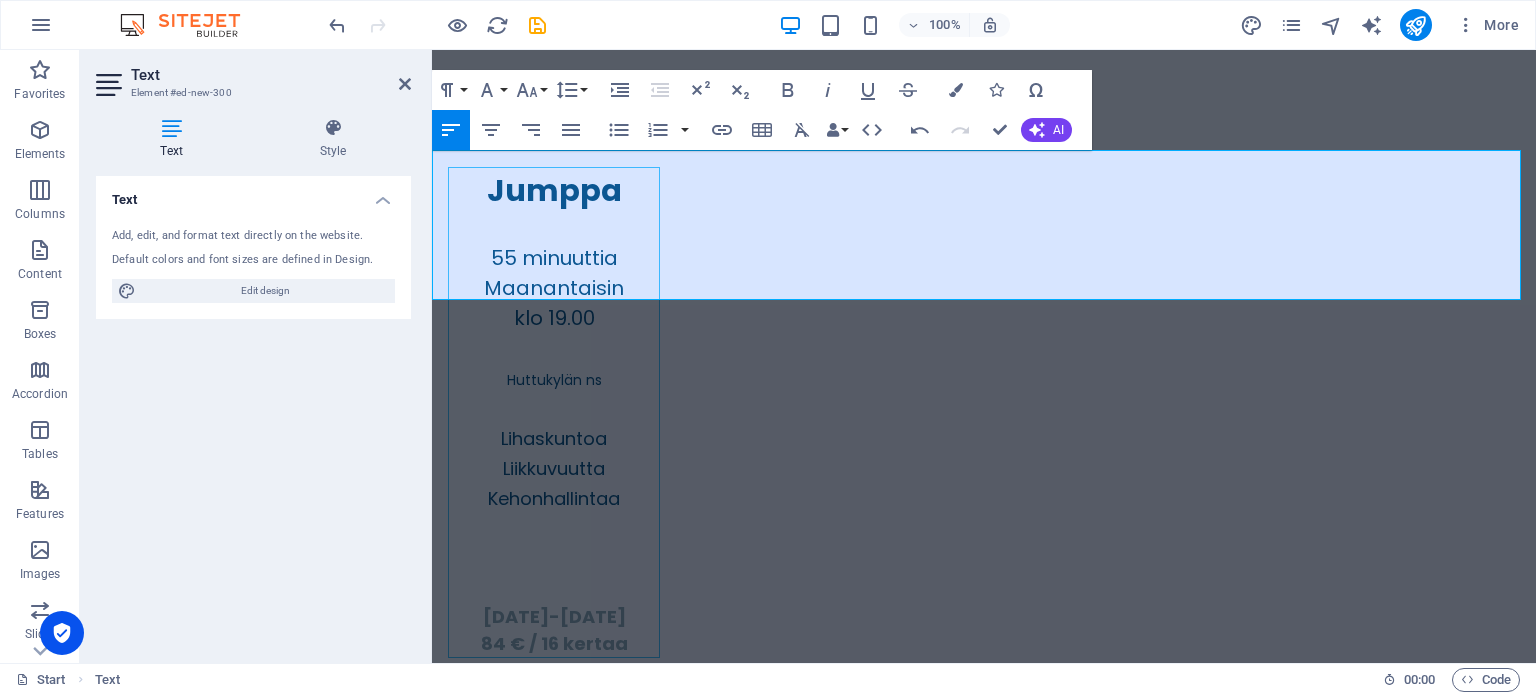 click on "-Huttukylän koulu / Pilates 8457430 Epassi, 359748 Smartum" at bounding box center [984, 5647] 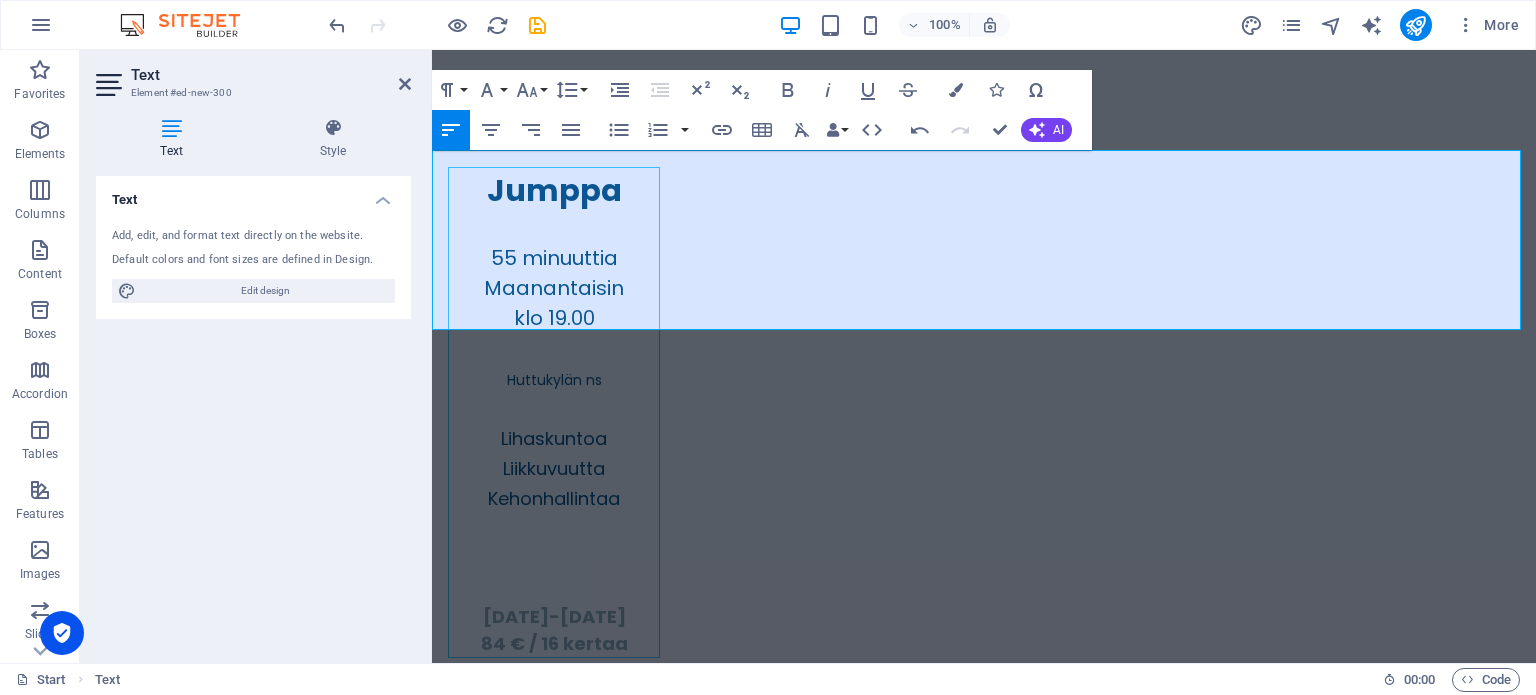 click on "Epassi  7893568 Epassi, 357776 Smartum" at bounding box center [571, 5649] 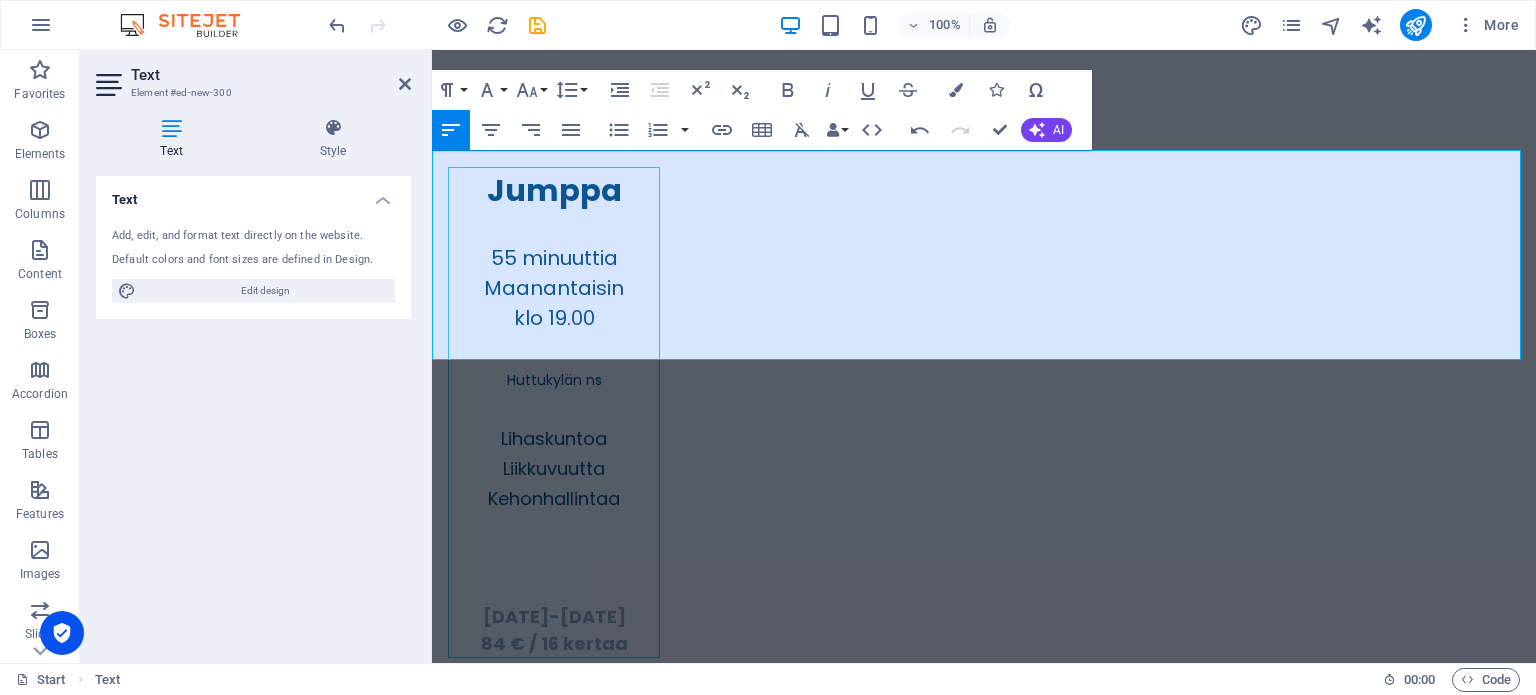 click on "8457430 Epassi, 359748 Smartum" at bounding box center [552, 5709] 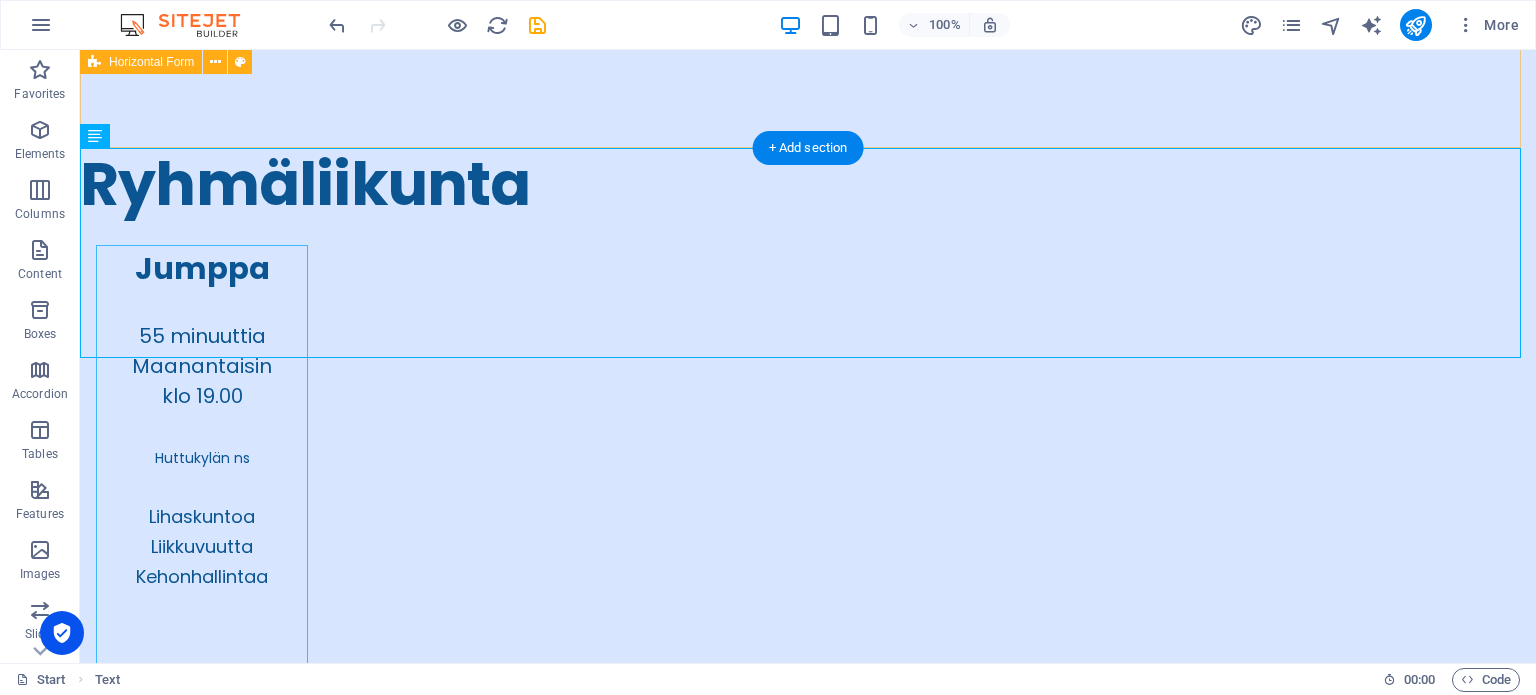 scroll, scrollTop: 4321, scrollLeft: 0, axis: vertical 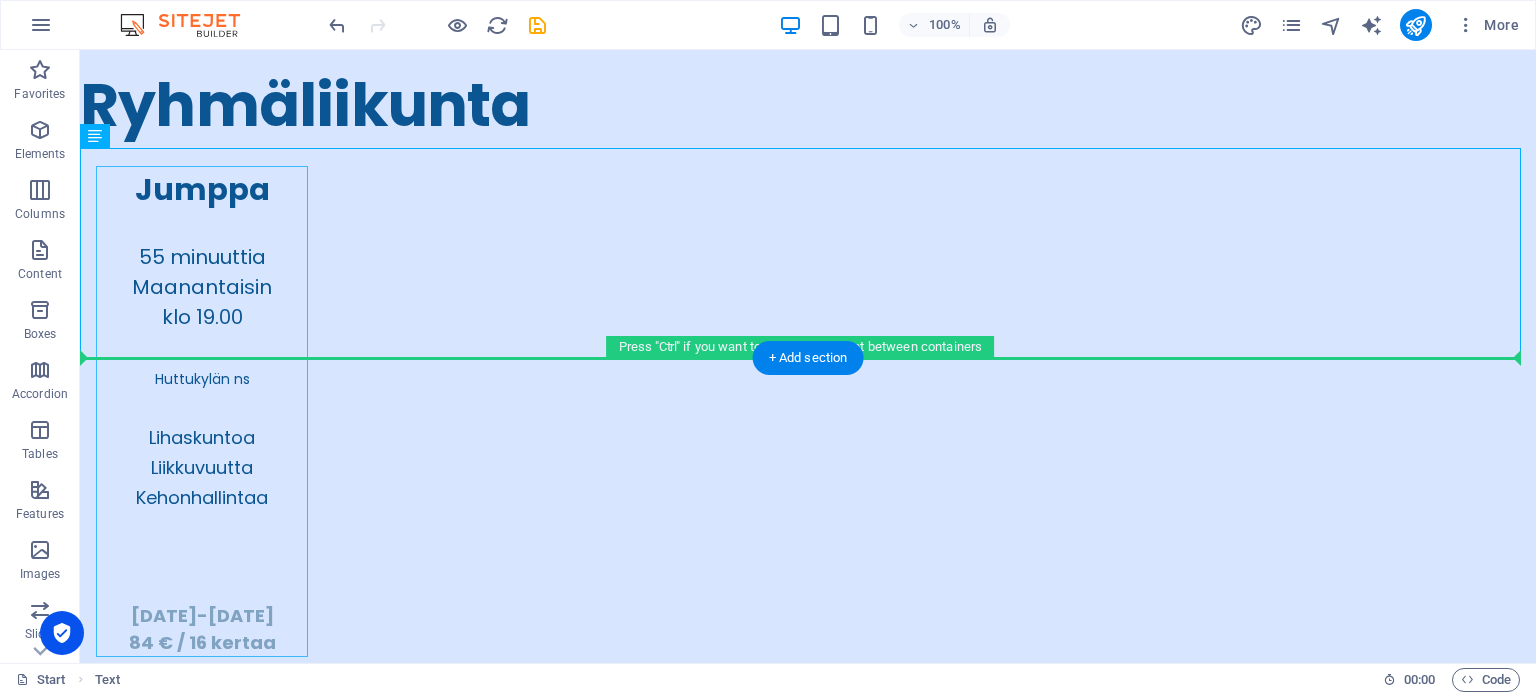 drag, startPoint x: 196, startPoint y: 187, endPoint x: 499, endPoint y: 439, distance: 394.09772 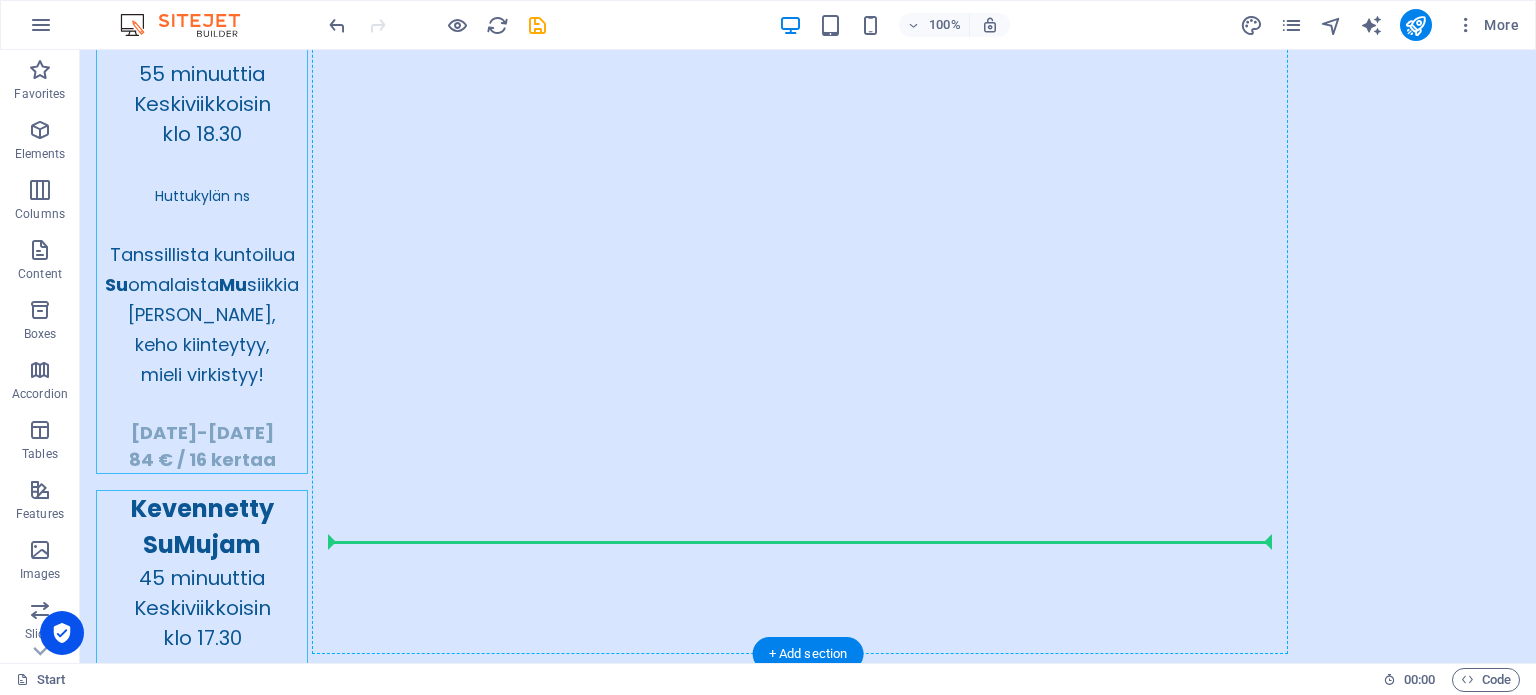 scroll, scrollTop: 5027, scrollLeft: 0, axis: vertical 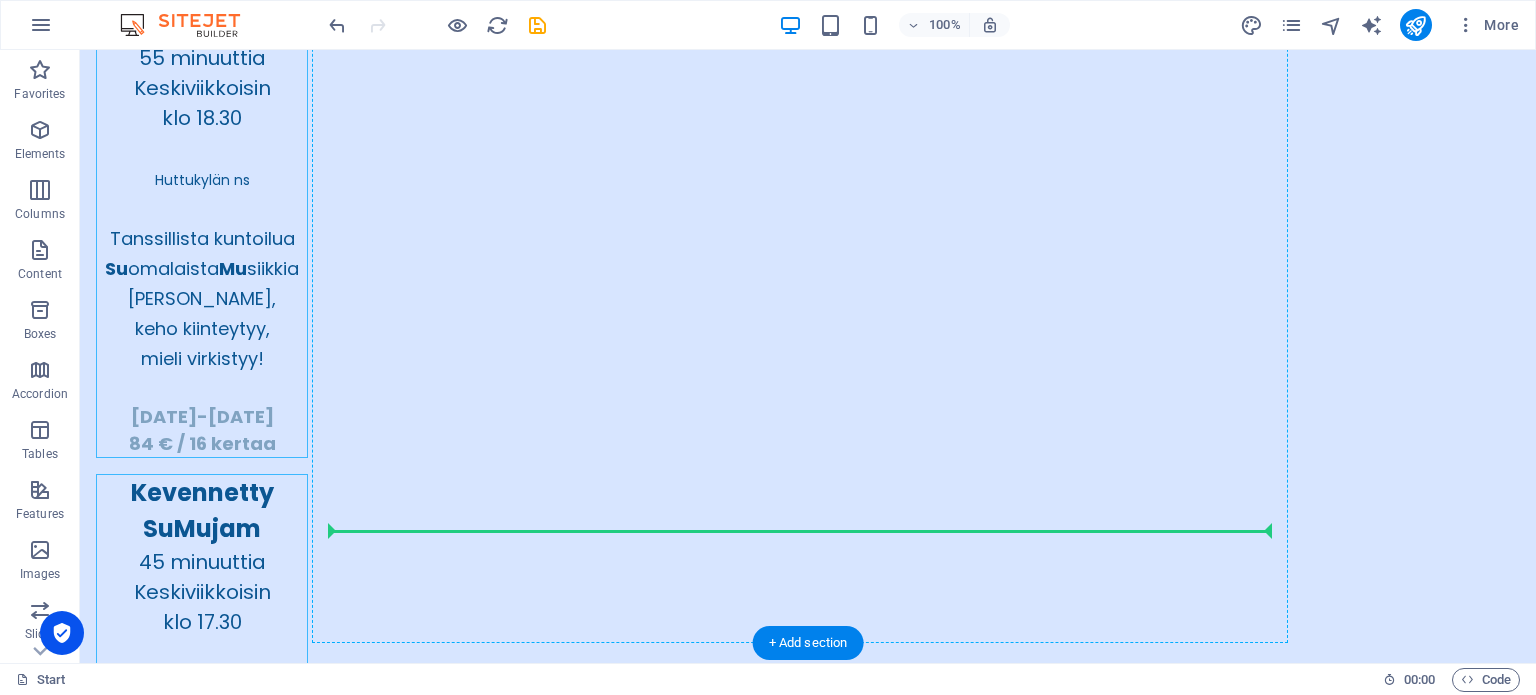 drag, startPoint x: 172, startPoint y: 188, endPoint x: 489, endPoint y: 523, distance: 461.2093 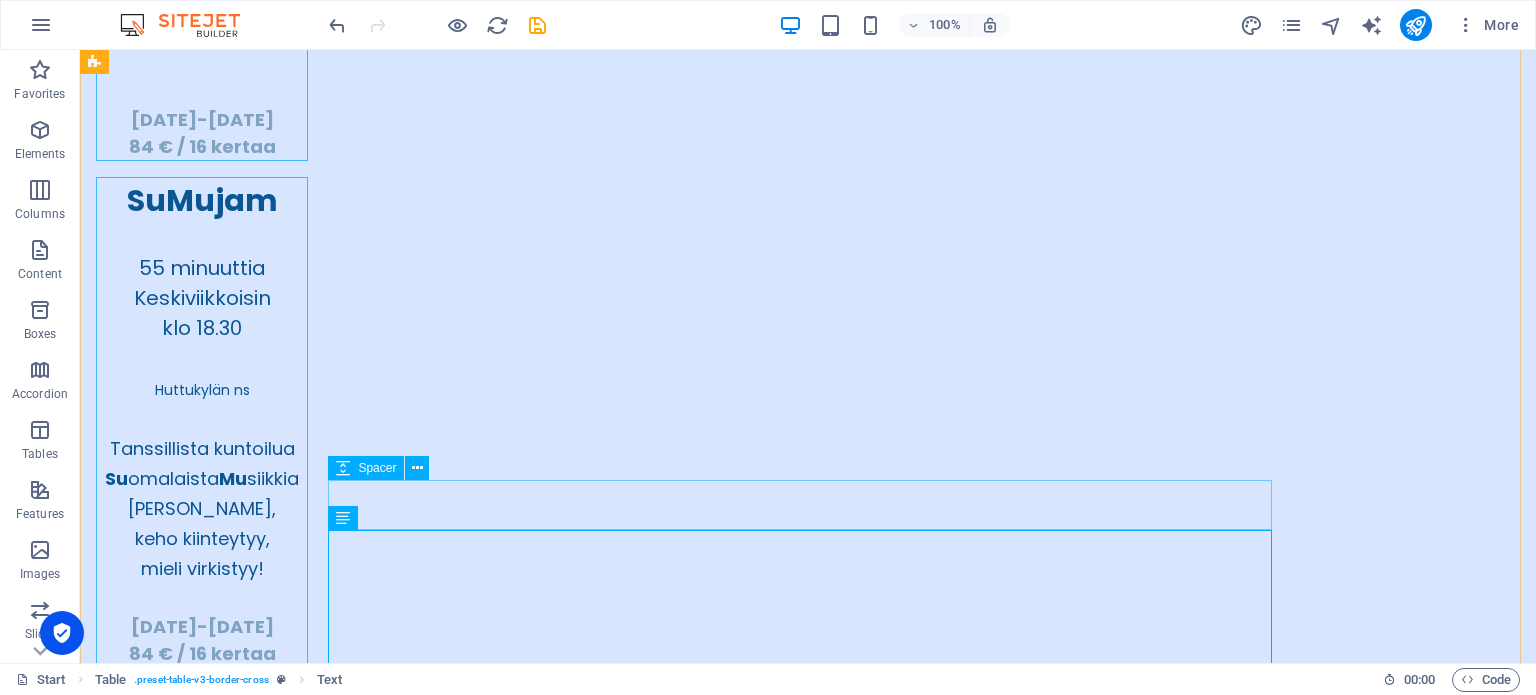 click on "Spacer" at bounding box center (377, 468) 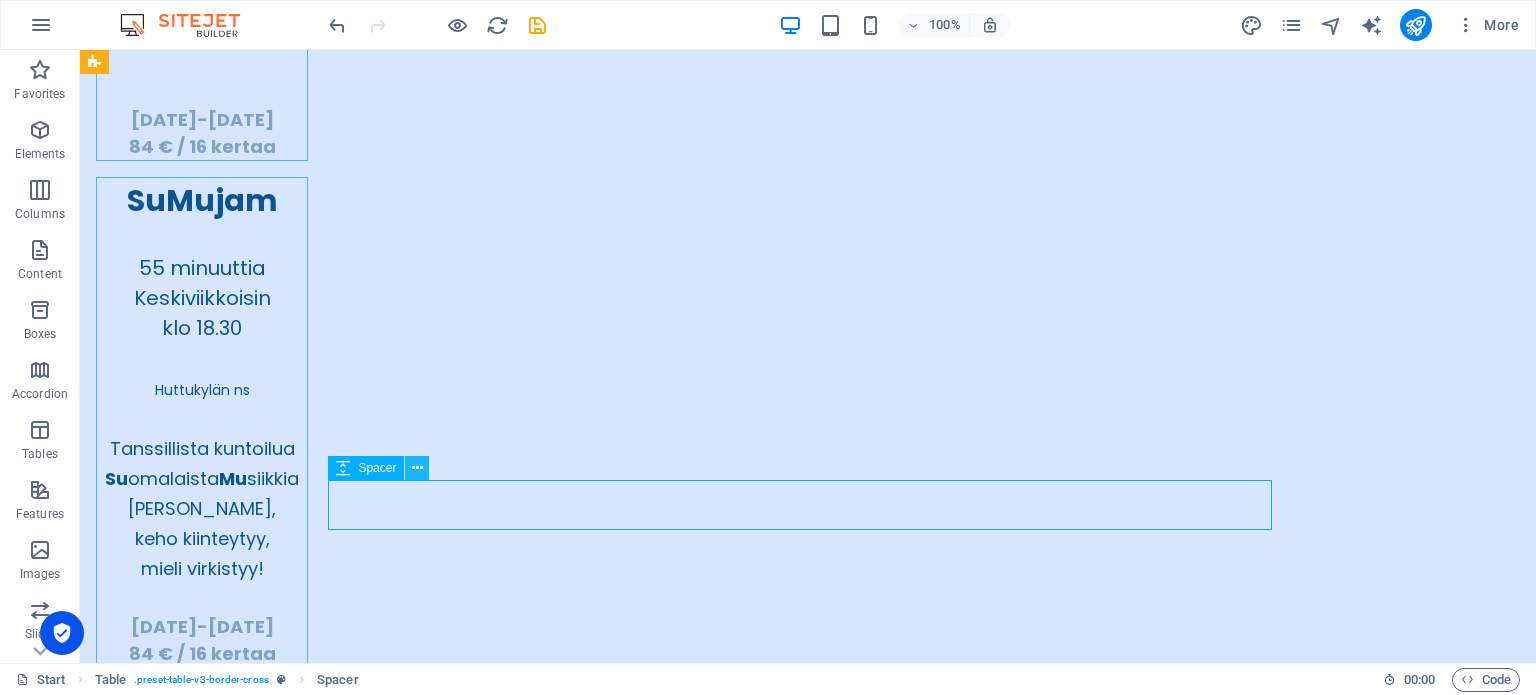 click at bounding box center (417, 468) 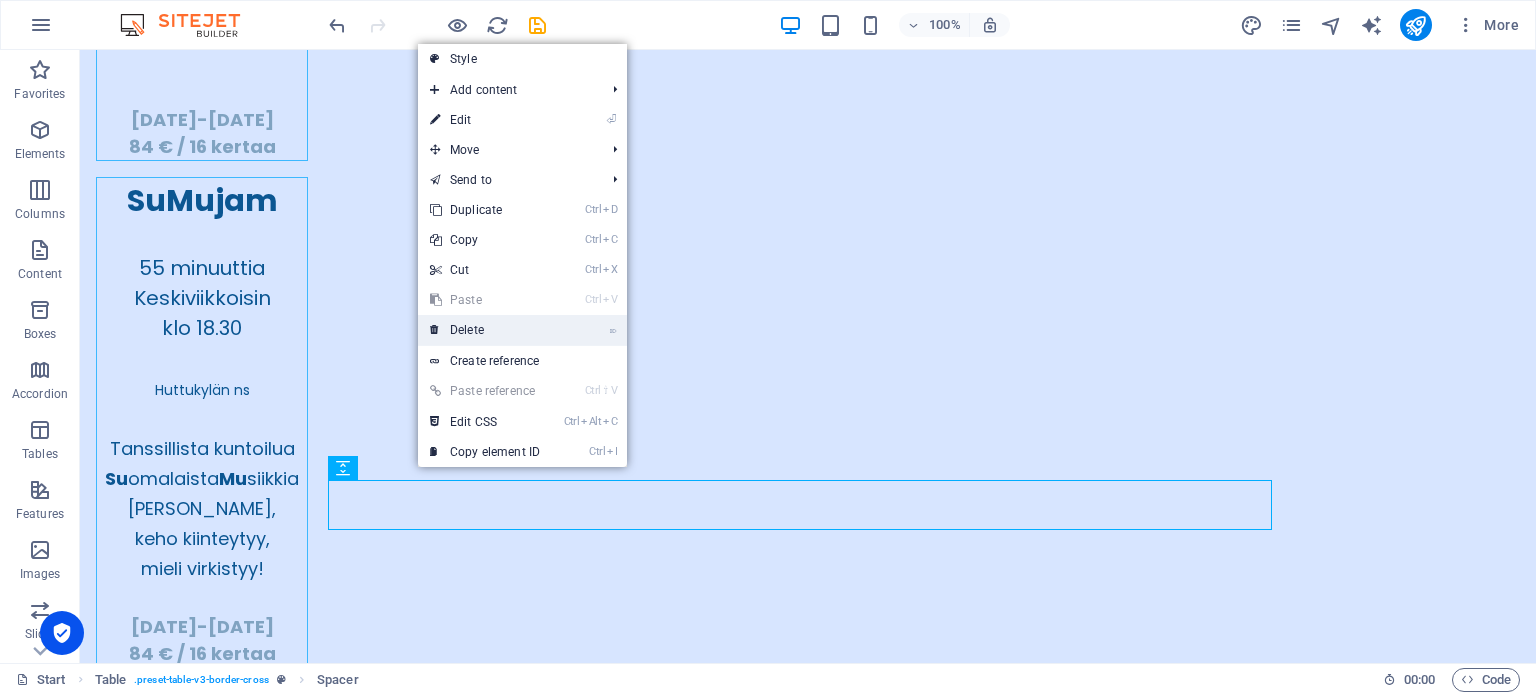 click on "⌦  Delete" at bounding box center [485, 330] 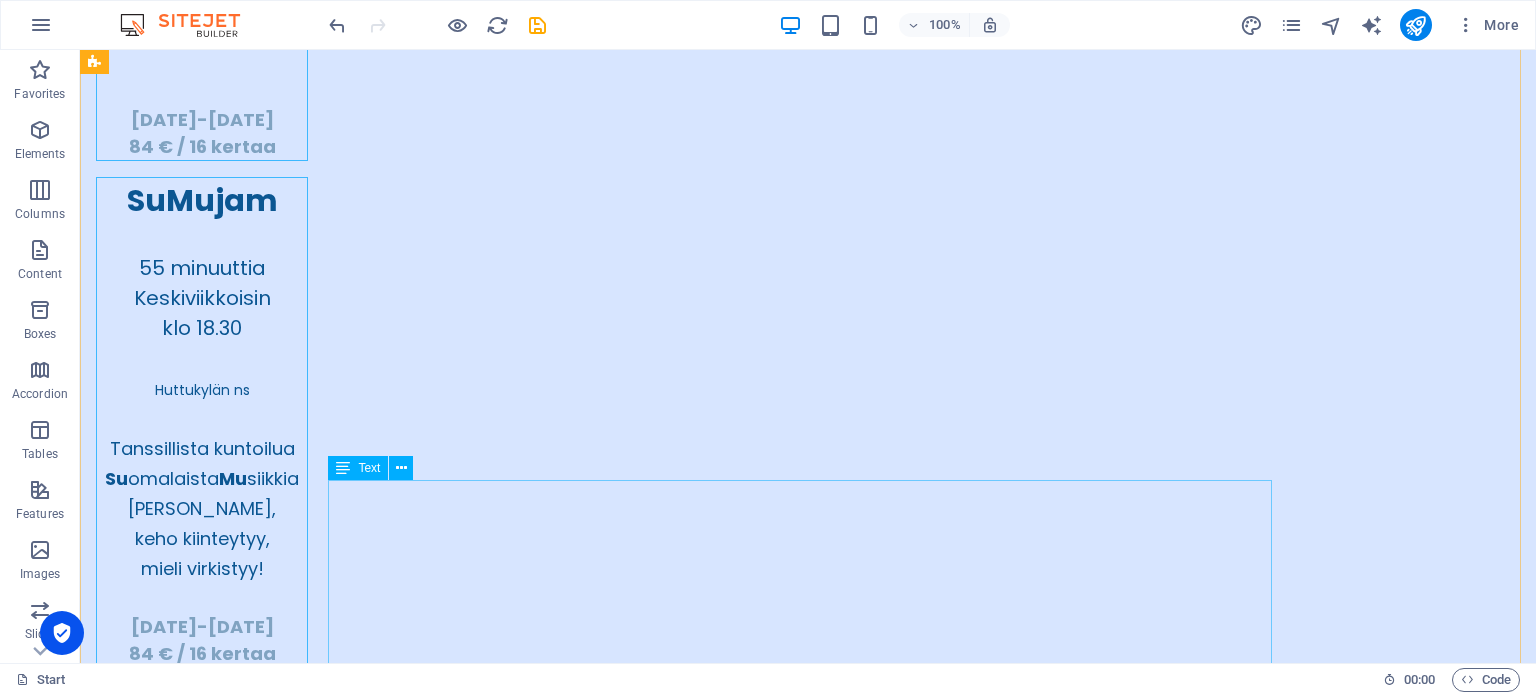 click on "Osallistumismaksut maksetaan kurssin alkaessa! Maksutavat: käteis- ja korttimaksut, tilisiirto, Google Pay, Samsung Pay, Apple Pay, Epassi ja Smartum.  Toimipistekoodit:  -Huttukylän Nuorisoseura / Jumppa ja Sumujamit  Epassi 7893568, Smartum 357776 -Huttukylän koulu / Pilates  Epassi 8457430, Smartum 359748" at bounding box center (808, 5965) 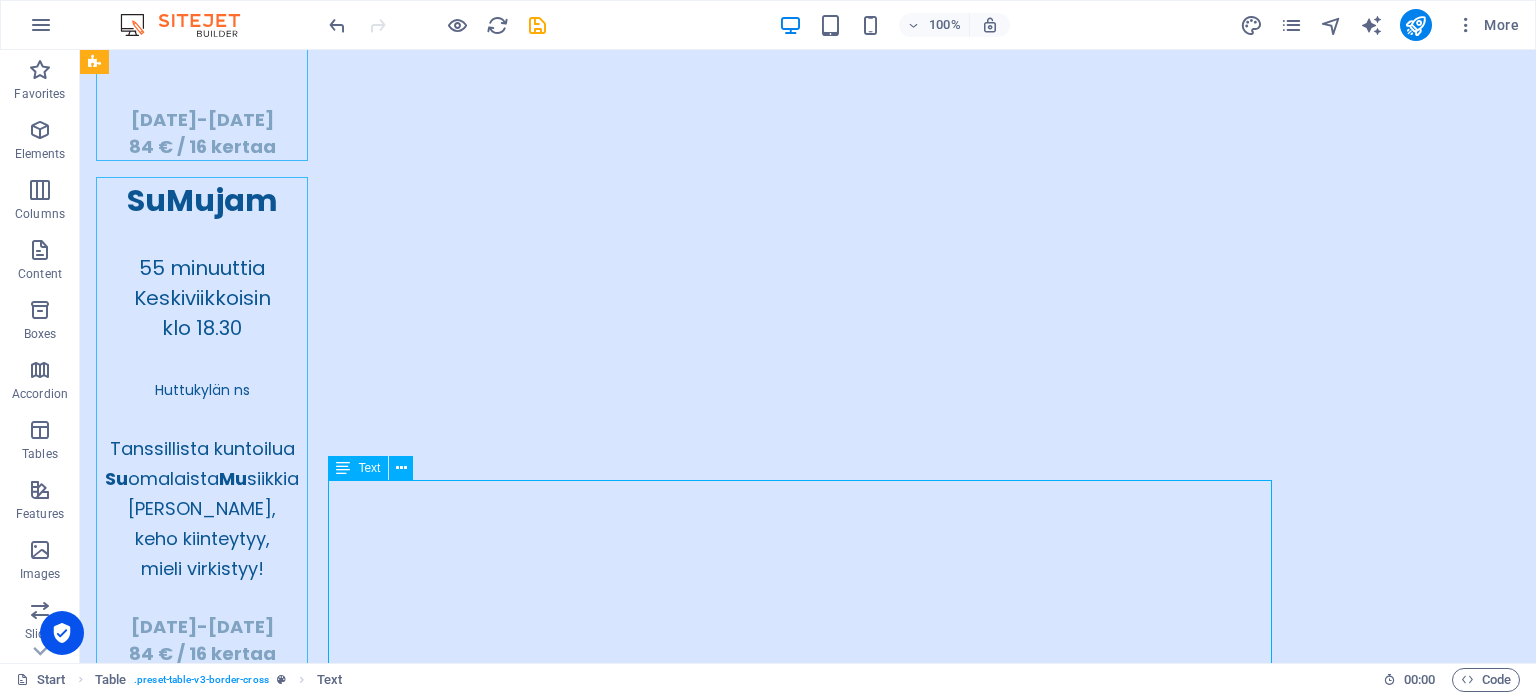 click on "Osallistumismaksut maksetaan kurssin alkaessa! Maksutavat: käteis- ja korttimaksut, tilisiirto, Google Pay, Samsung Pay, Apple Pay, Epassi ja Smartum.  Toimipistekoodit:  -Huttukylän Nuorisoseura / Jumppa ja Sumujamit  Epassi 7893568, Smartum 357776 -Huttukylän koulu / Pilates  Epassi 8457430, Smartum 359748" at bounding box center (808, 5965) 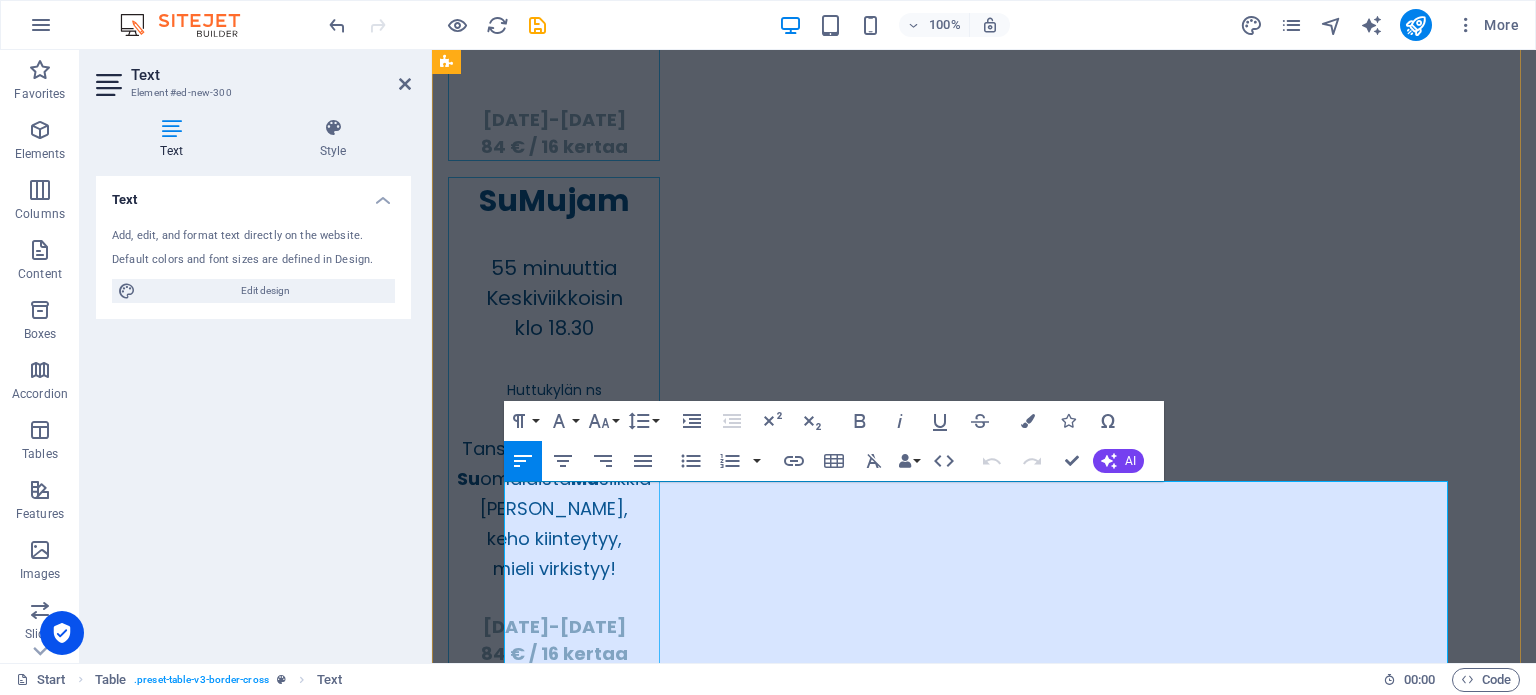 click on "Maksutavat: käteis- ja korttimaksut, tilisiirto, Google Pay, Samsung Pay, Apple Pay, Epassi ja Smartum." at bounding box center (984, 5905) 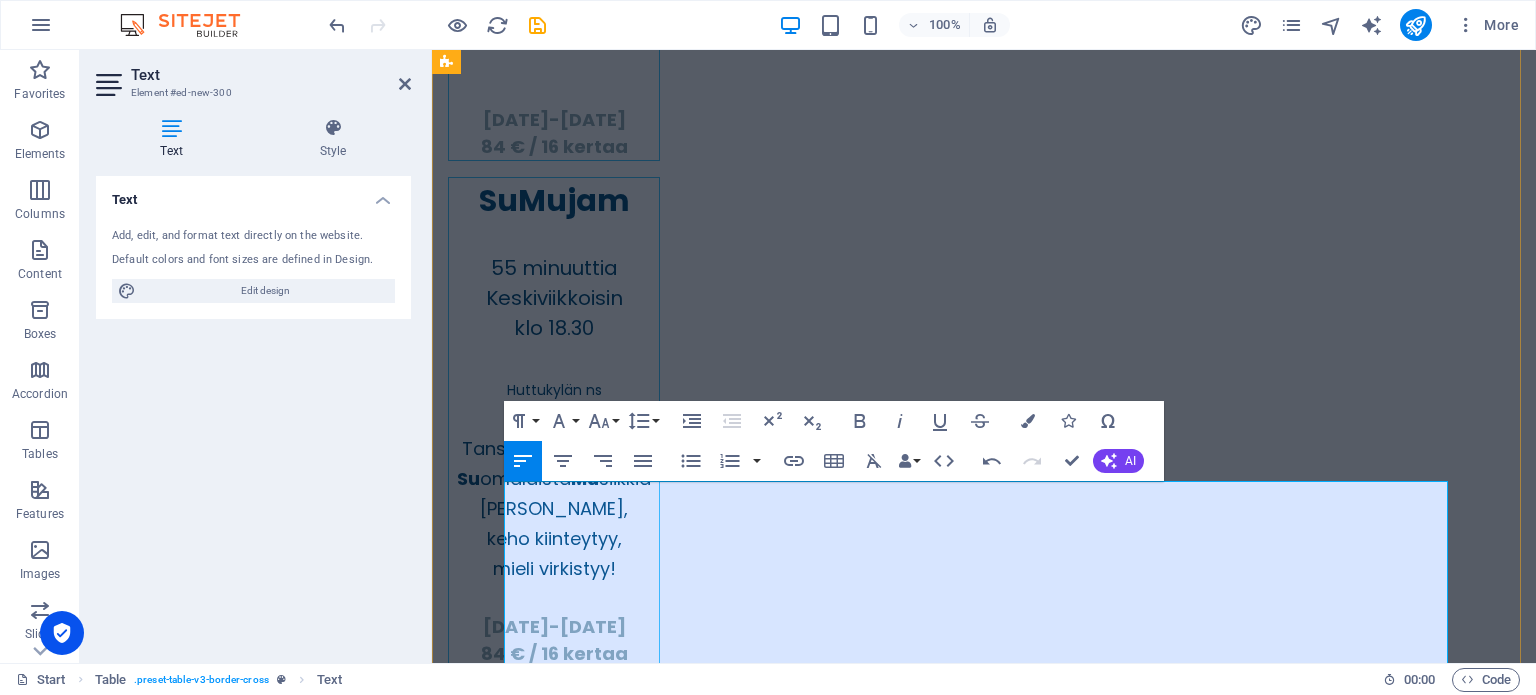 click on "käteis- ja korttimaksut, tilisiirto, Google Pay, Samsung Pay, Apple Pay, Epassi ja Smartum." at bounding box center (984, 5920) 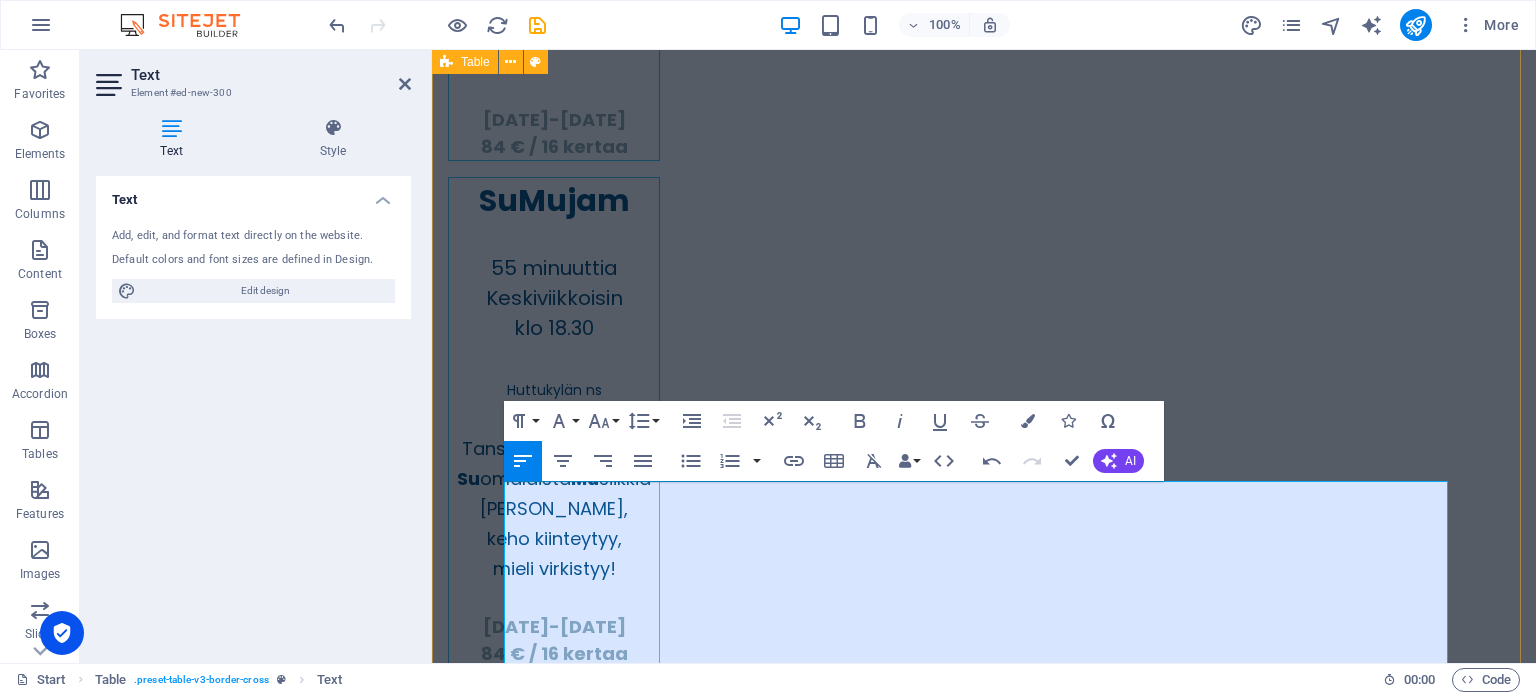 drag, startPoint x: 629, startPoint y: 529, endPoint x: 500, endPoint y: 534, distance: 129.09686 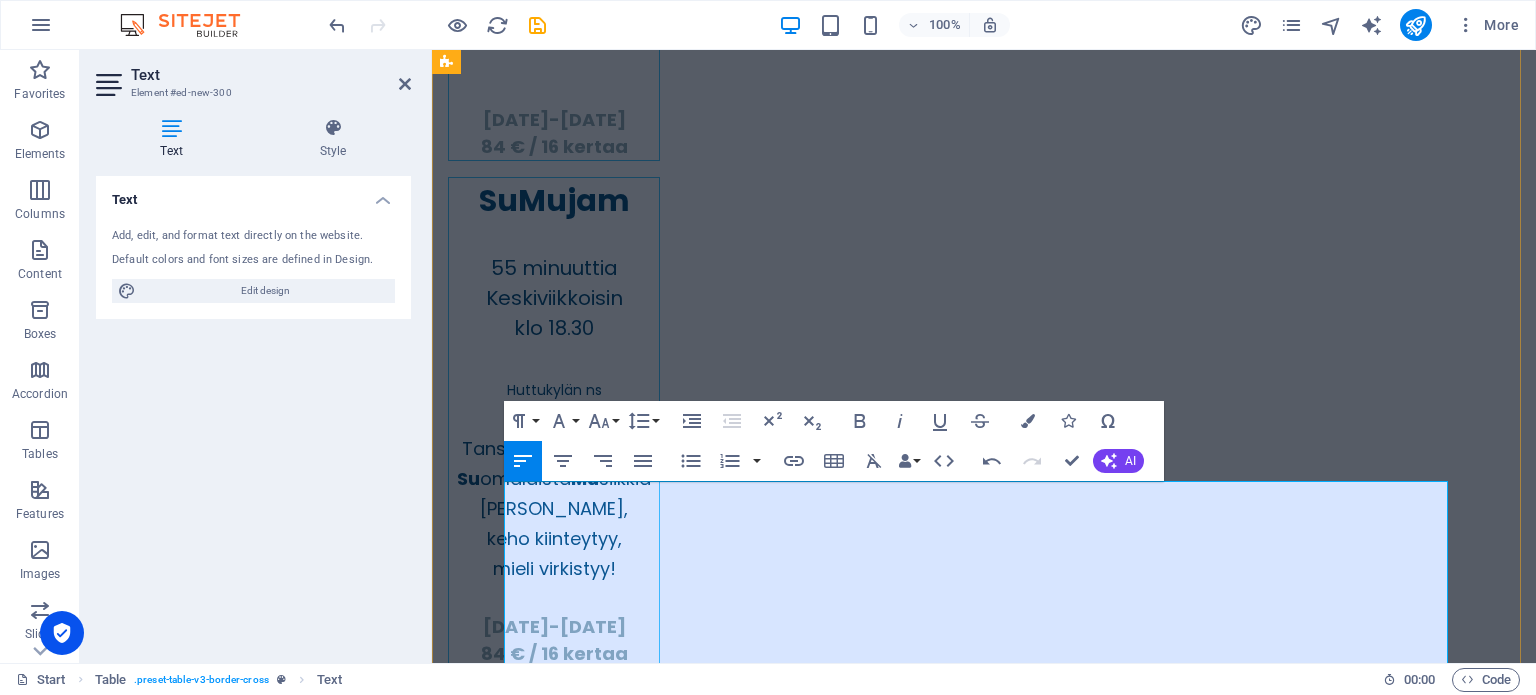 click on "Maksutavat:" at bounding box center (984, 5890) 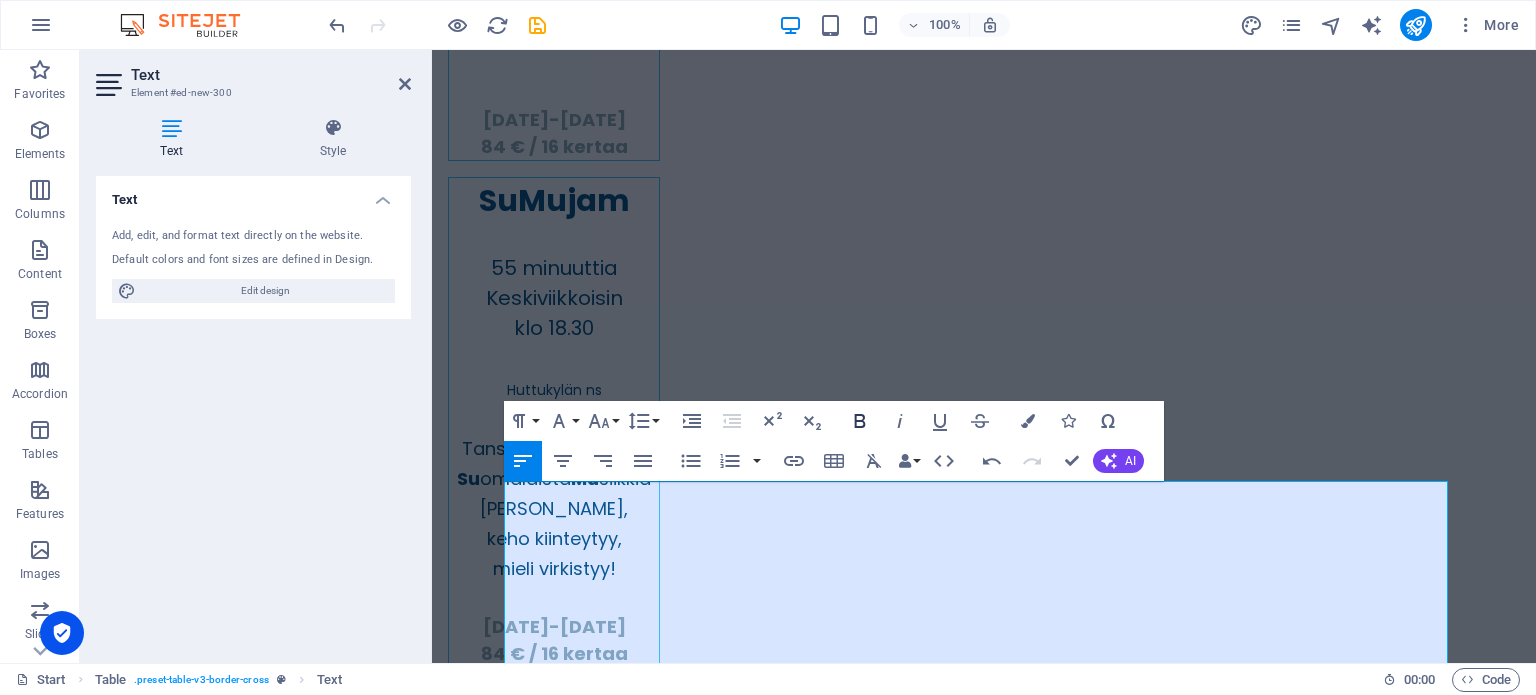 click 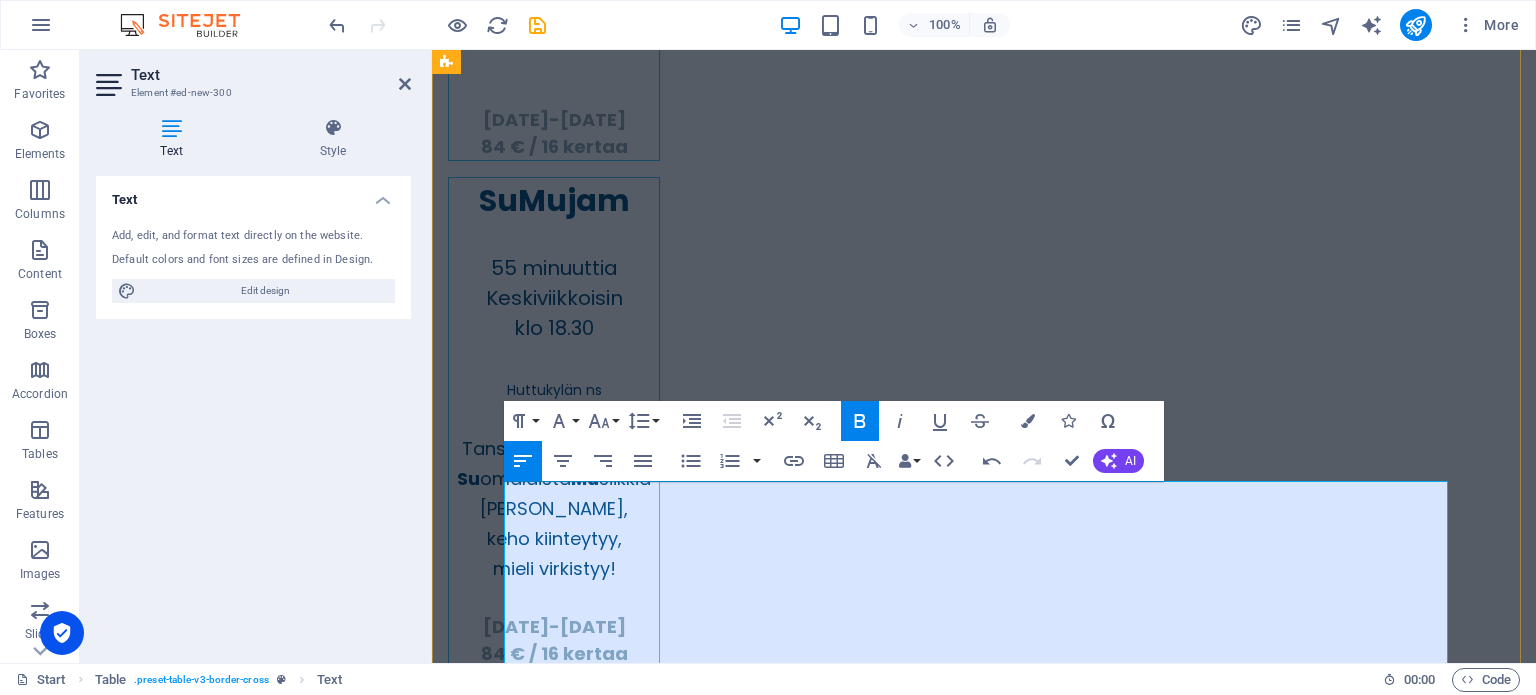 click on "MAKSUTAVAT:" at bounding box center [984, 5890] 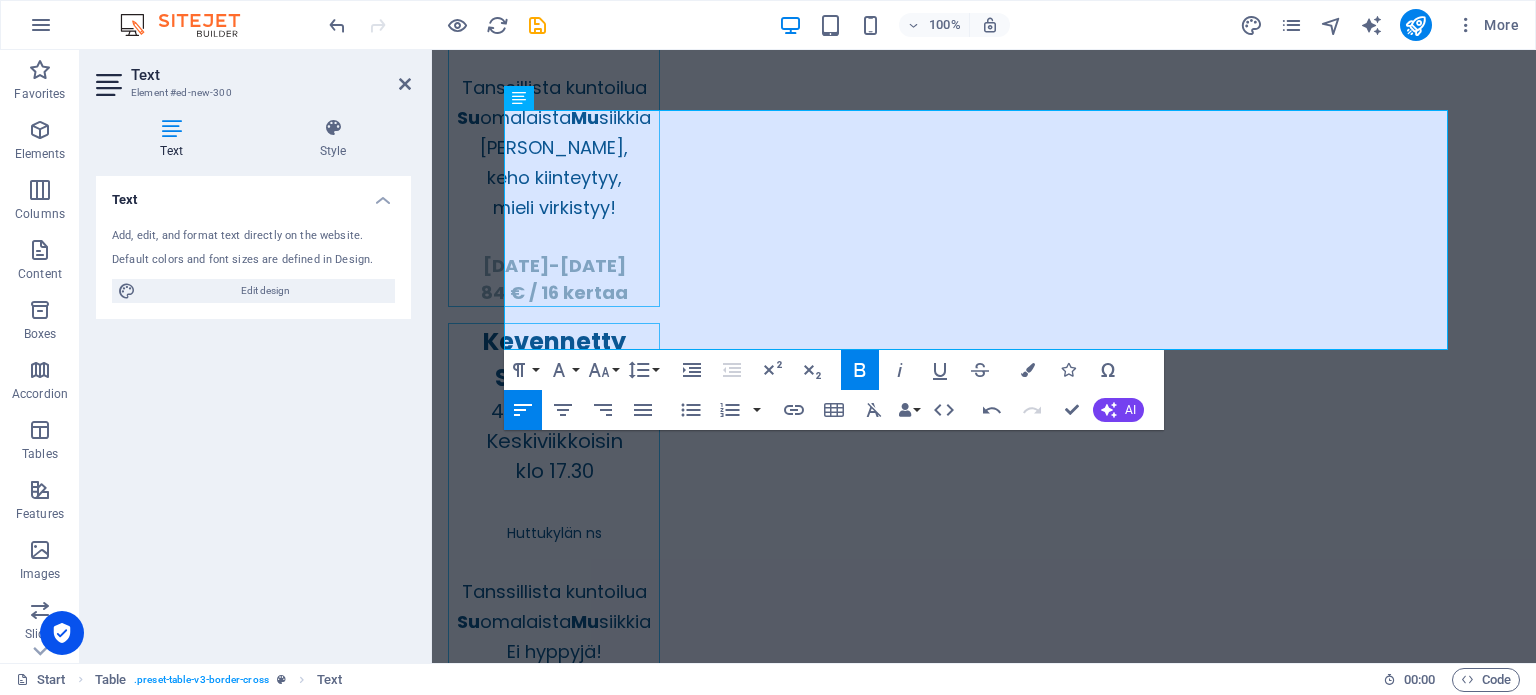 scroll, scrollTop: 5109, scrollLeft: 0, axis: vertical 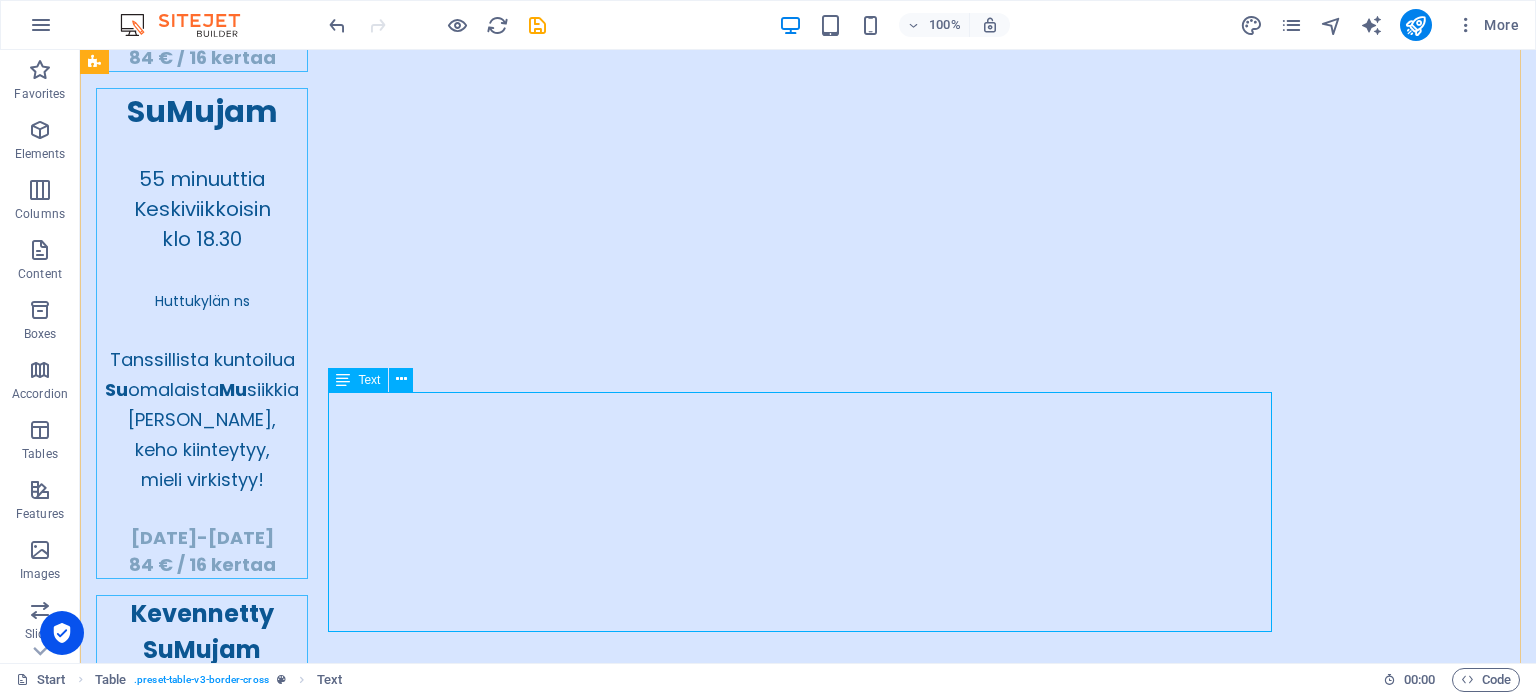 click on "Osallistumismaksut maksetaan kurssin alkaessa! MAKSUTAVAT:  käteis- ja korttimaksut, tilisiirto, Google Pay, Samsung Pay, Apple Pay, Epassi ja Smartum.  Toimipistekoodit:  -Huttukylän Nuorisoseura / Jumppa ja Sumujamit  Epassi 7893568, Smartum 357776 -Huttukylän koulu / Pilates  Epassi 8457430, Smartum 359748" at bounding box center (808, 5876) 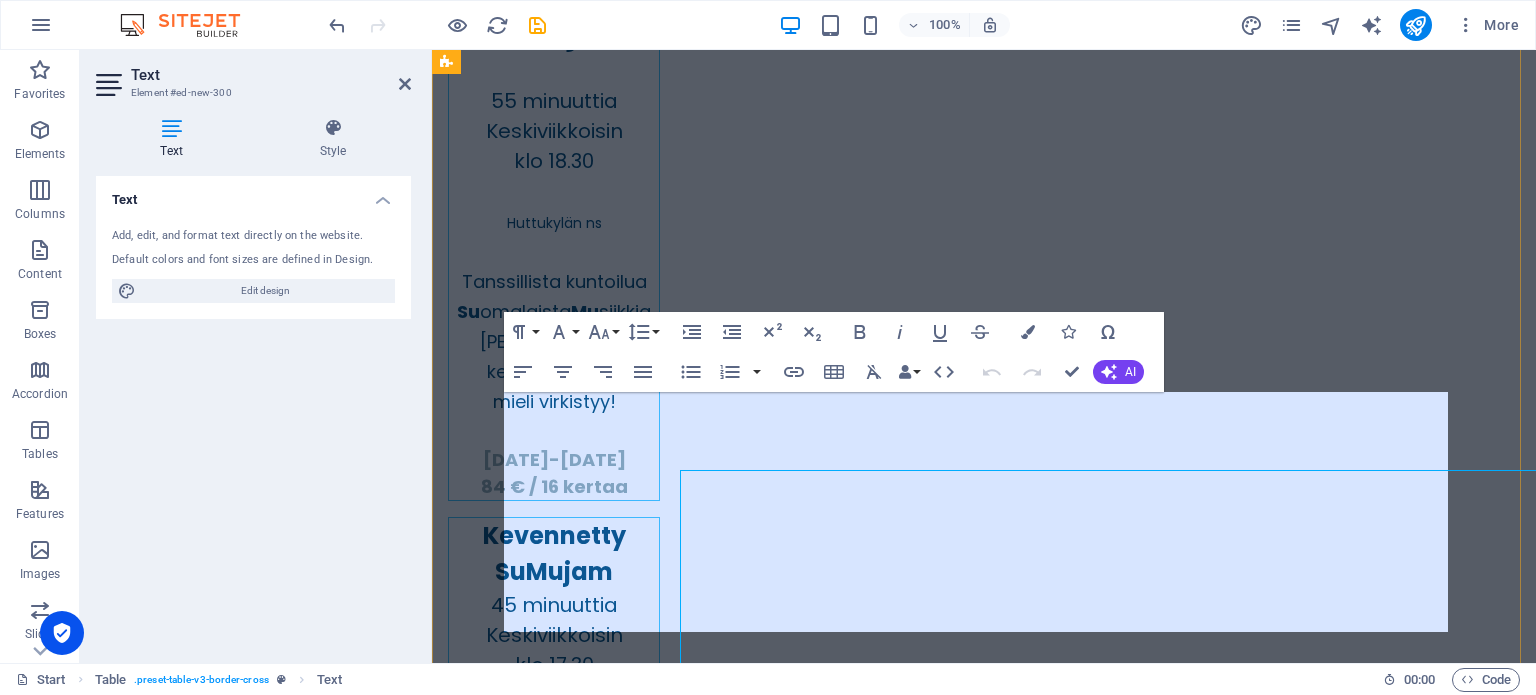 scroll, scrollTop: 4828, scrollLeft: 0, axis: vertical 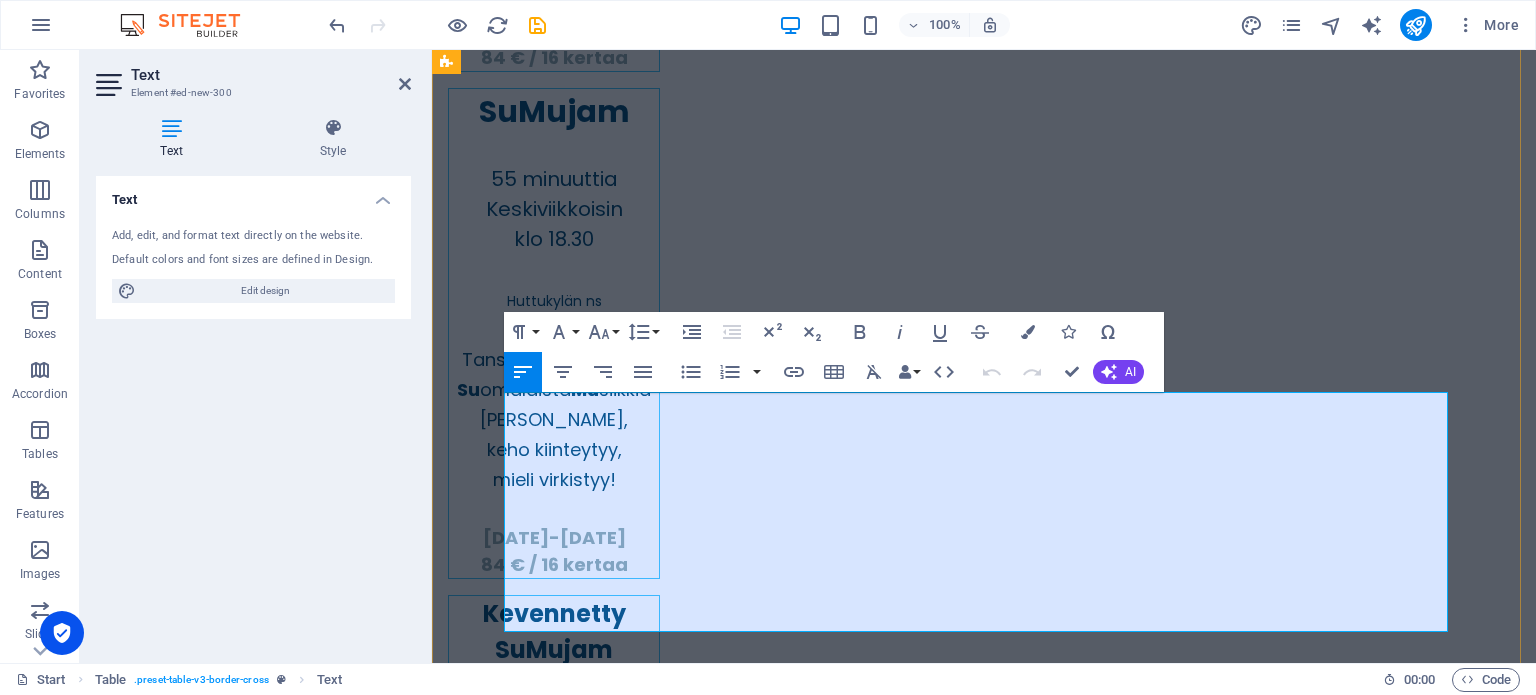 click on "-Huttukylän Nuorisoseura / Jumppa ja Sumujamit" at bounding box center (685, 5893) 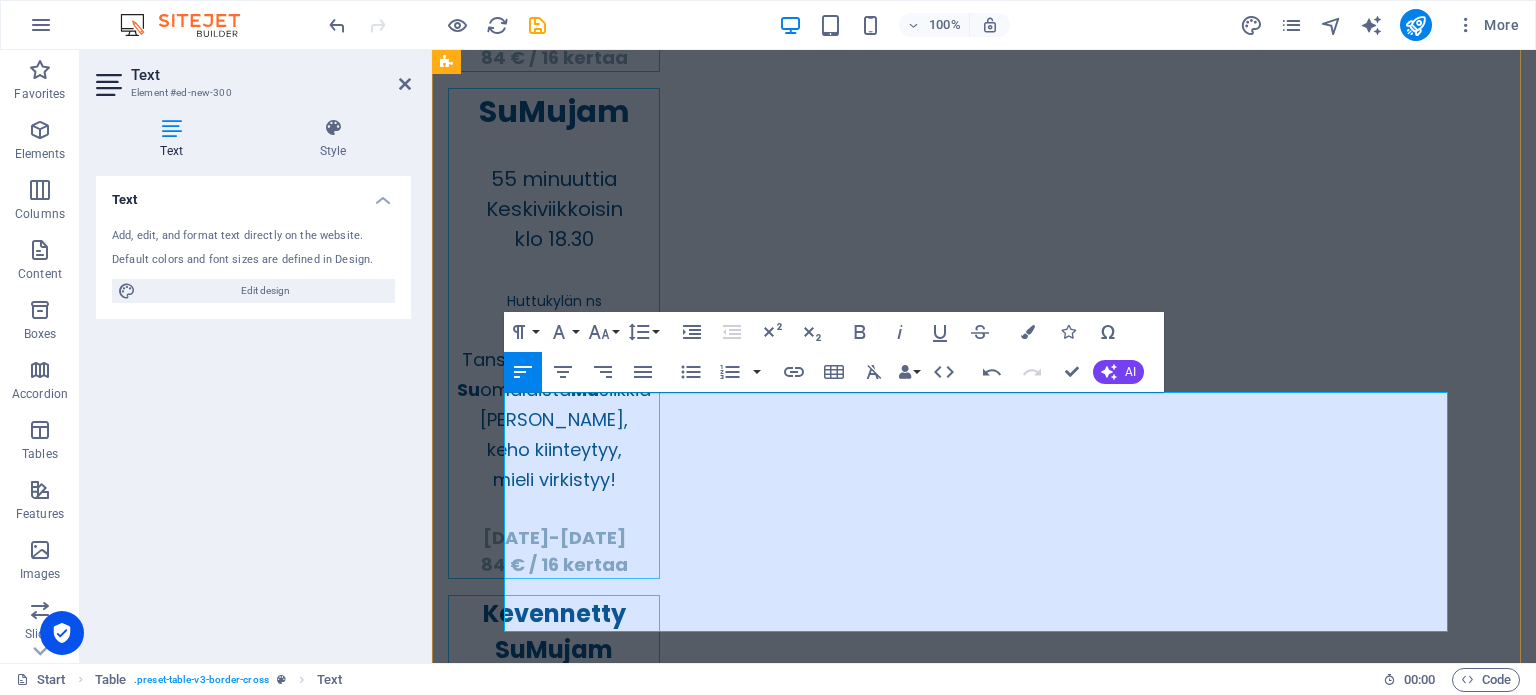 click on "Epassi 7893568, Smartum 357776" at bounding box center (630, 5923) 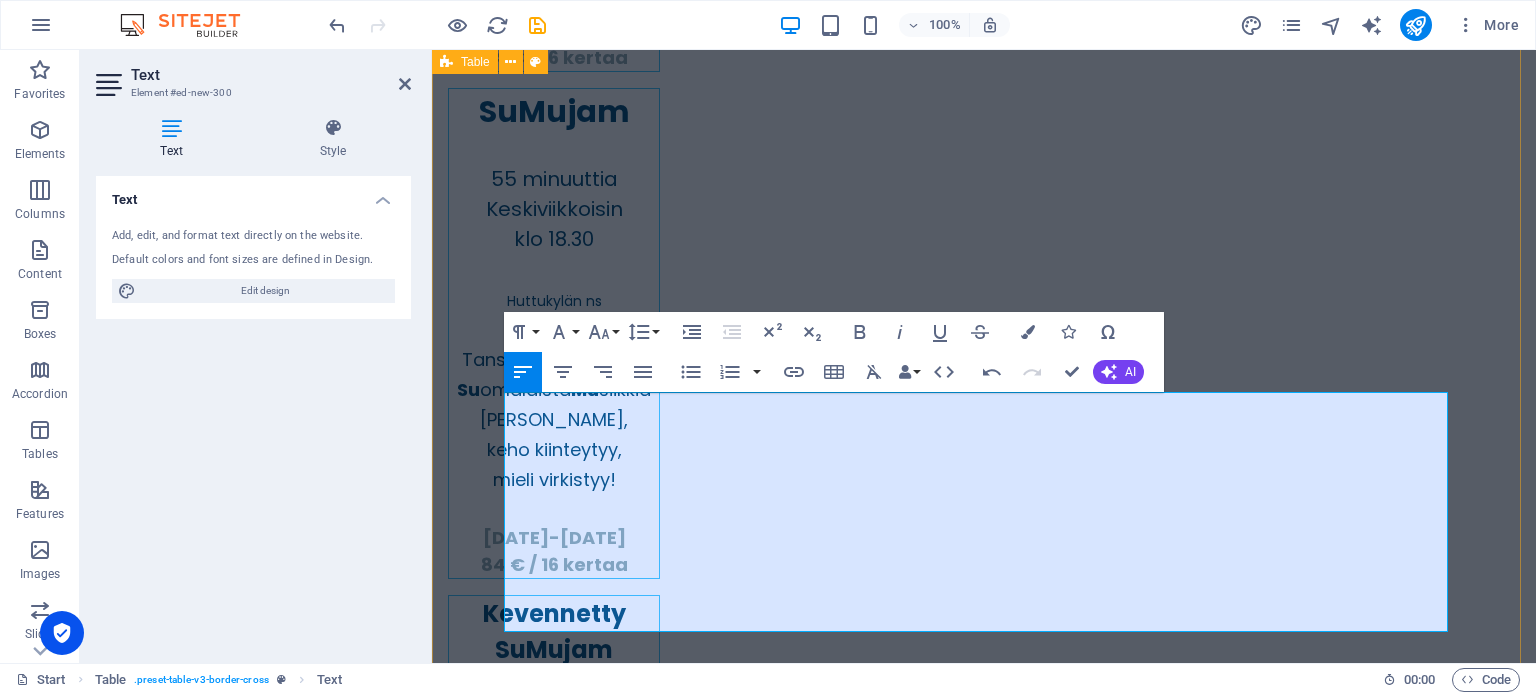 drag, startPoint x: 848, startPoint y: 528, endPoint x: 496, endPoint y: 535, distance: 352.0696 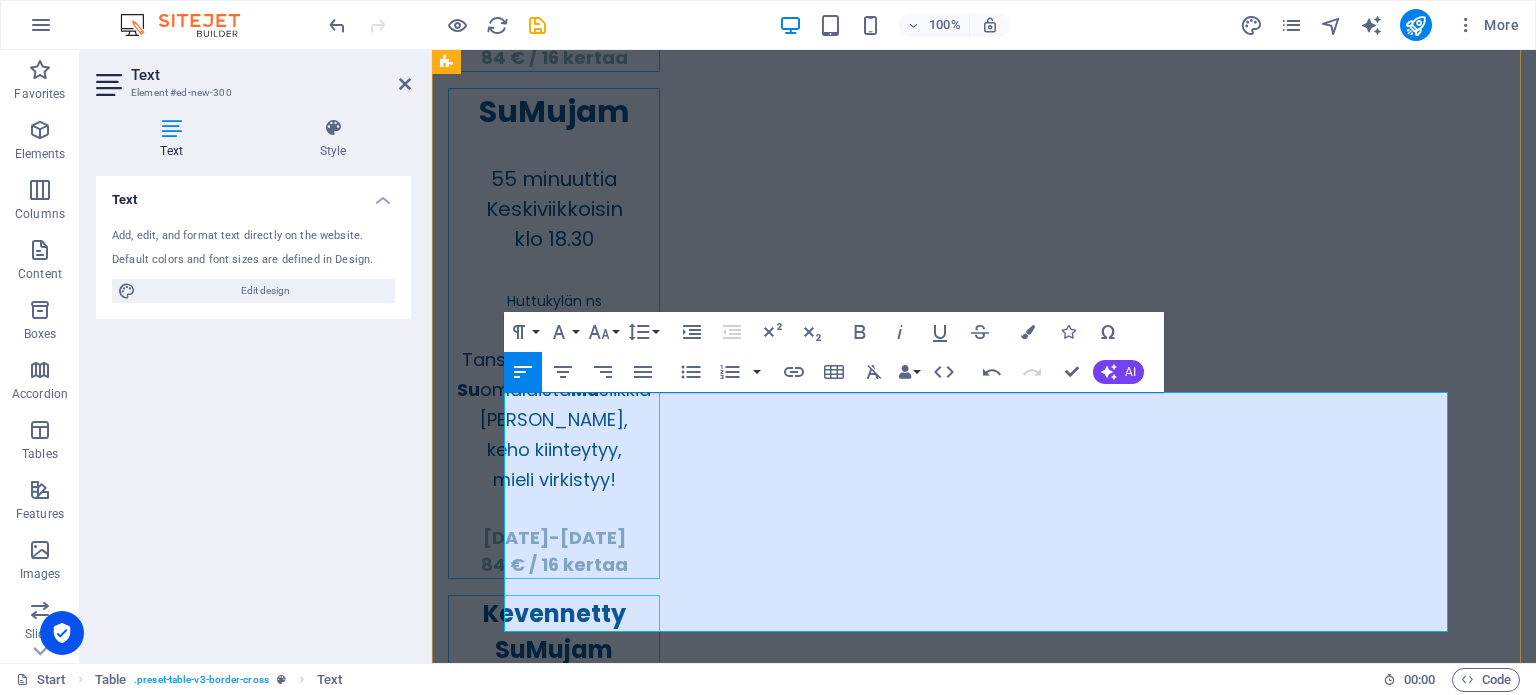 click on "- Epassi 7893568, Smartum 357776" at bounding box center [984, 5921] 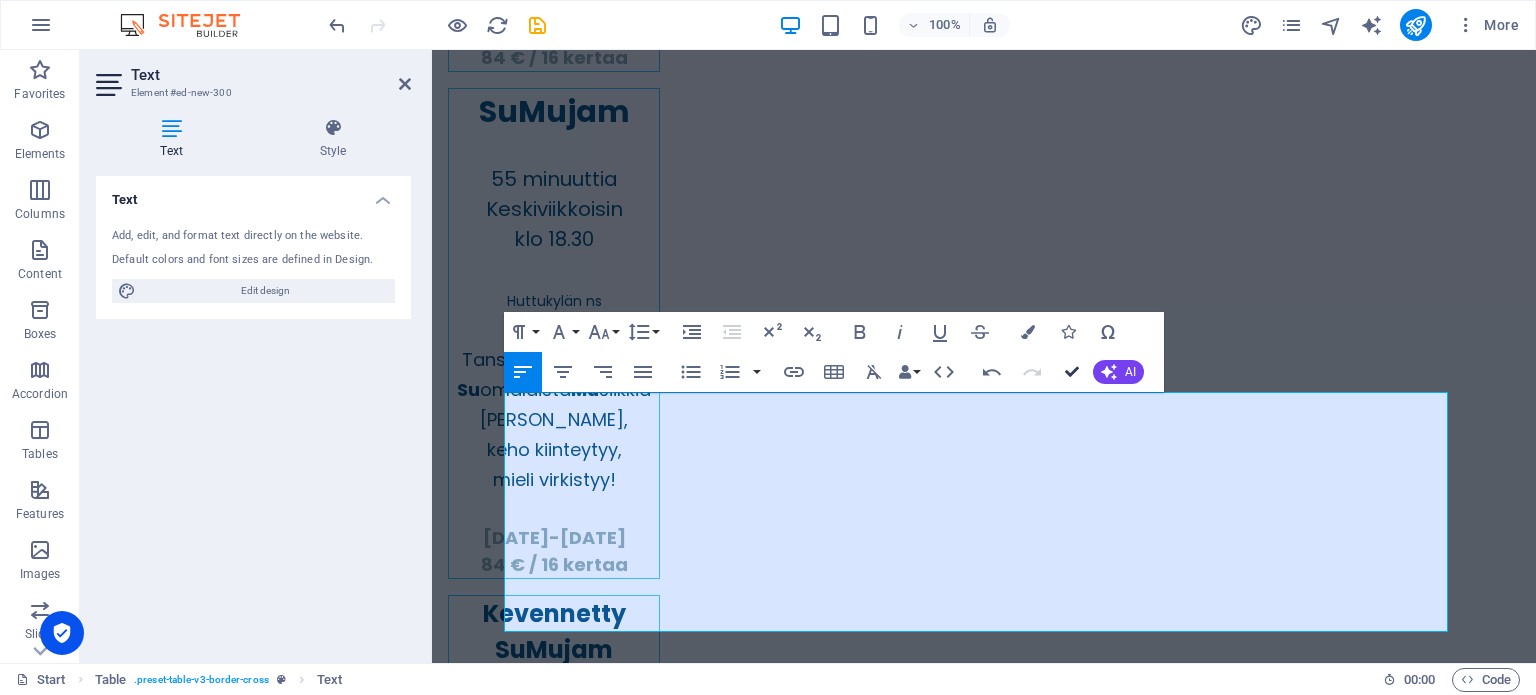 scroll, scrollTop: 4906, scrollLeft: 0, axis: vertical 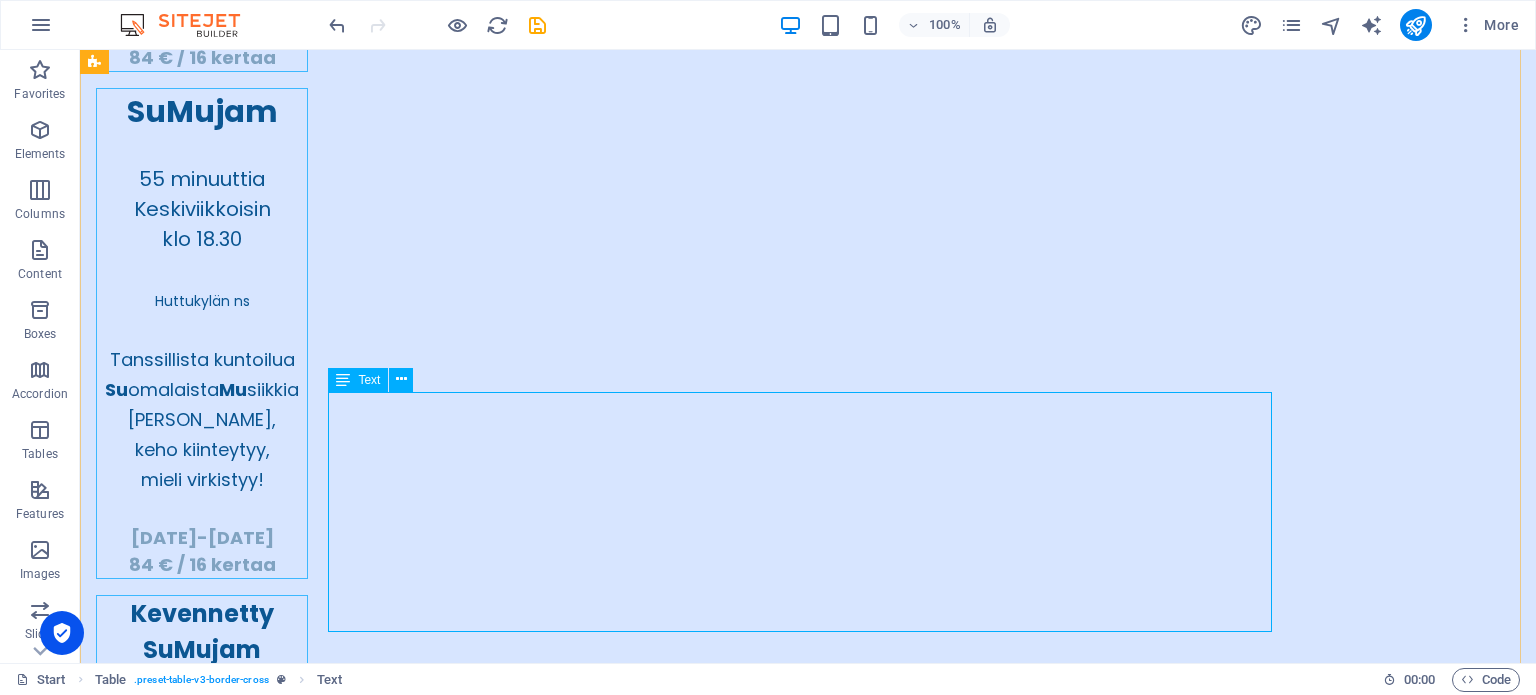 click on "Osallistumismaksut maksetaan kurssin alkaessa! MAKSUTAVAT:  käteis- ja korttimaksut, tilisiirto, Google Pay, Samsung Pay, Apple Pay, Epassi ja Smartum.  Toimipistekoodit:  Huttukylän Nuorisoseura / Jumppa ja Sumujamit  - Epassi 7893568, Smartum 357776 Huttukylän koulu / Pilates  - Epassi 8457430, Smartum 359748" at bounding box center (808, 5876) 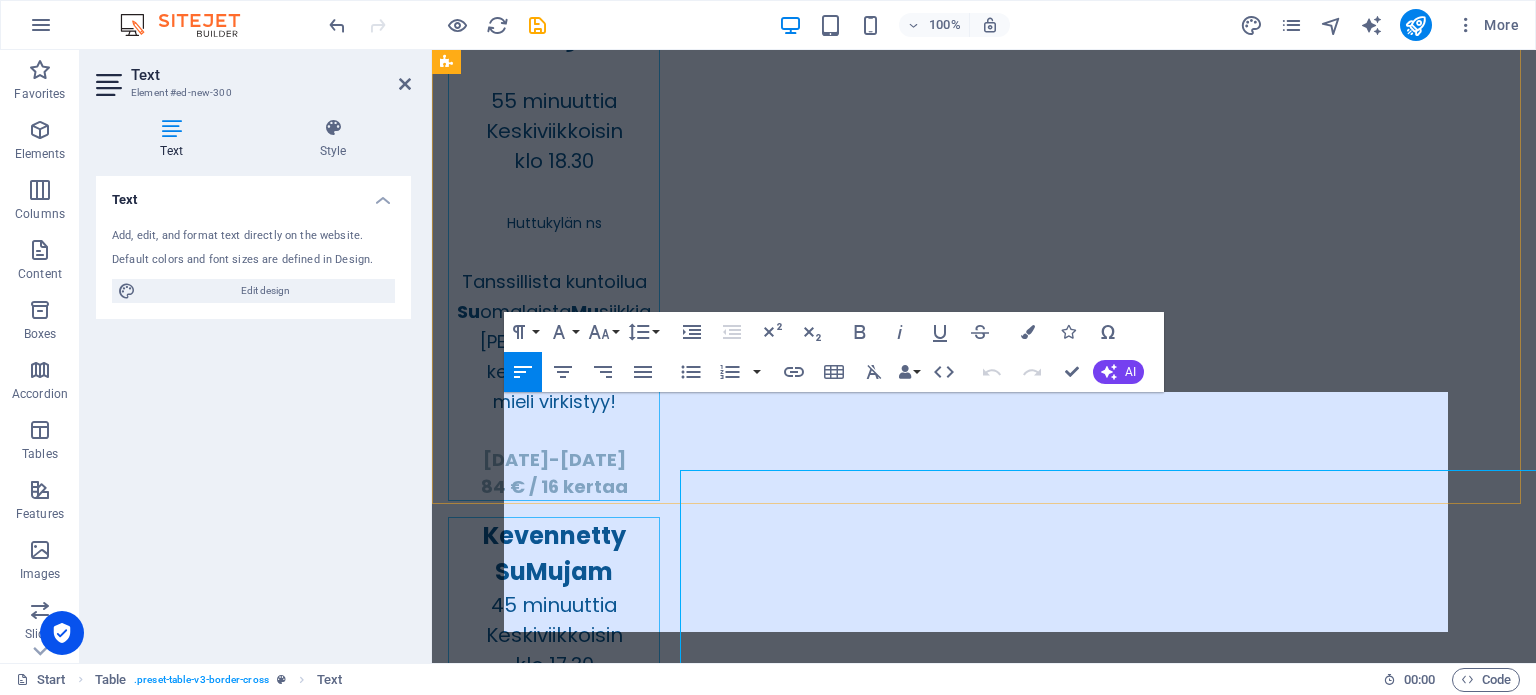 scroll, scrollTop: 4828, scrollLeft: 0, axis: vertical 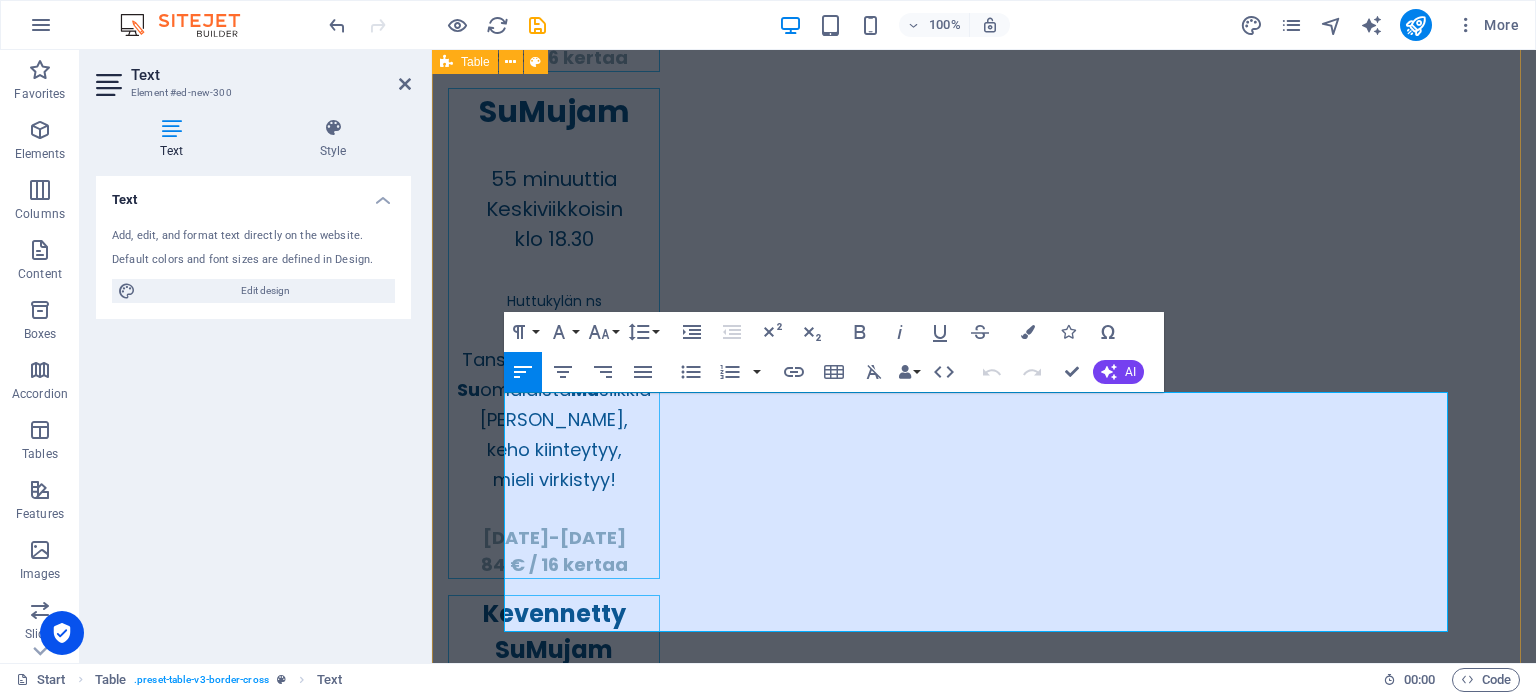 drag, startPoint x: 994, startPoint y: 407, endPoint x: 500, endPoint y: 407, distance: 494 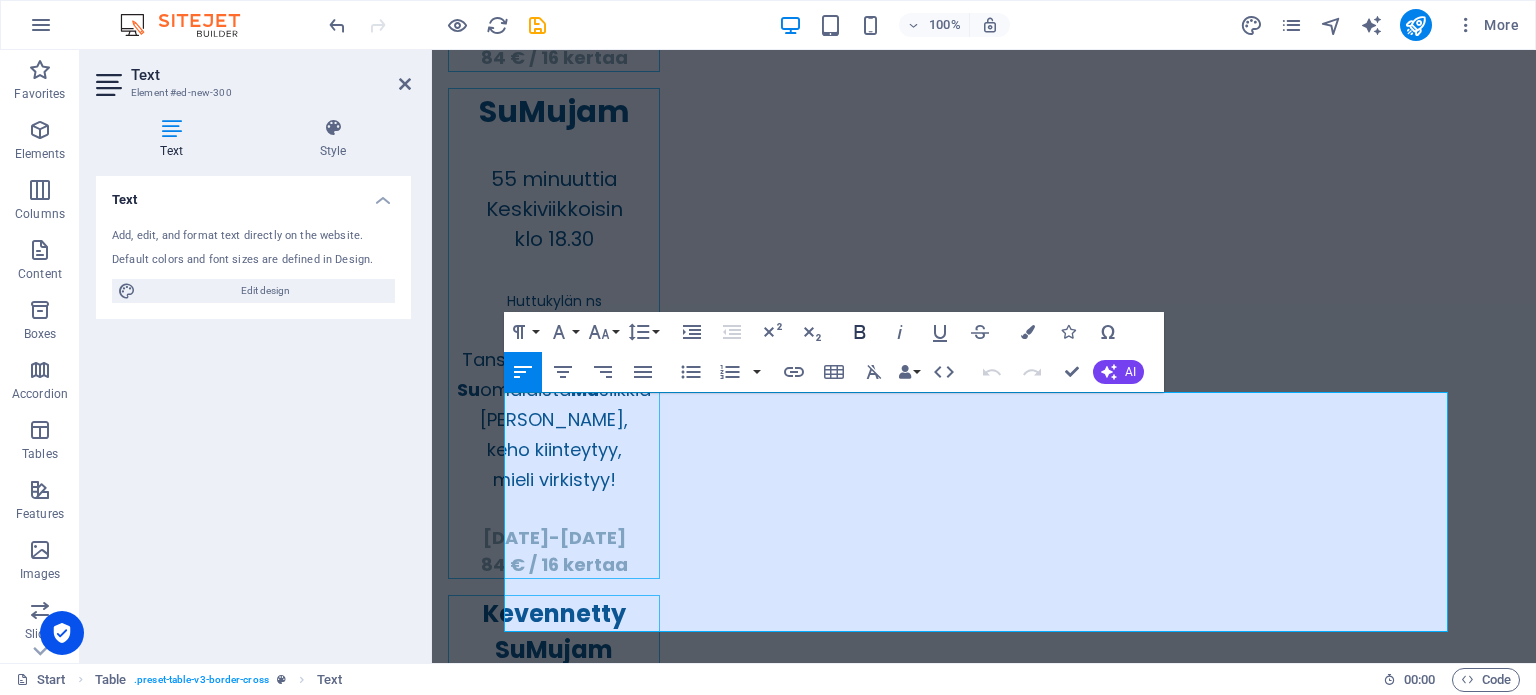 click 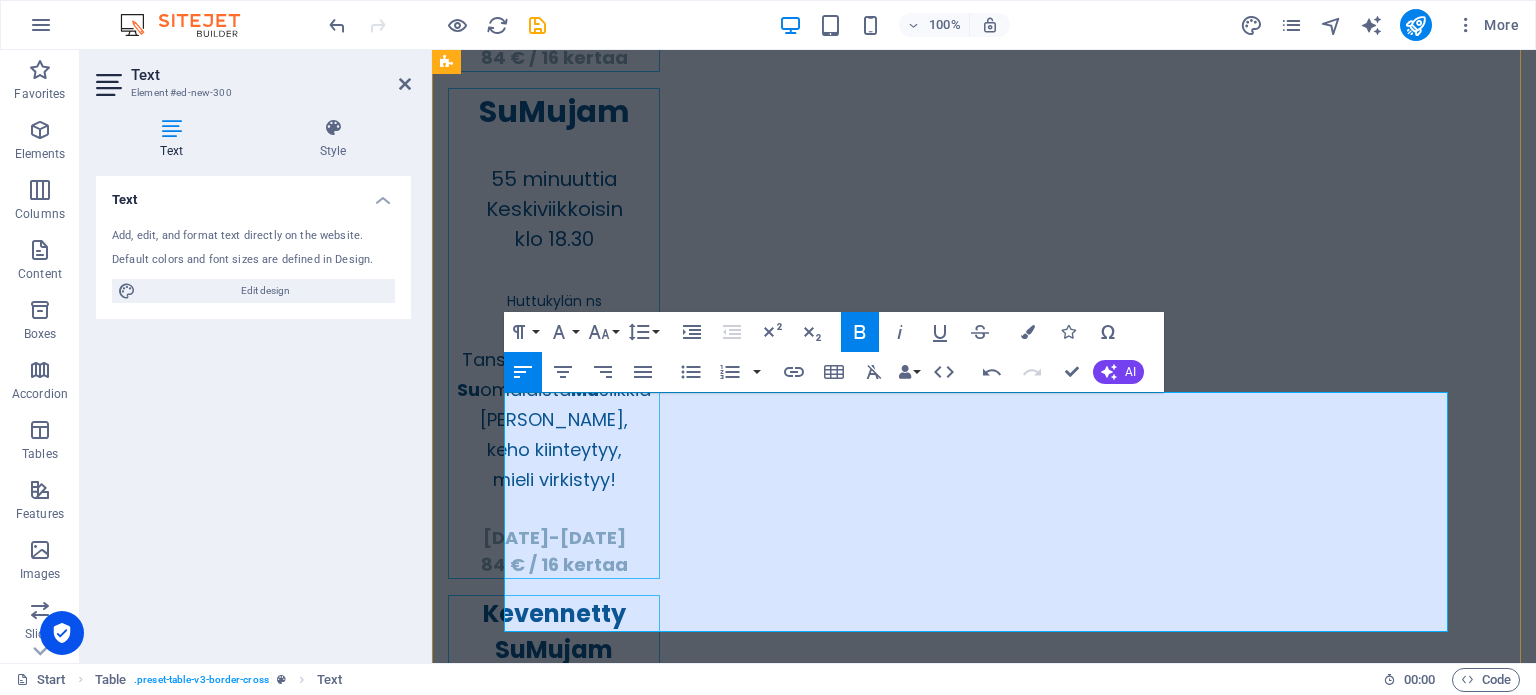 click on "MAKSUTAVAT:" at bounding box center (984, 5801) 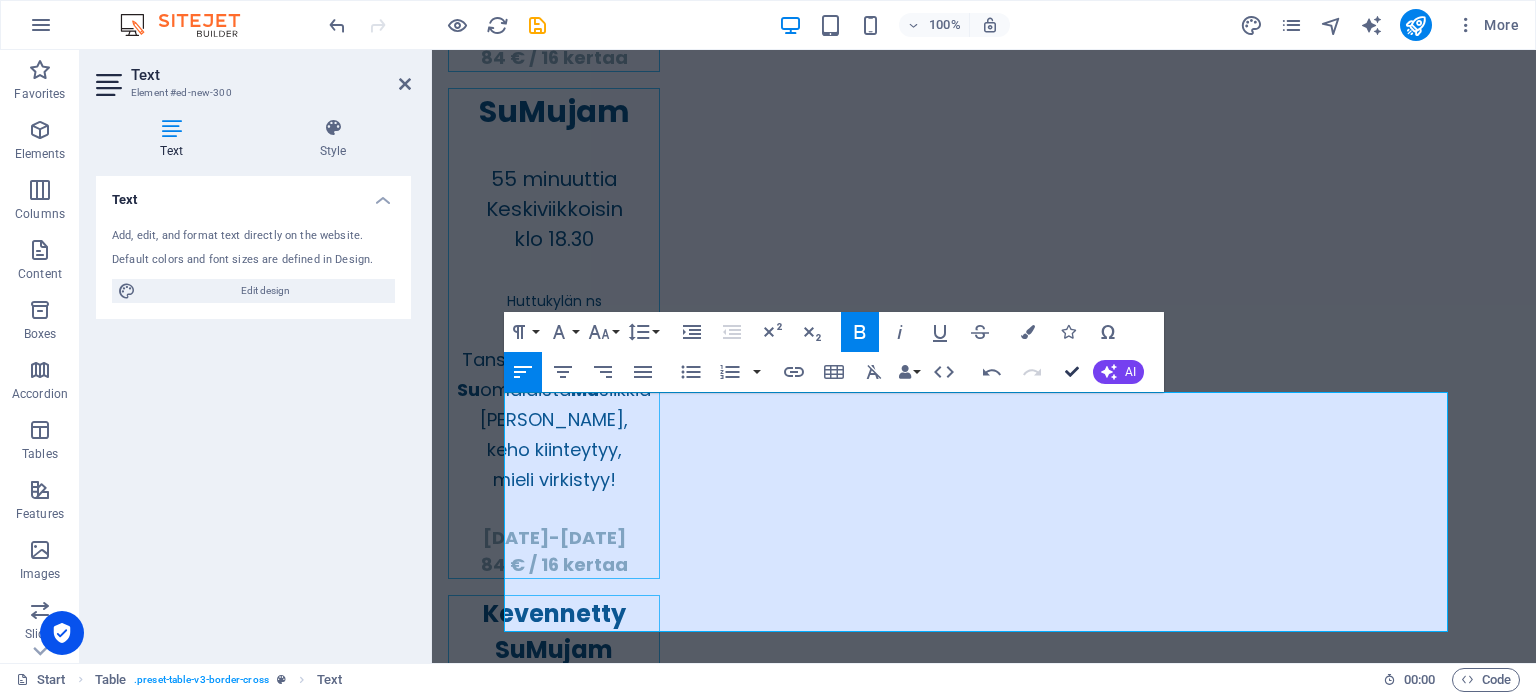 scroll, scrollTop: 4906, scrollLeft: 0, axis: vertical 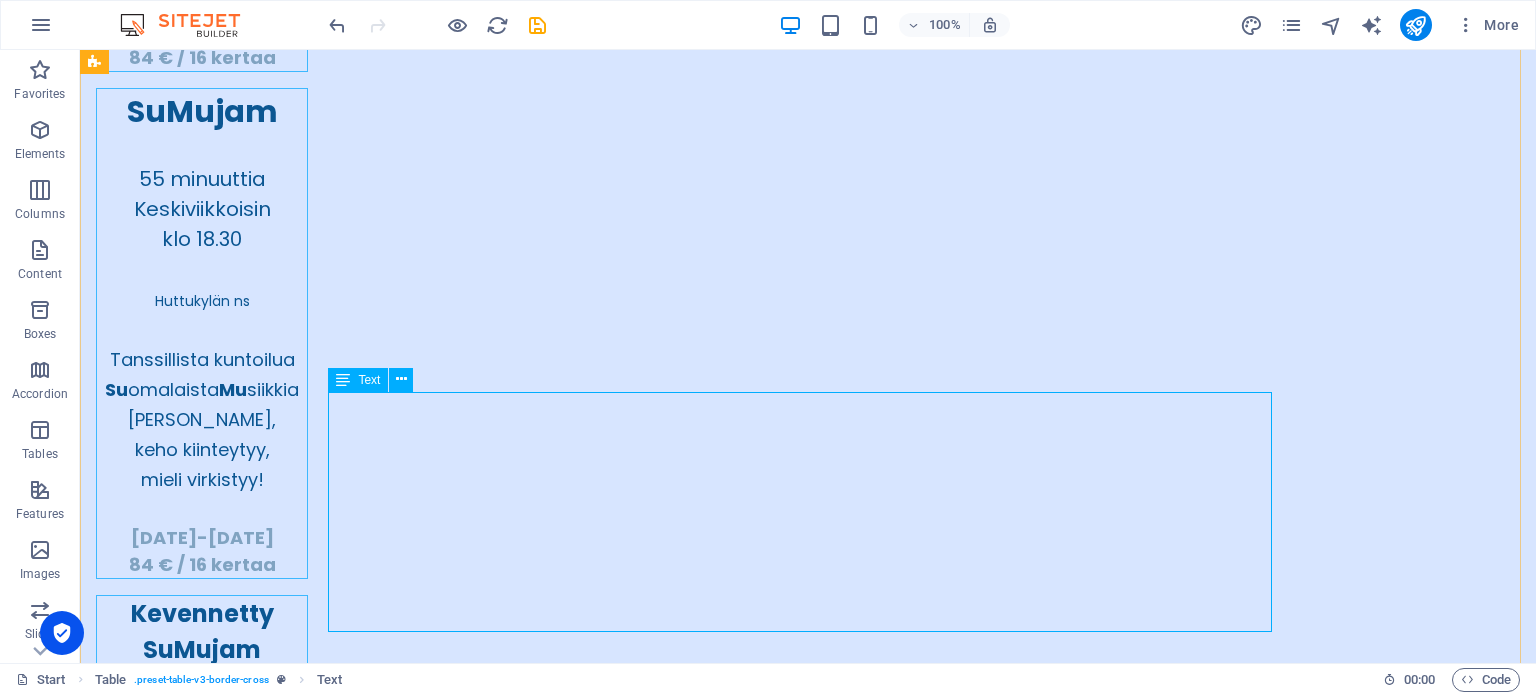 click on "Osallistumismaksut maksetaan kurssin alkaessa! MAKSUTAVAT:  käteis- ja korttimaksut, tilisiirto, Google Pay, Samsung Pay, Apple Pay, Epassi ja Smartum.  Toimipistekoodit:  Huttukylän Nuorisoseura / Jumppa ja Sumujamit  - Epassi 7893568, Smartum 357776 Huttukylän koulu / Pilates  - Epassi 8457430, Smartum 359748" at bounding box center [808, 5876] 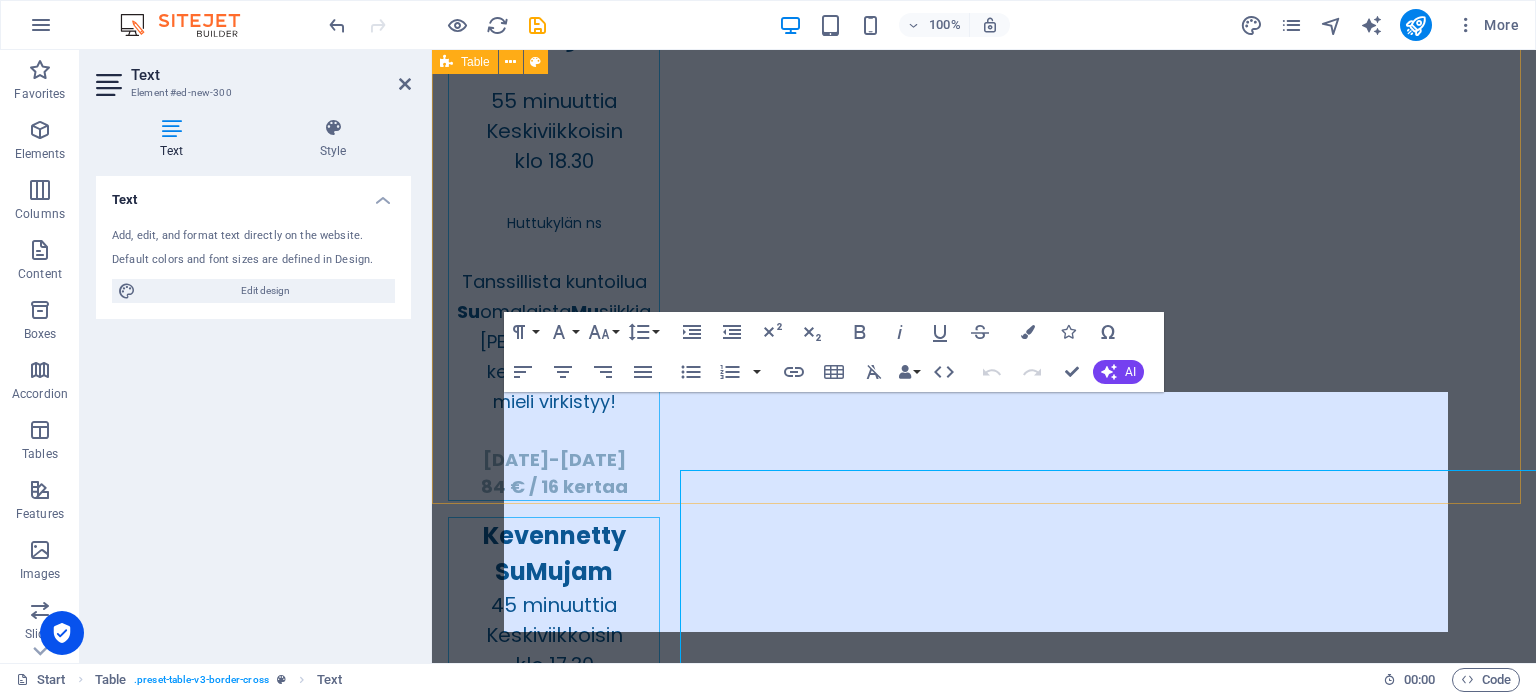 scroll, scrollTop: 4828, scrollLeft: 0, axis: vertical 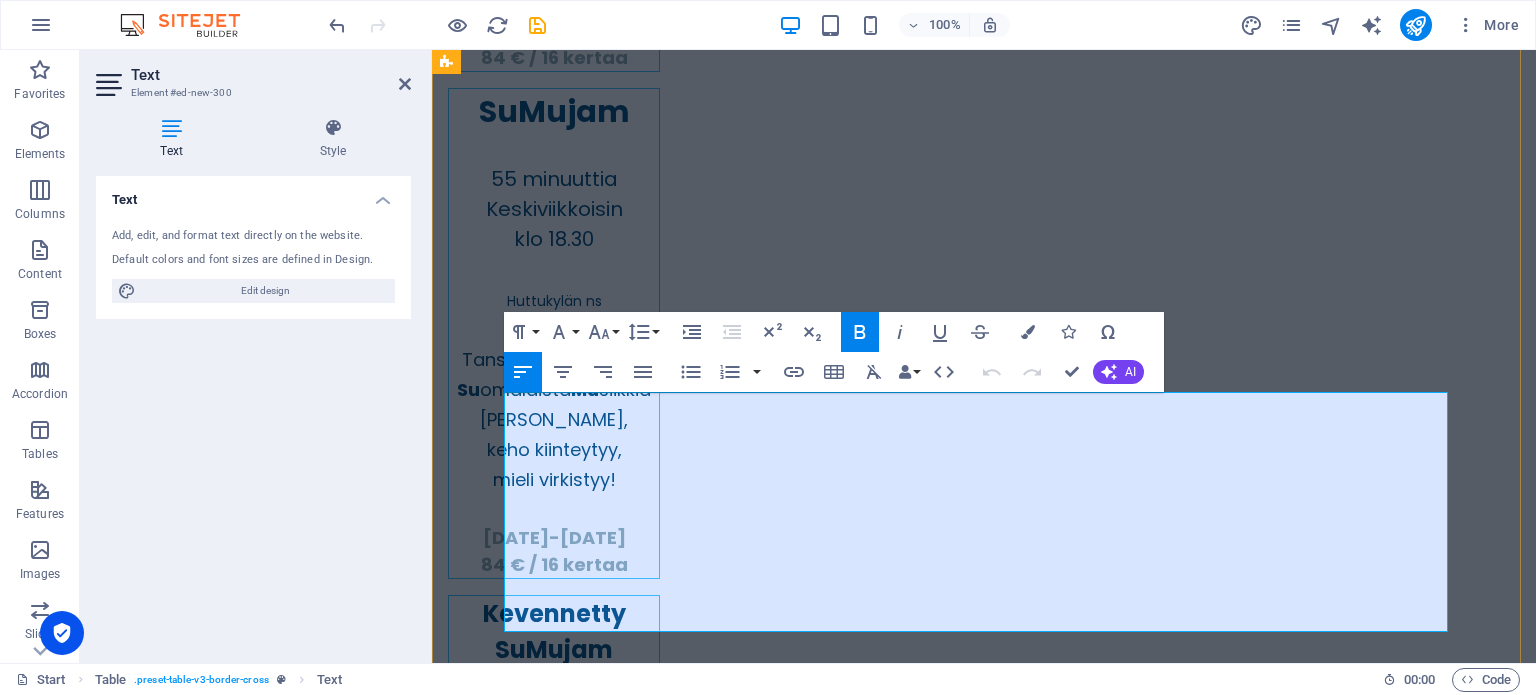 click on "Osallistumismaksut maksetaan kurssin alkaessa!" at bounding box center [984, 5771] 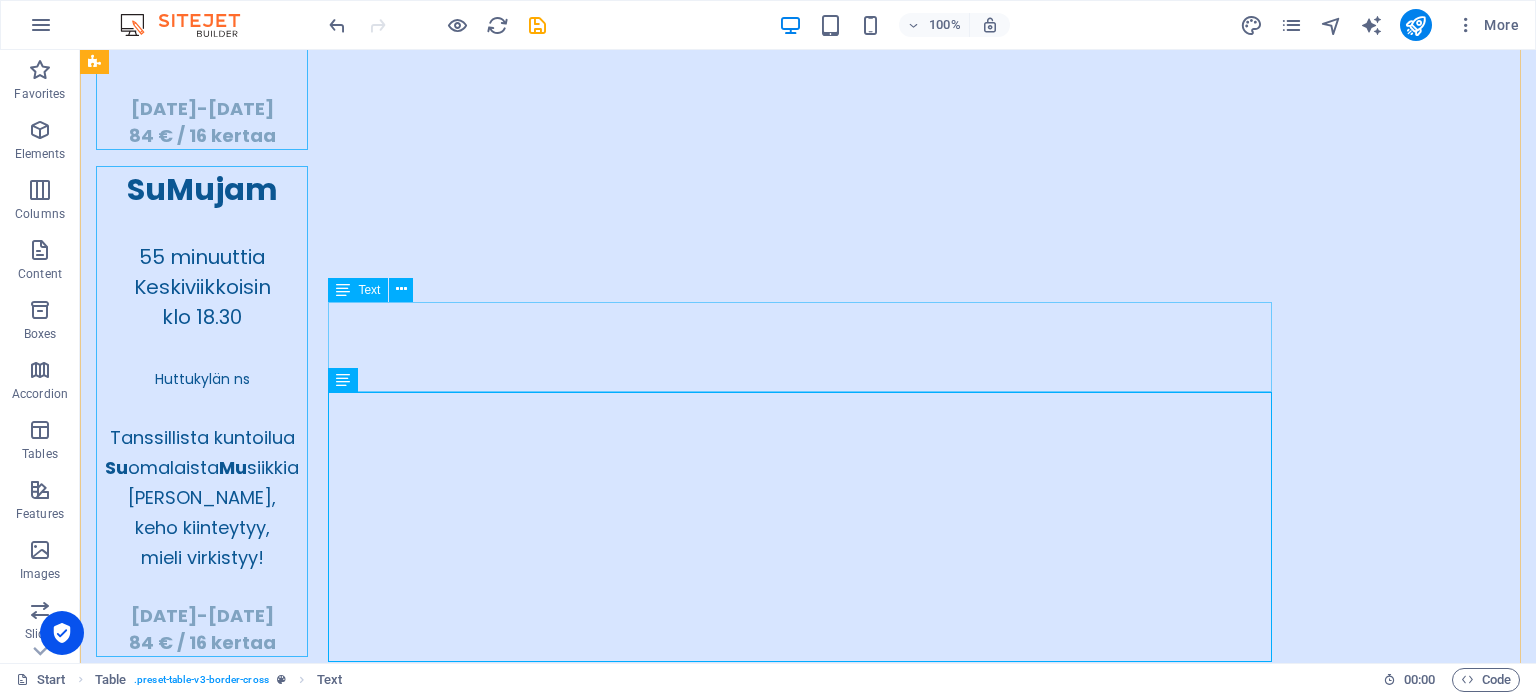 scroll, scrollTop: 4906, scrollLeft: 0, axis: vertical 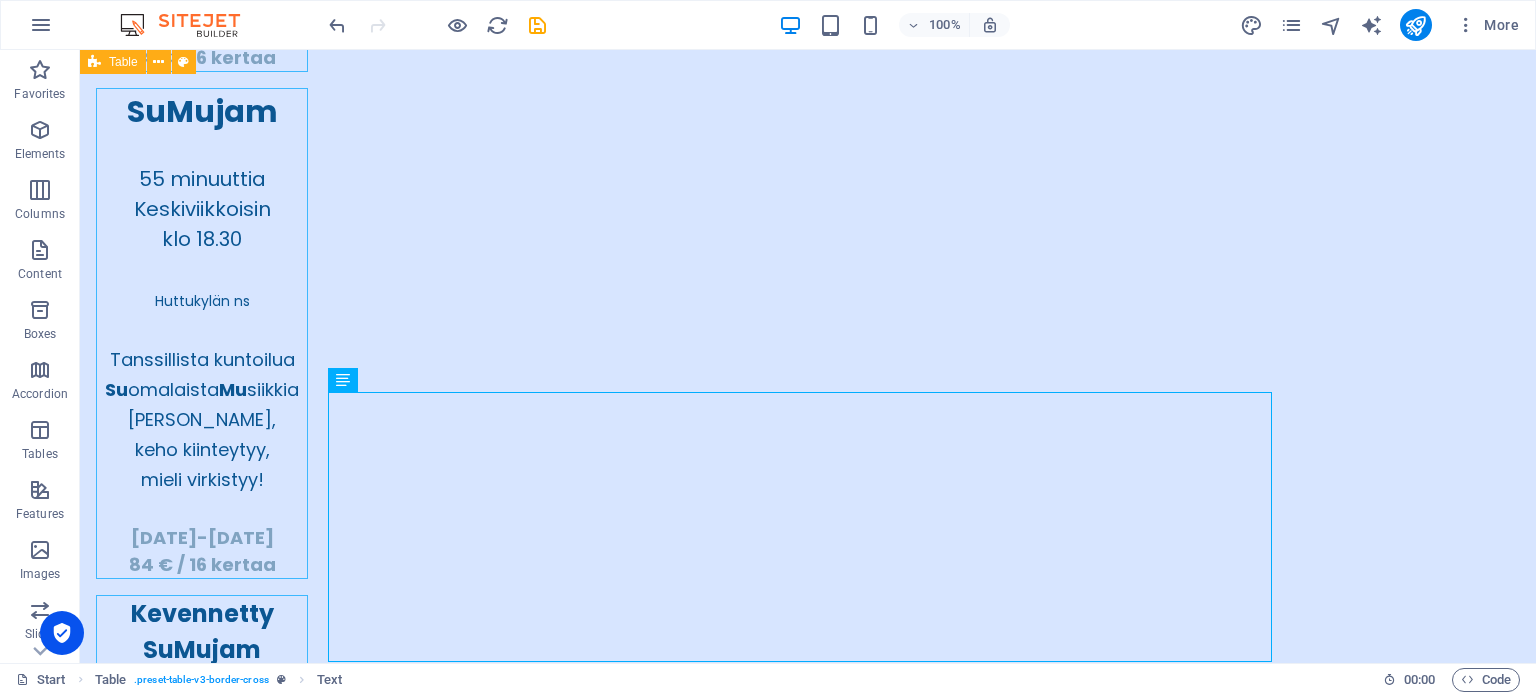 click on "Hinnasto kurssit syksyllä 2025  KAIKKI KURSSIT PILATES JUMPPA SUMMUJAM KEVENNETTY SUMUJAM  kertamaksu 10 7,50 7,50 7,50 10 kerran kortti * - 70 70 70 JUMPPA JA SUMUJAMIT  koko syksy, 16 kertaa  84 84 65 jumppa + sumujam koko syksy, 32 kertaa 143 143 125 PILATESKURSSIT  1 kurssi  (6 kertaa) 50 2 kurssia  (12 kertaa) 90 kertamaksu 10 yksityistunti sopimuksen mukaan Hinnat sisältävät alv:a 14 % * 10 kerran kortti on voimassa vuoden ostopäivästä ja sitä voi käyttää sumujamissa ja jumpassa
Osallistumismaksut maksetaan kurssin alkaessa! MAKSUTAVAT:  käteis- ja korttimaksut, tilisiirto, Google Pay, Samsung Pay, Apple Pay, Epassi ja Smartum.  Toimipistekoodit:  Huttukylän Nuorisoseura / Jumppa ja Sumujamit  - Epassi 7893568, Smartum 357776 Huttukylän koulu / Pilates  - Epassi 8457430, Smartum 359748" at bounding box center (808, 5532) 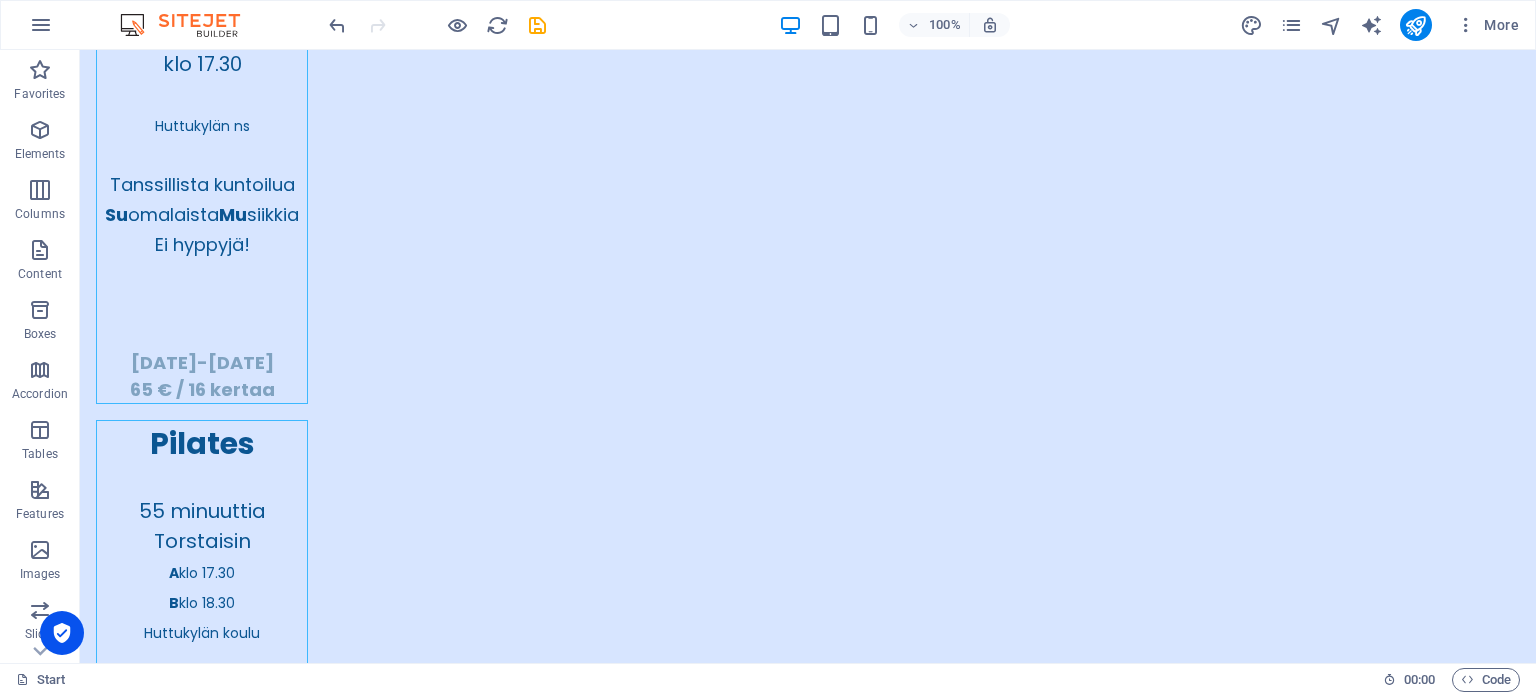 scroll, scrollTop: 5595, scrollLeft: 0, axis: vertical 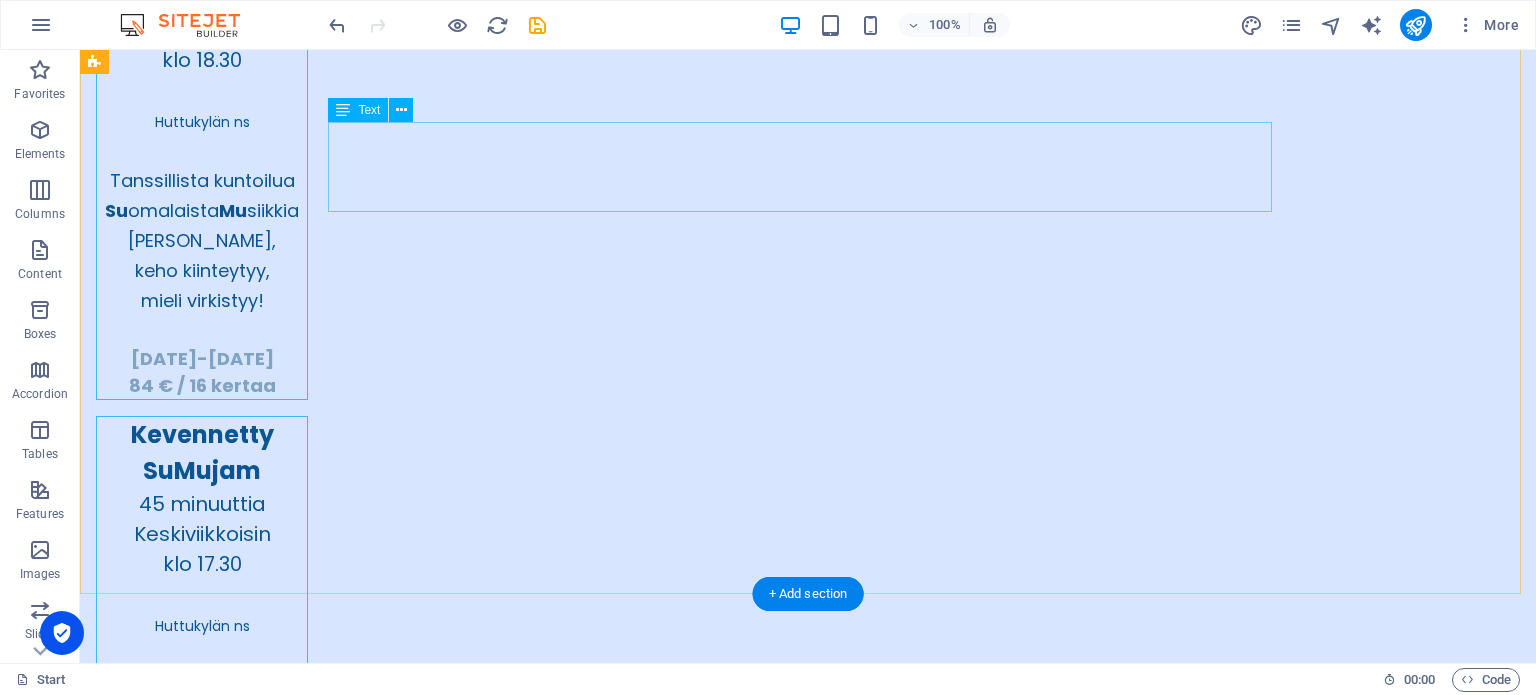 click on "Hinnat sisältävät alv:a 14 % * 10 kerran kortti on voimassa vuoden ostopäivästä ja sitä voi käyttää sumujamissa ja jumpassa" at bounding box center [808, 5532] 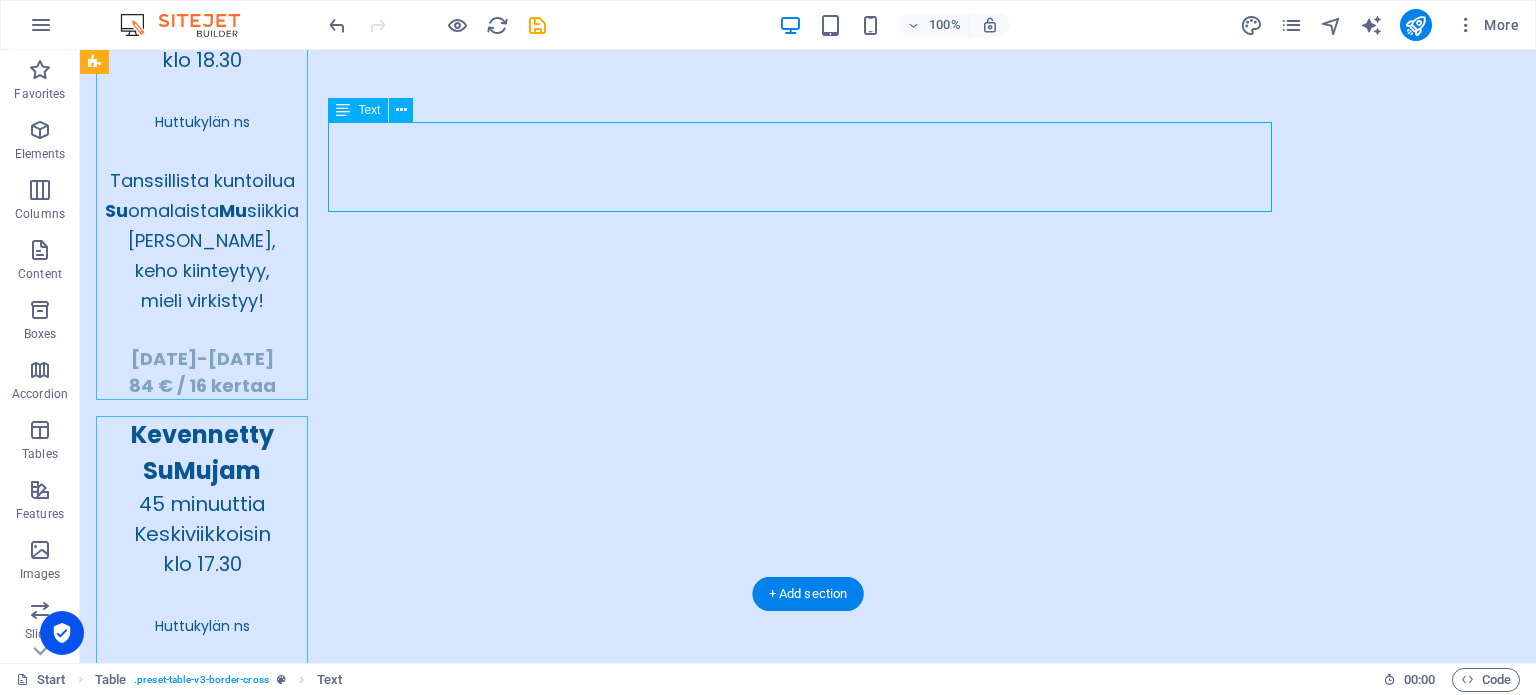 click on "Hinnat sisältävät alv:a 14 % * 10 kerran kortti on voimassa vuoden ostopäivästä ja sitä voi käyttää sumujamissa ja jumpassa" at bounding box center (808, 5532) 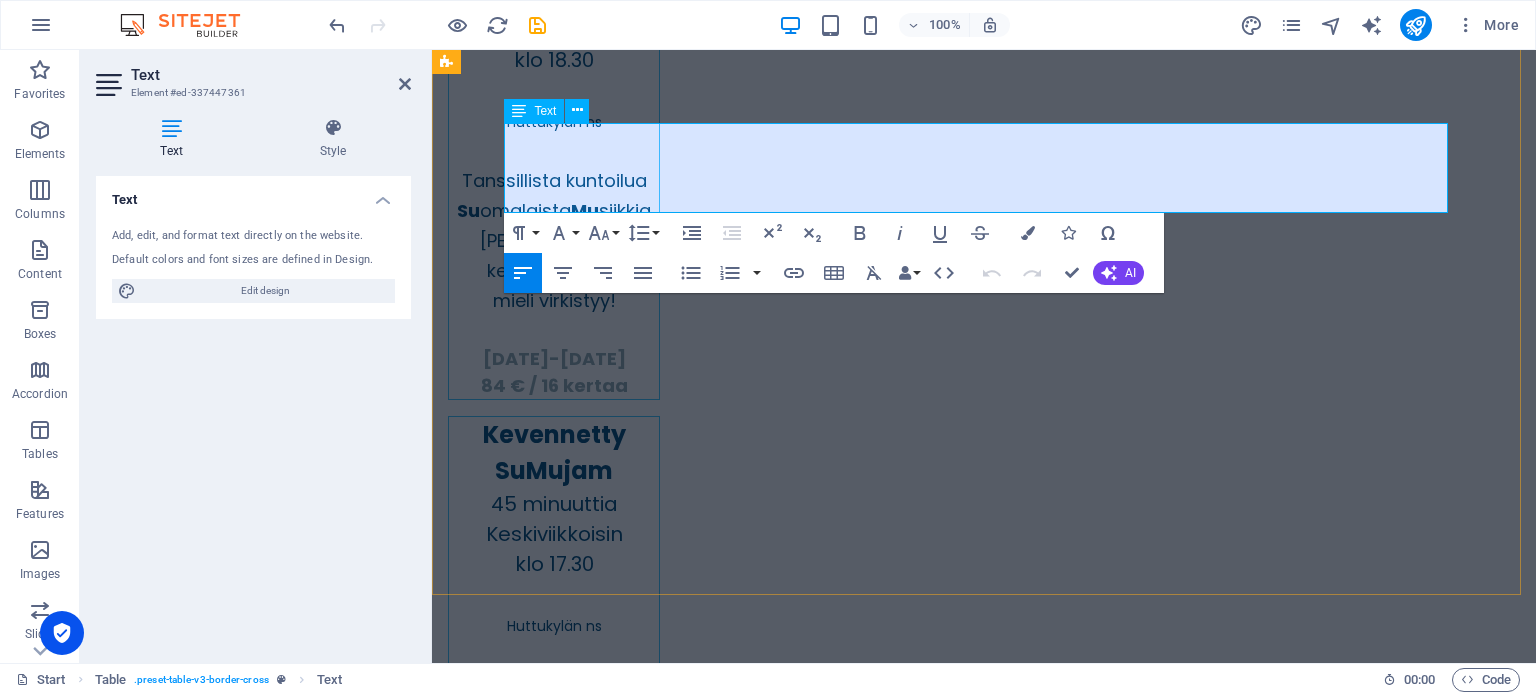 drag, startPoint x: 504, startPoint y: 167, endPoint x: 616, endPoint y: 166, distance: 112.00446 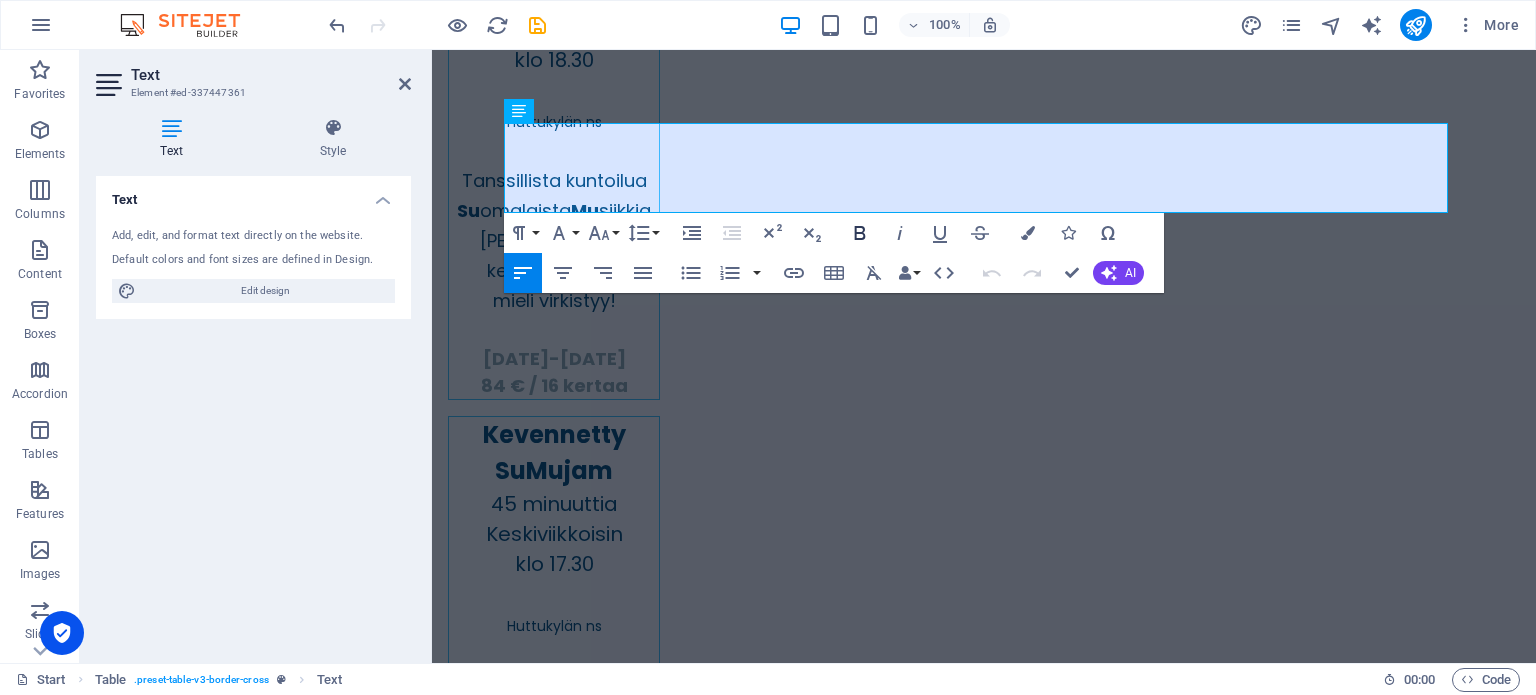 click 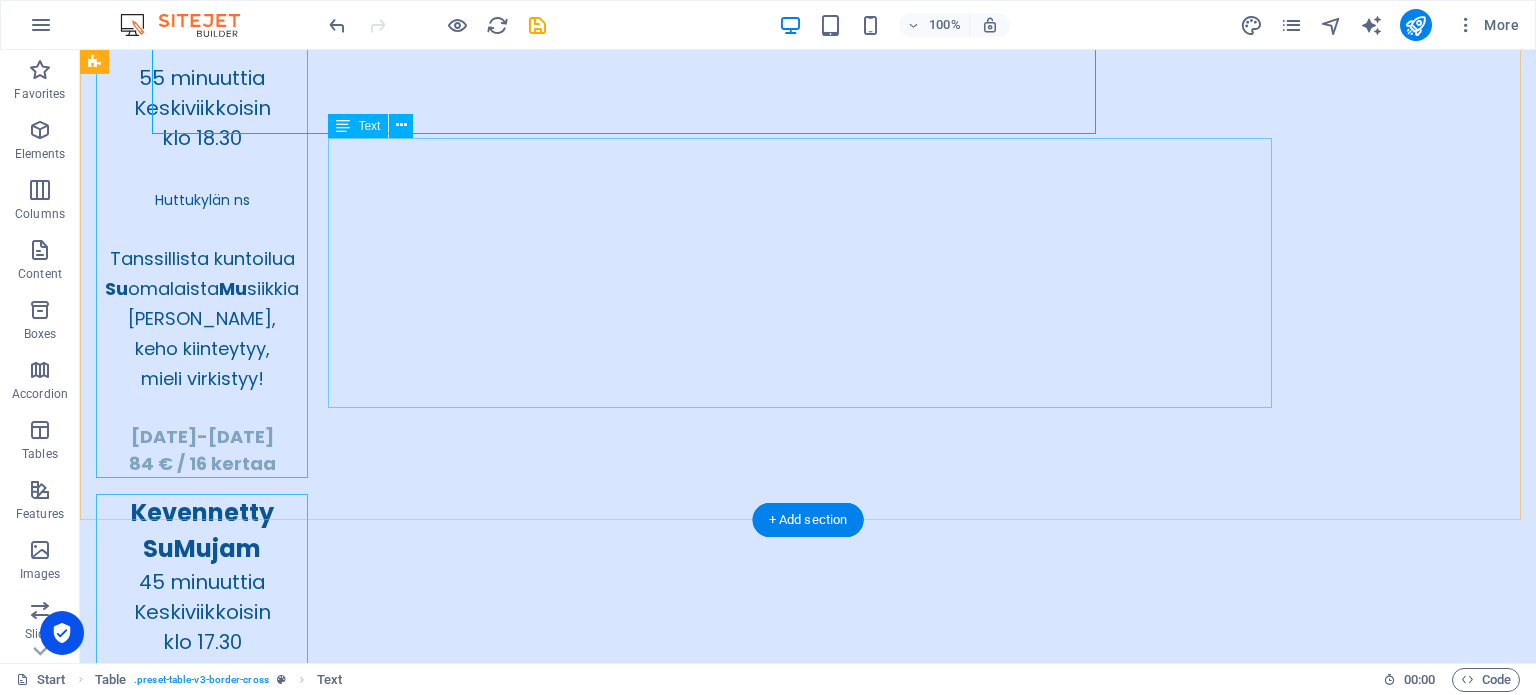 scroll, scrollTop: 5085, scrollLeft: 0, axis: vertical 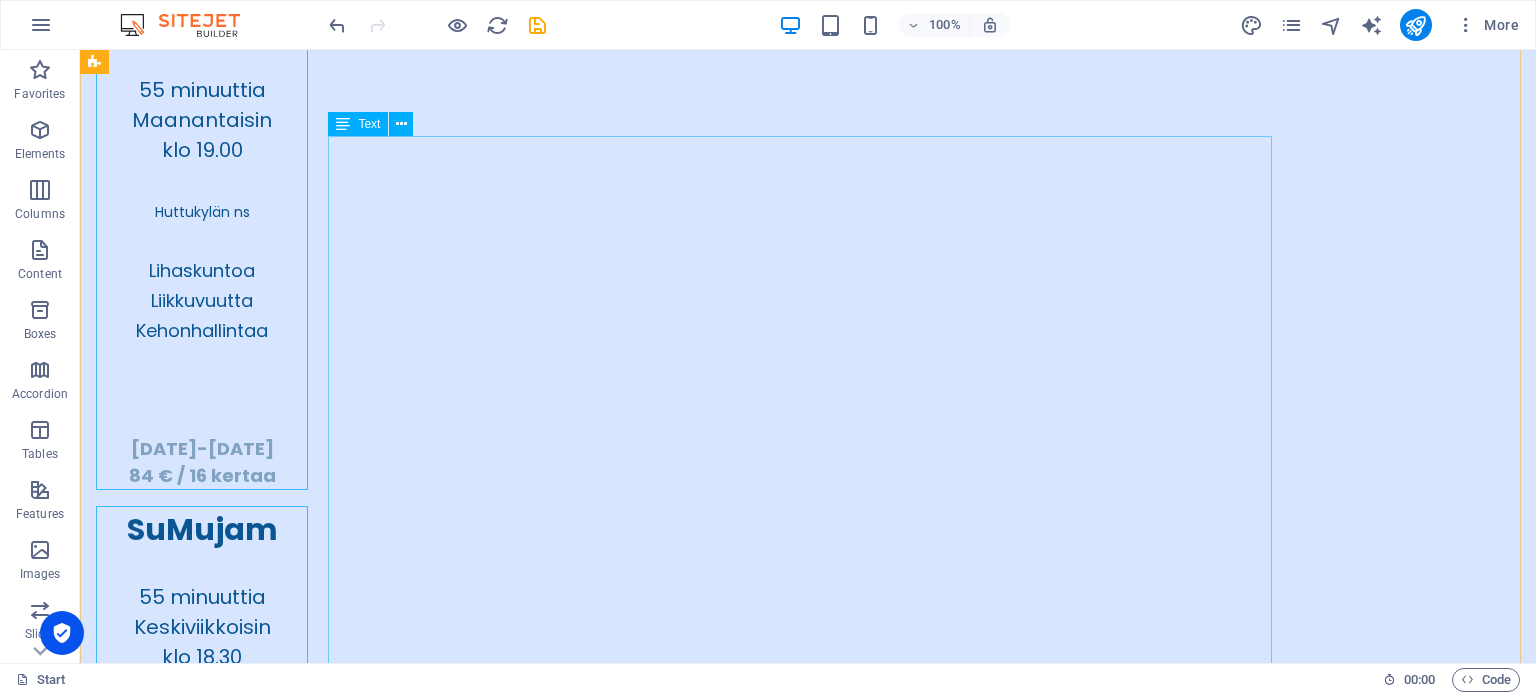click on "KAIKKI KURSSIT PILATES JUMPPA SUMMUJAM KEVENNETTY SUMUJAM  kertamaksu 10 7,50 7,50 7,50 10 kerran kortti * - 70 70 70 JUMPPA JA SUMUJAMIT  koko syksy, 16 kertaa  84 84 65 jumppa + sumujam koko syksy, 32 kertaa 143 143 125 PILATESKURSSIT  1 kurssi  (6 kertaa) 50 2 kurssia  (12 kertaa) 90 kertamaksu 10 yksityistunti sopimuksen mukaan" at bounding box center (808, 5791) 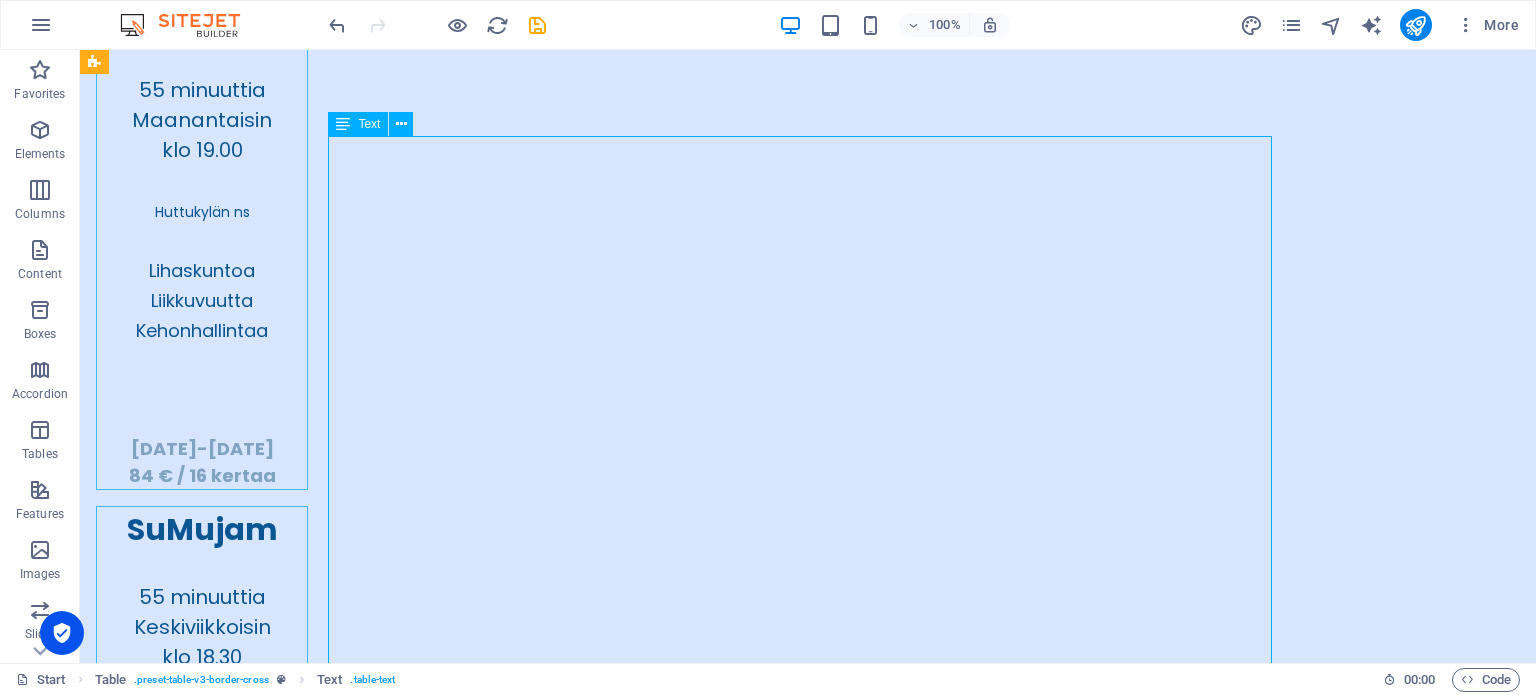 click on "KAIKKI KURSSIT PILATES JUMPPA SUMMUJAM KEVENNETTY SUMUJAM  kertamaksu 10 7,50 7,50 7,50 10 kerran kortti * - 70 70 70 JUMPPA JA SUMUJAMIT  koko syksy, 16 kertaa  84 84 65 jumppa + sumujam koko syksy, 32 kertaa 143 143 125 PILATESKURSSIT  1 kurssi  (6 kertaa) 50 2 kurssia  (12 kertaa) 90 kertamaksu 10 yksityistunti sopimuksen mukaan" at bounding box center [808, 5791] 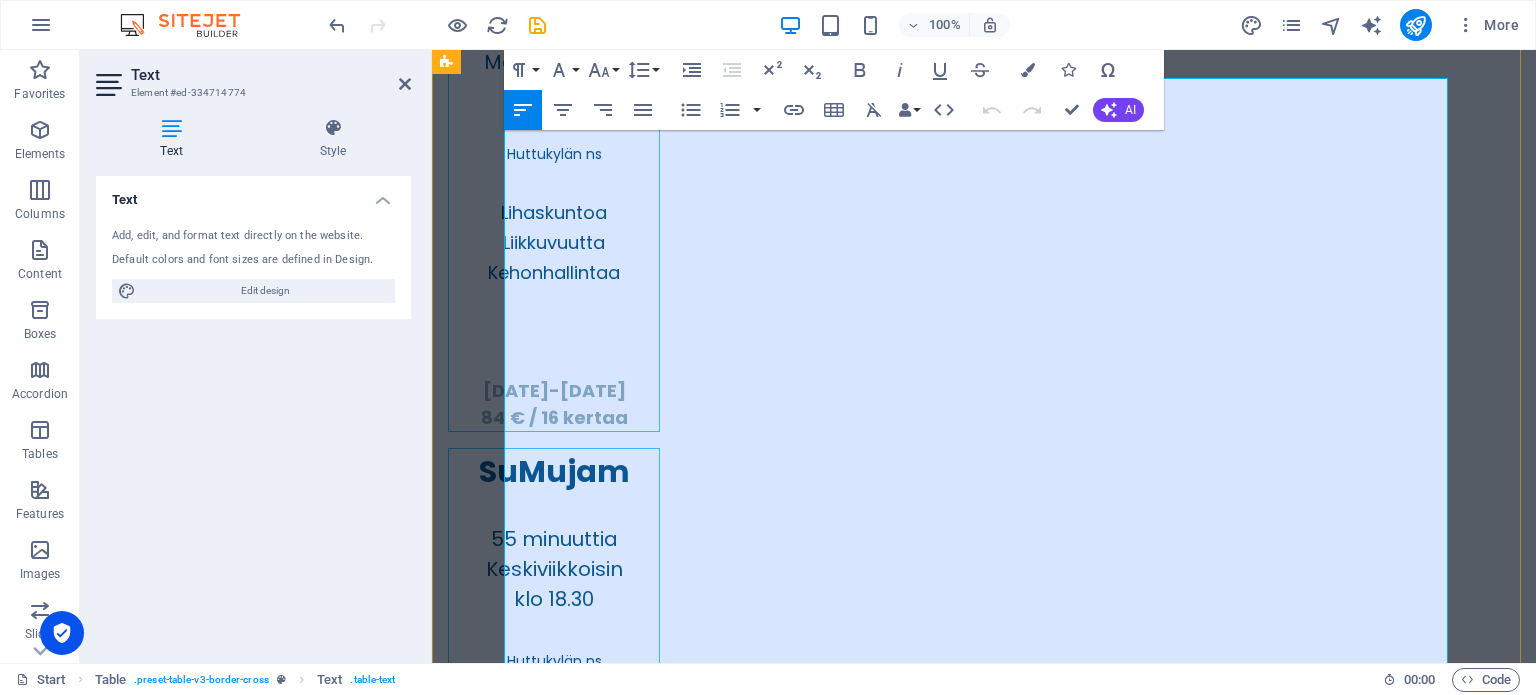 drag, startPoint x: 512, startPoint y: 222, endPoint x: 639, endPoint y: 225, distance: 127.03543 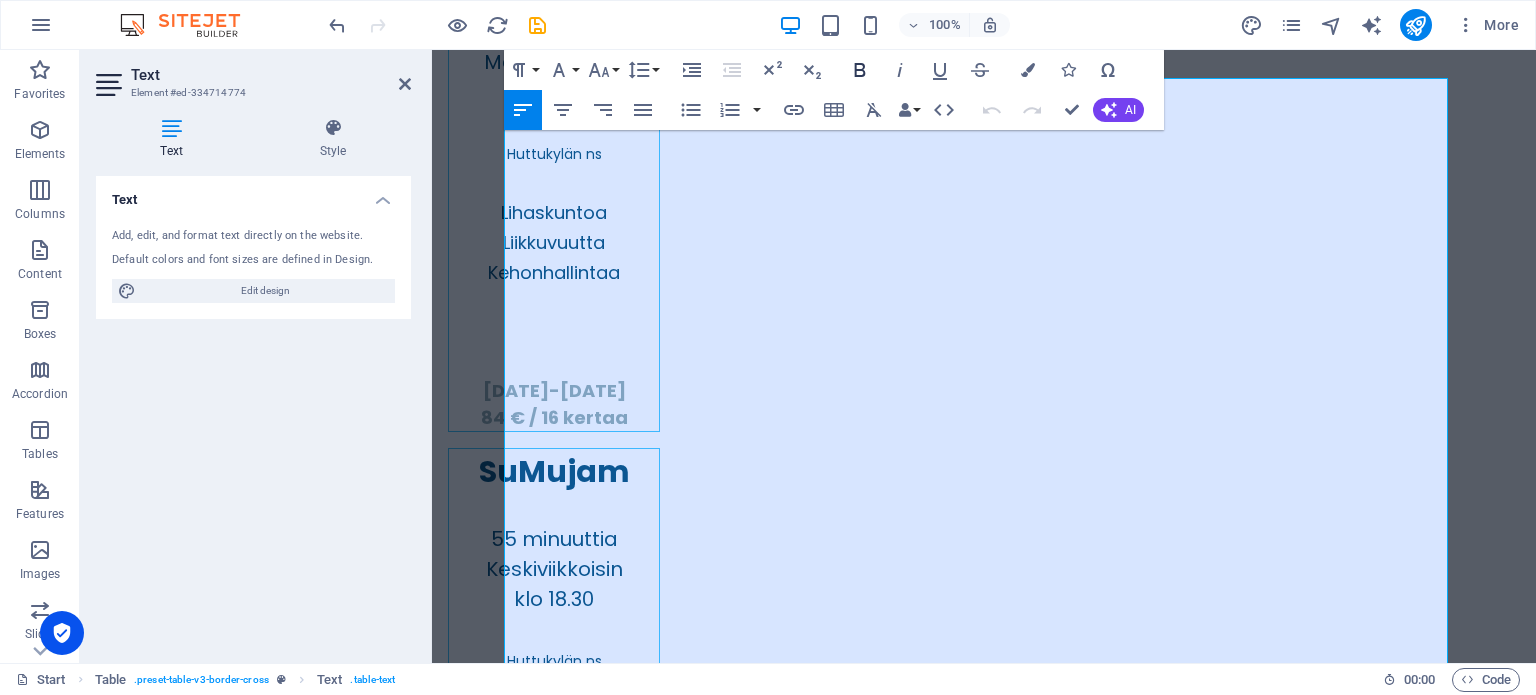 click 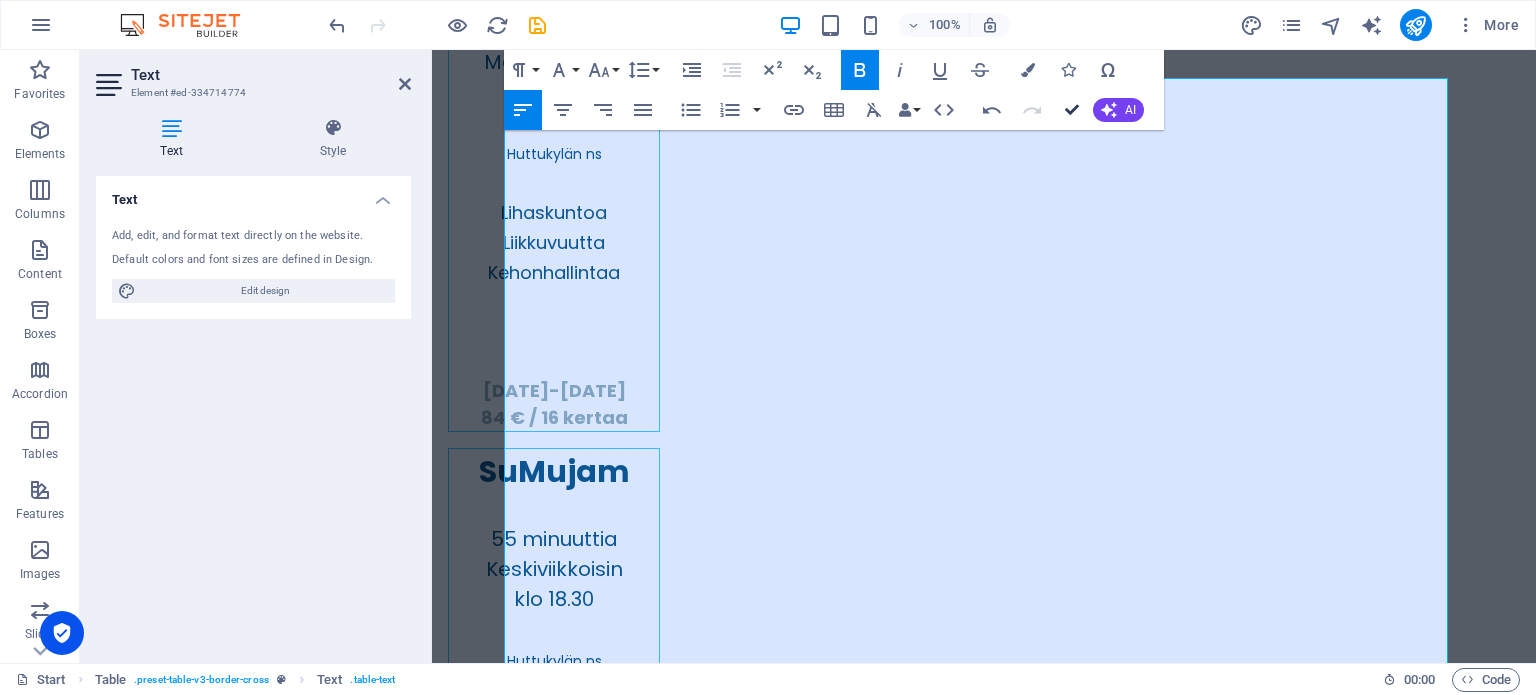 scroll, scrollTop: 4545, scrollLeft: 0, axis: vertical 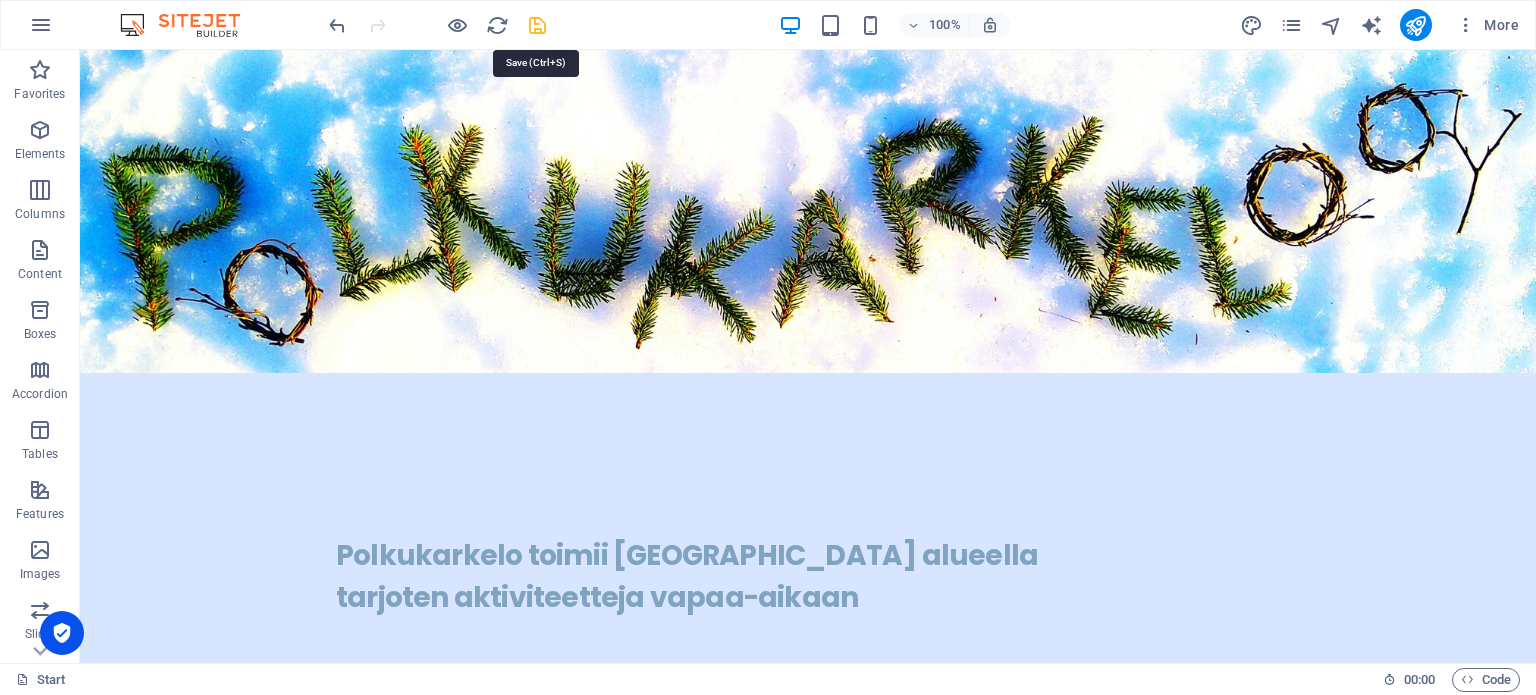 click at bounding box center [537, 25] 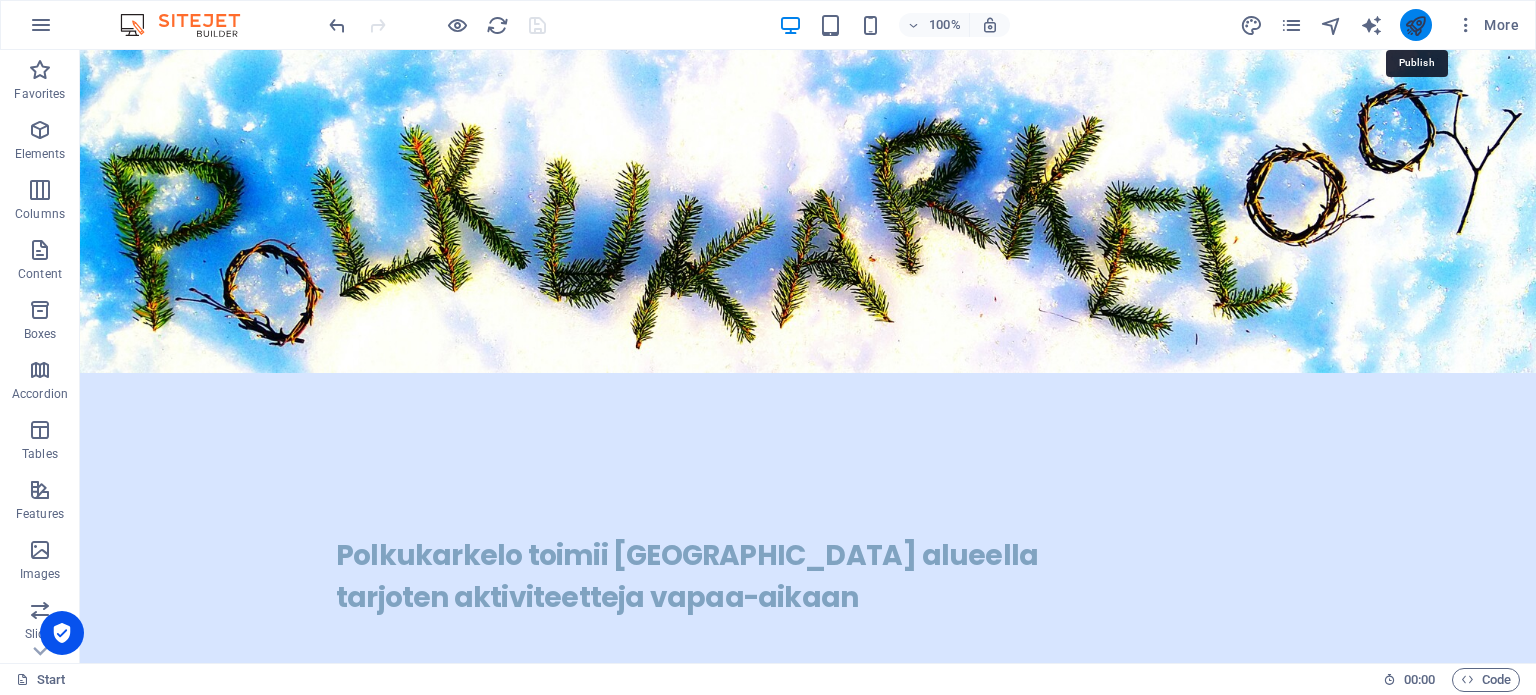 click at bounding box center (1415, 25) 